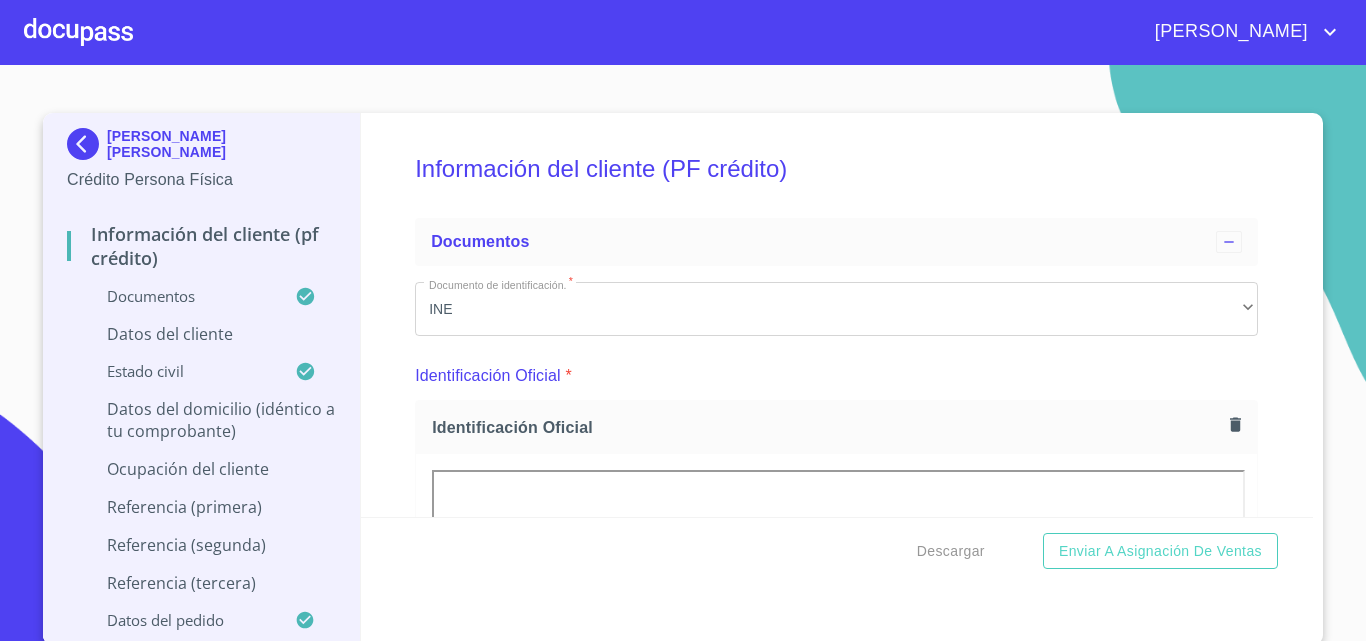 scroll, scrollTop: 0, scrollLeft: 0, axis: both 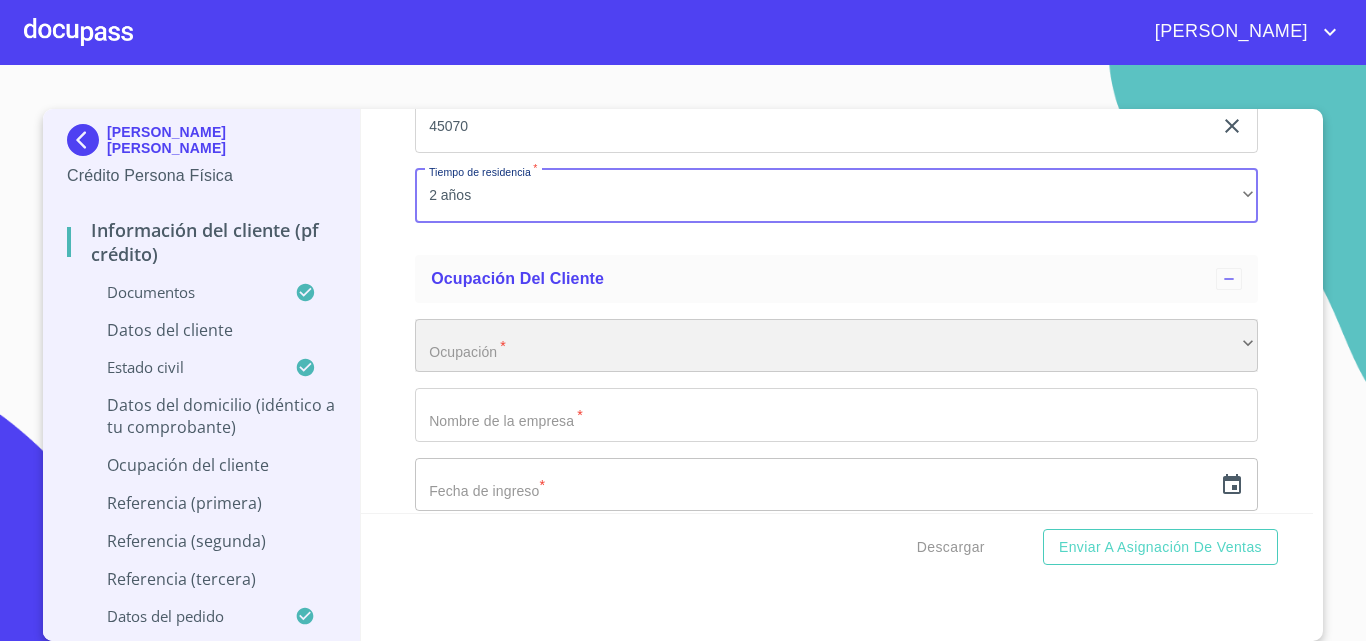 click on "​" at bounding box center (836, 346) 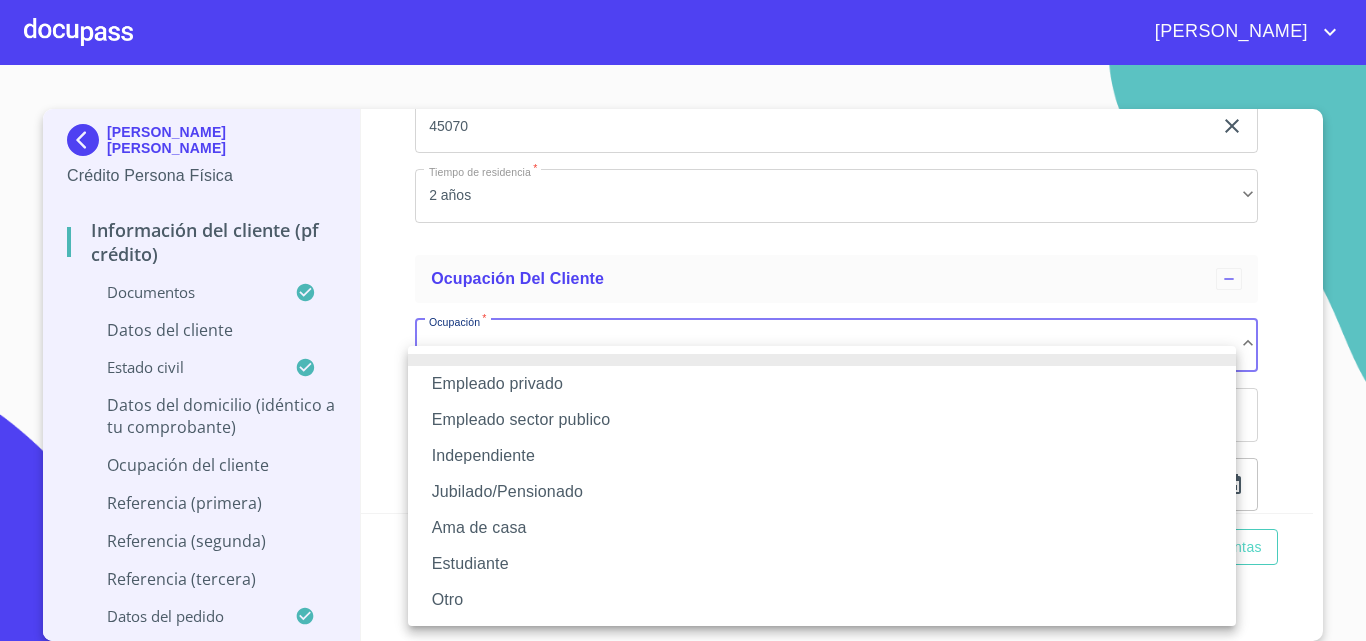 click on "Independiente" at bounding box center [822, 456] 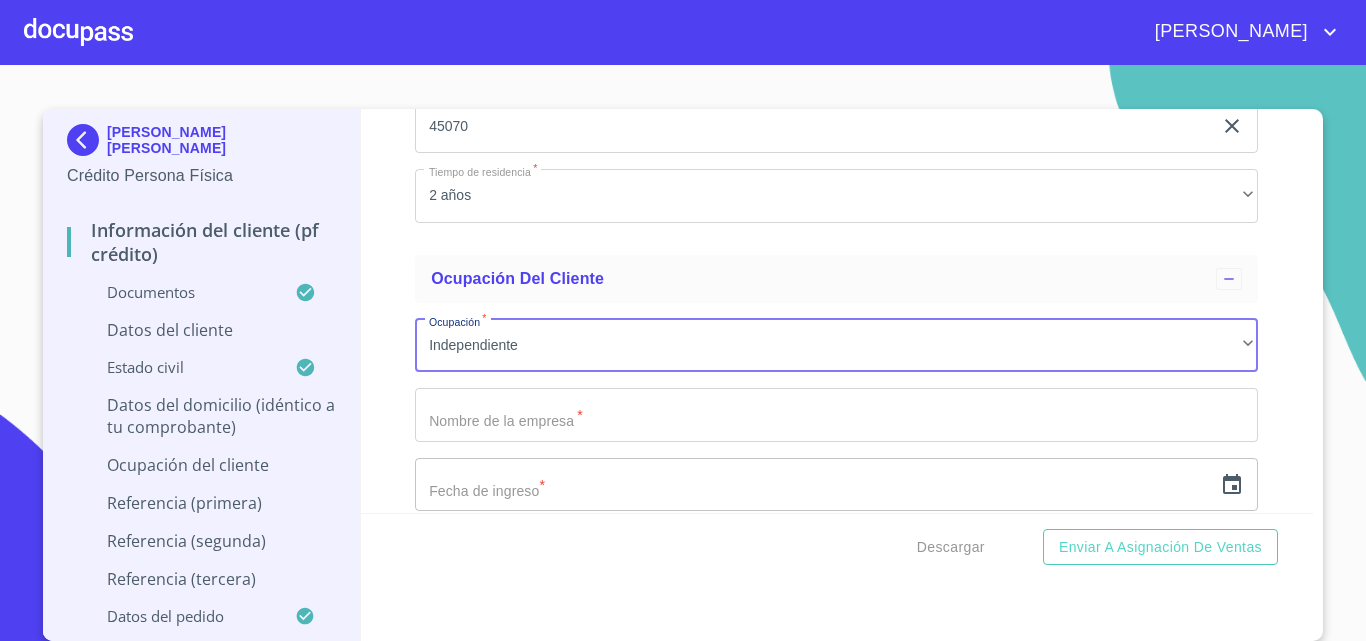 click on "Documento de identificación.   *" at bounding box center (813, -2192) 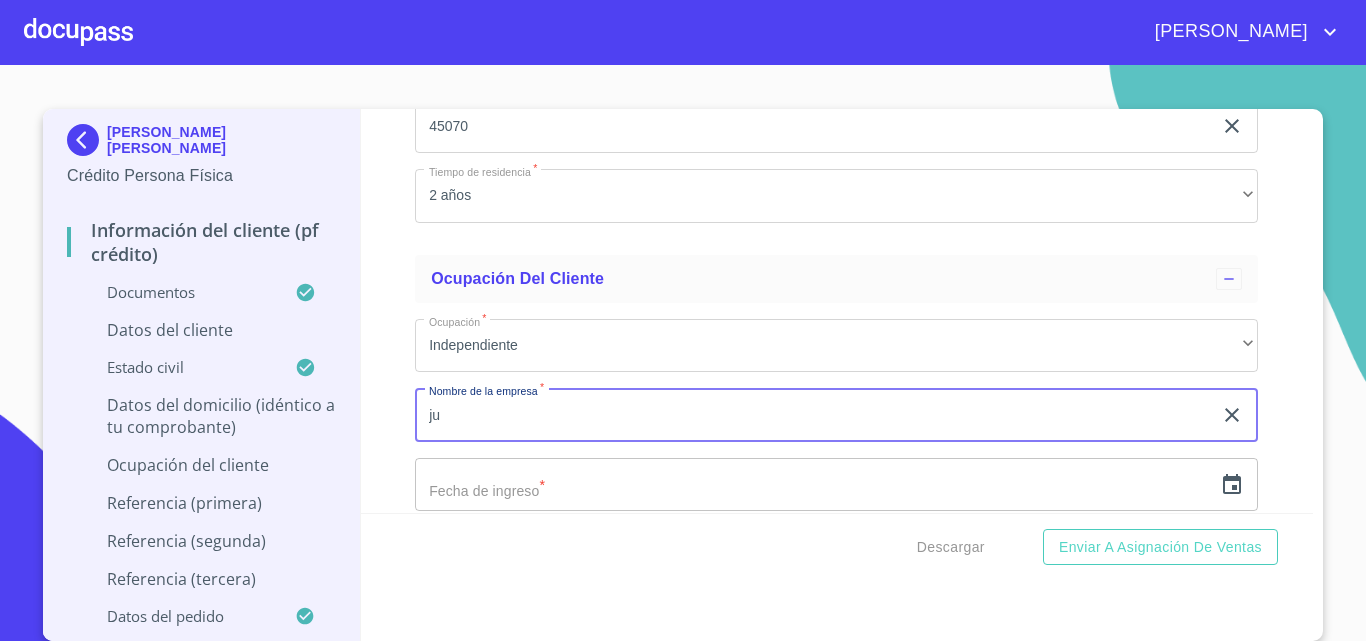 type on "j" 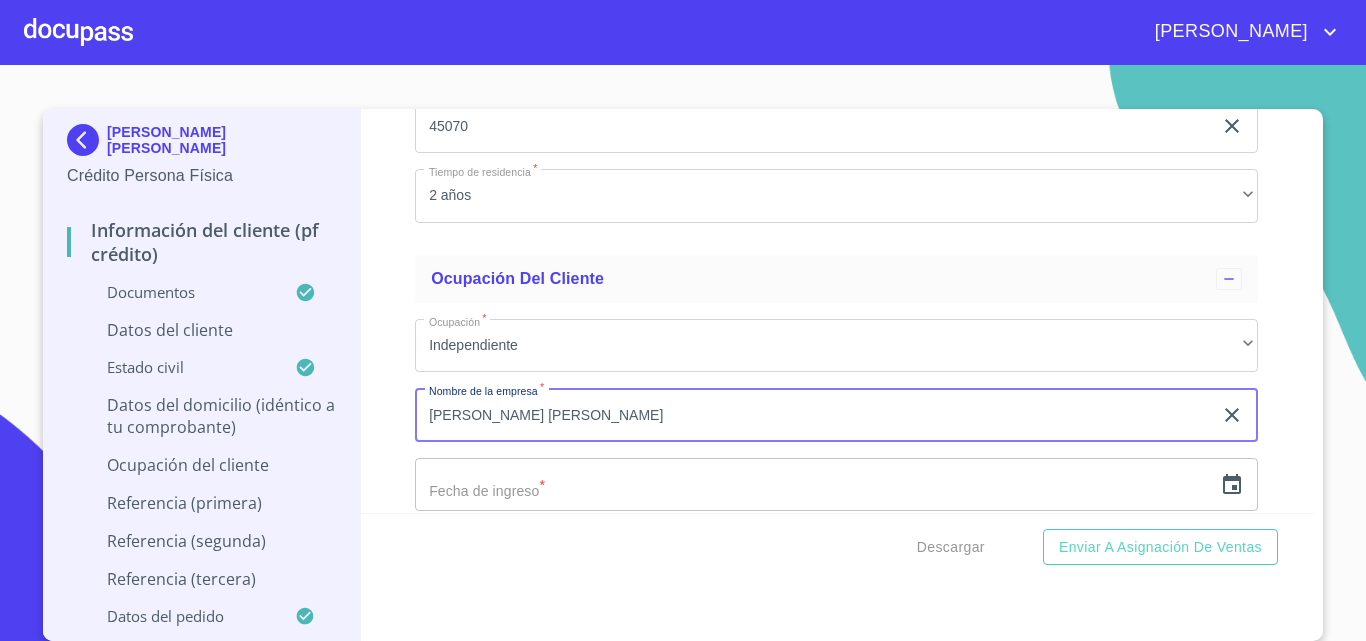 type on "[PERSON_NAME] [PERSON_NAME]" 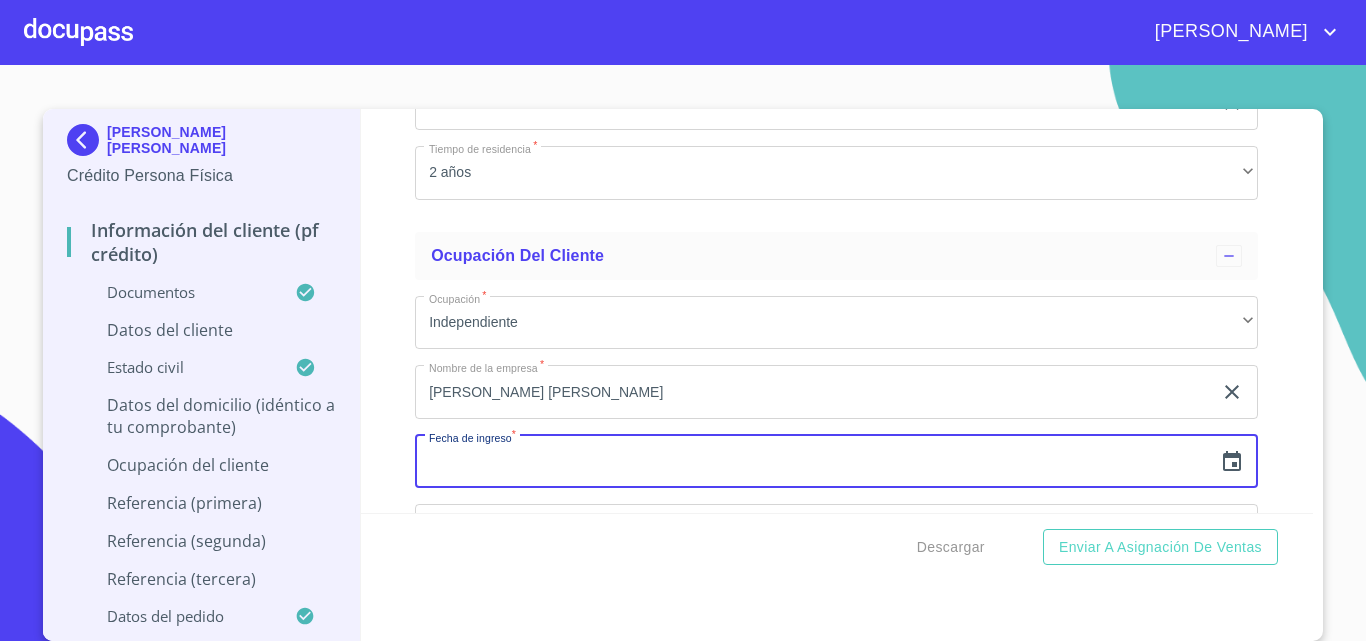 click 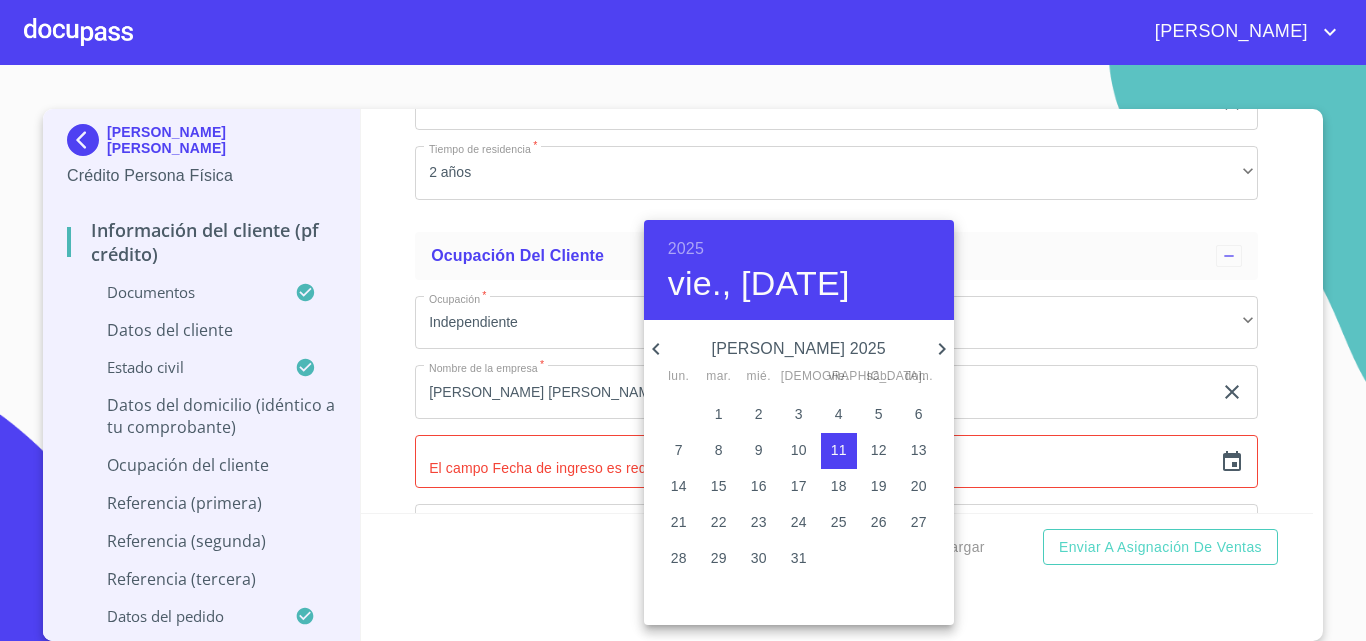 click on "2025" at bounding box center (686, 249) 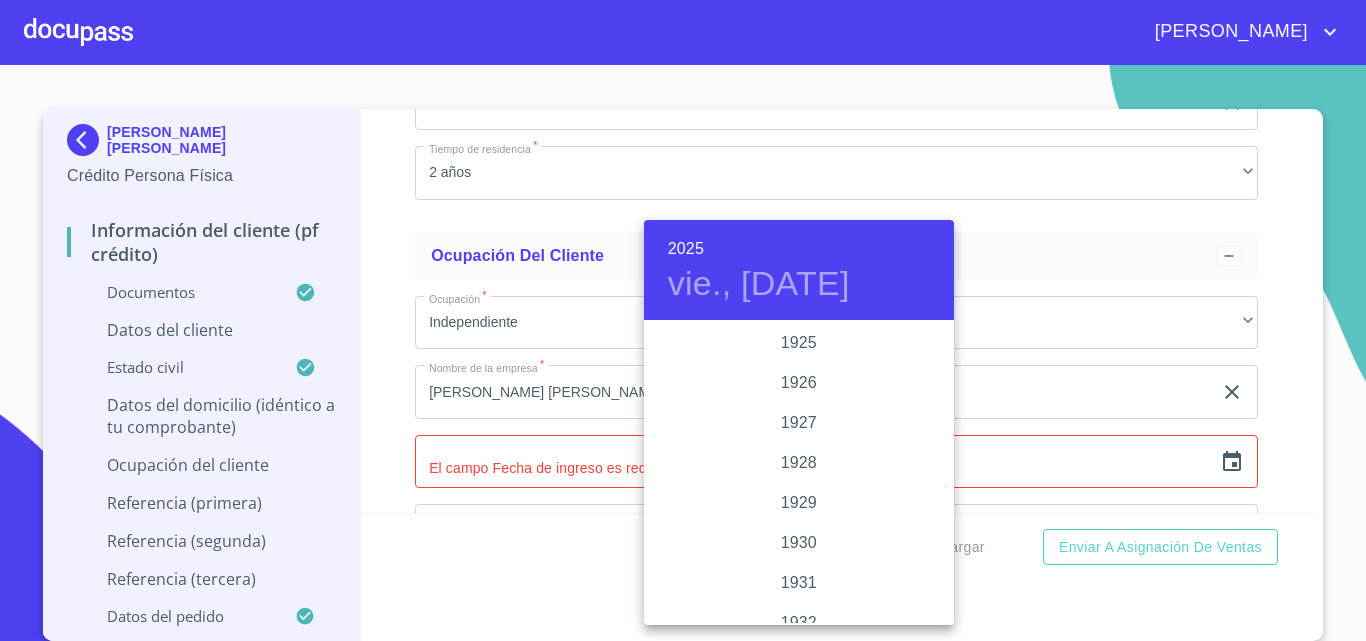 scroll, scrollTop: 3880, scrollLeft: 0, axis: vertical 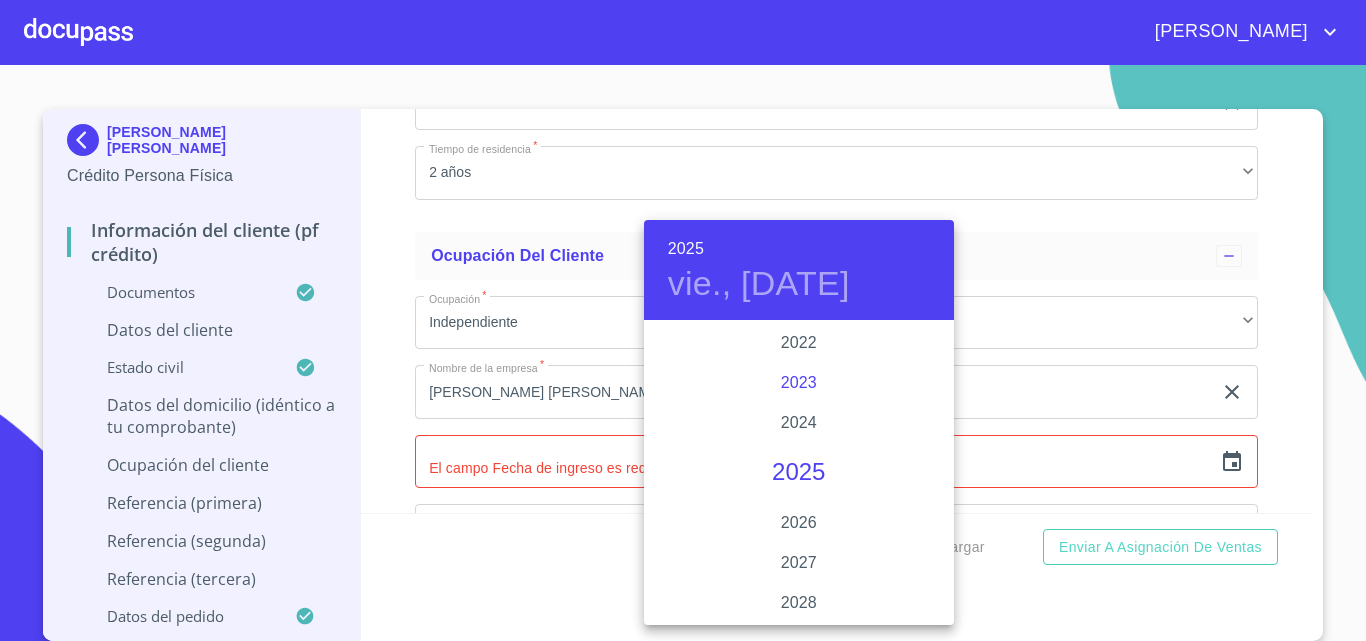 click on "2023" at bounding box center (799, 383) 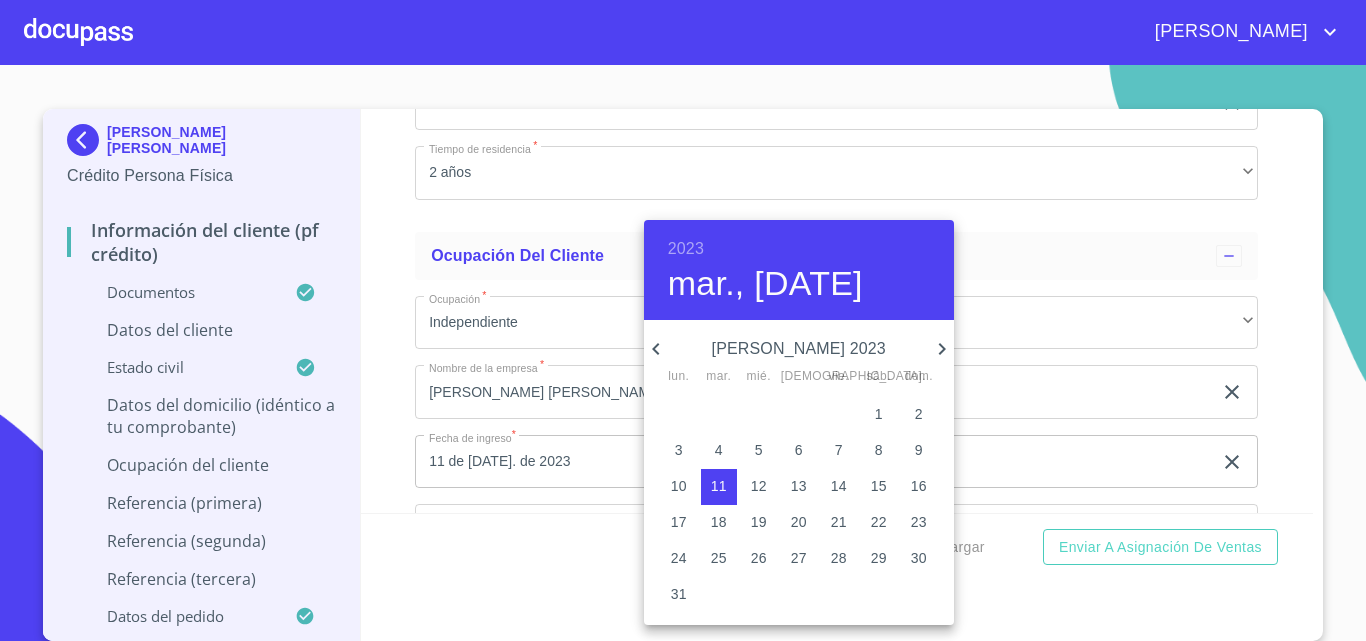 click 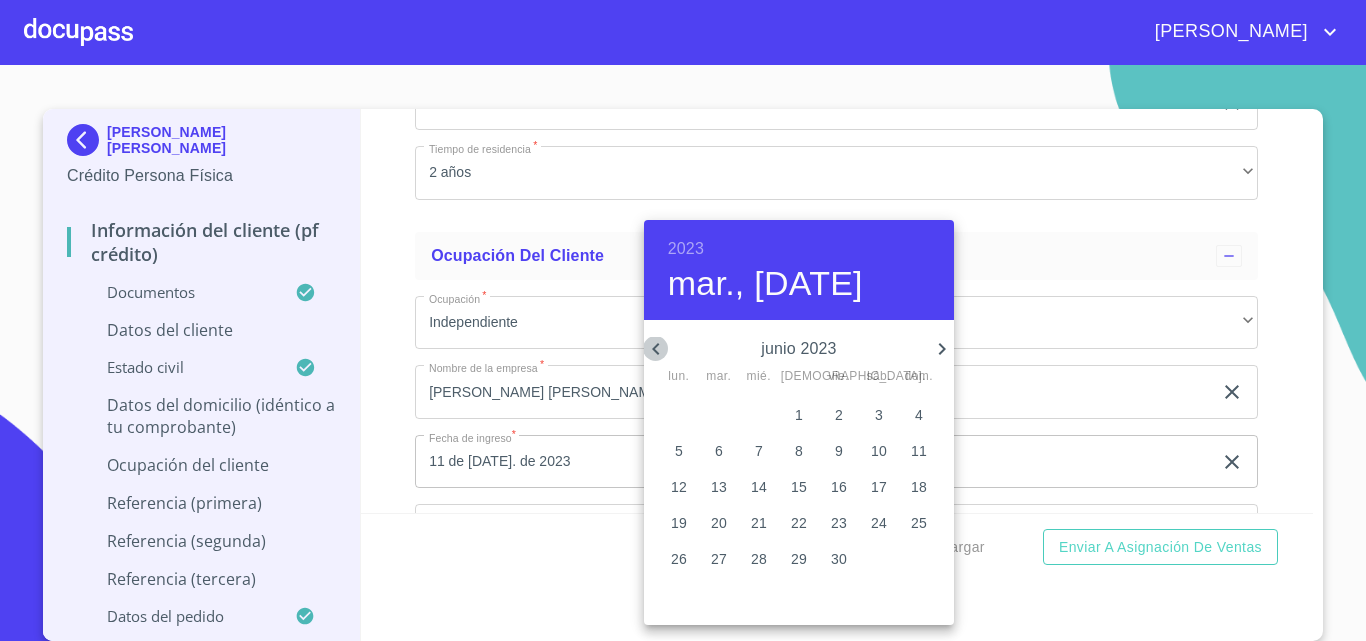 click 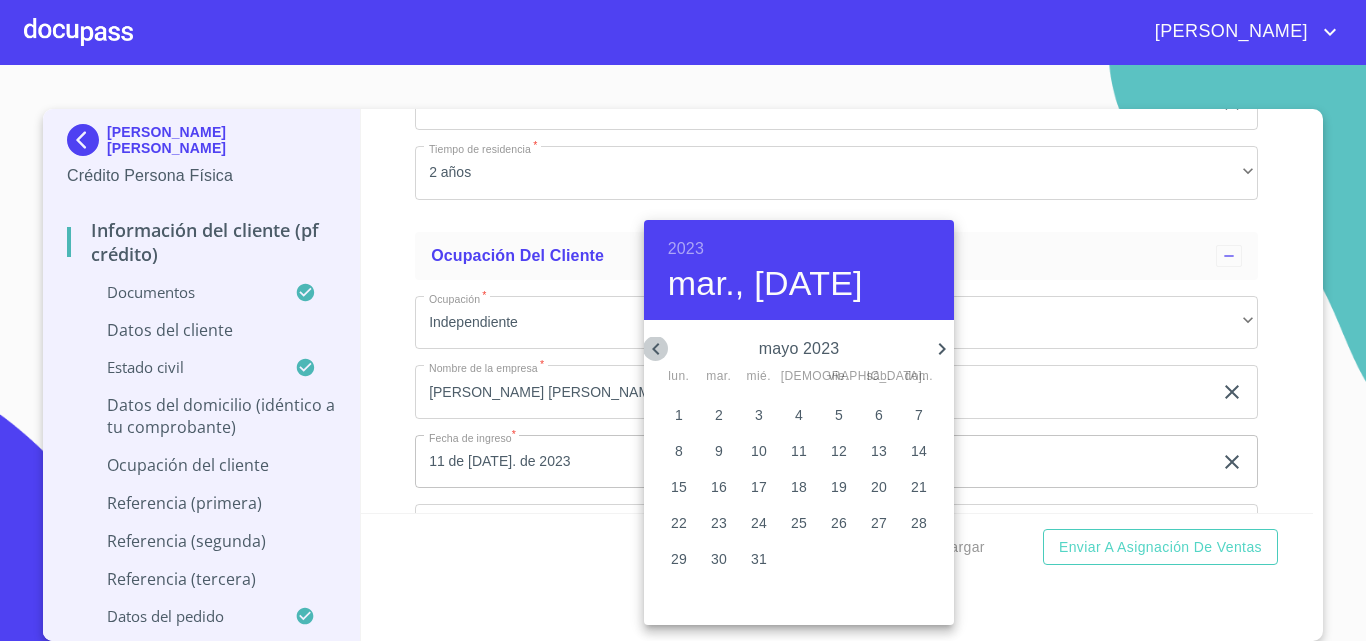click 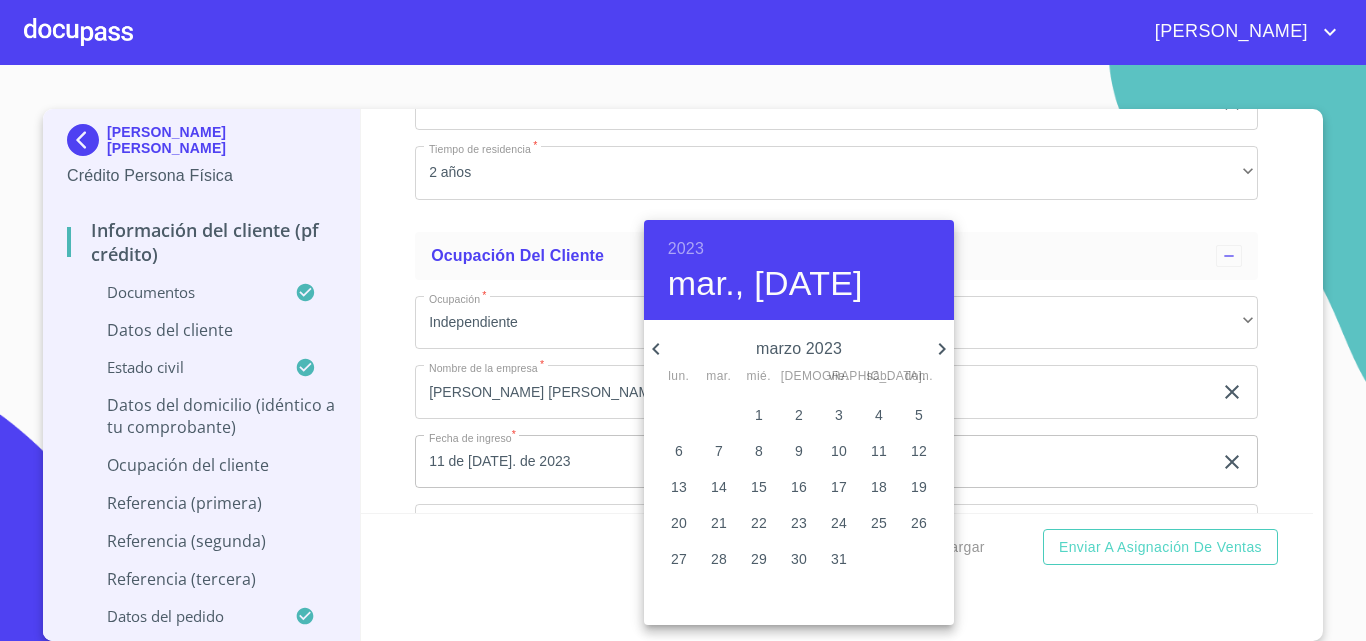 click 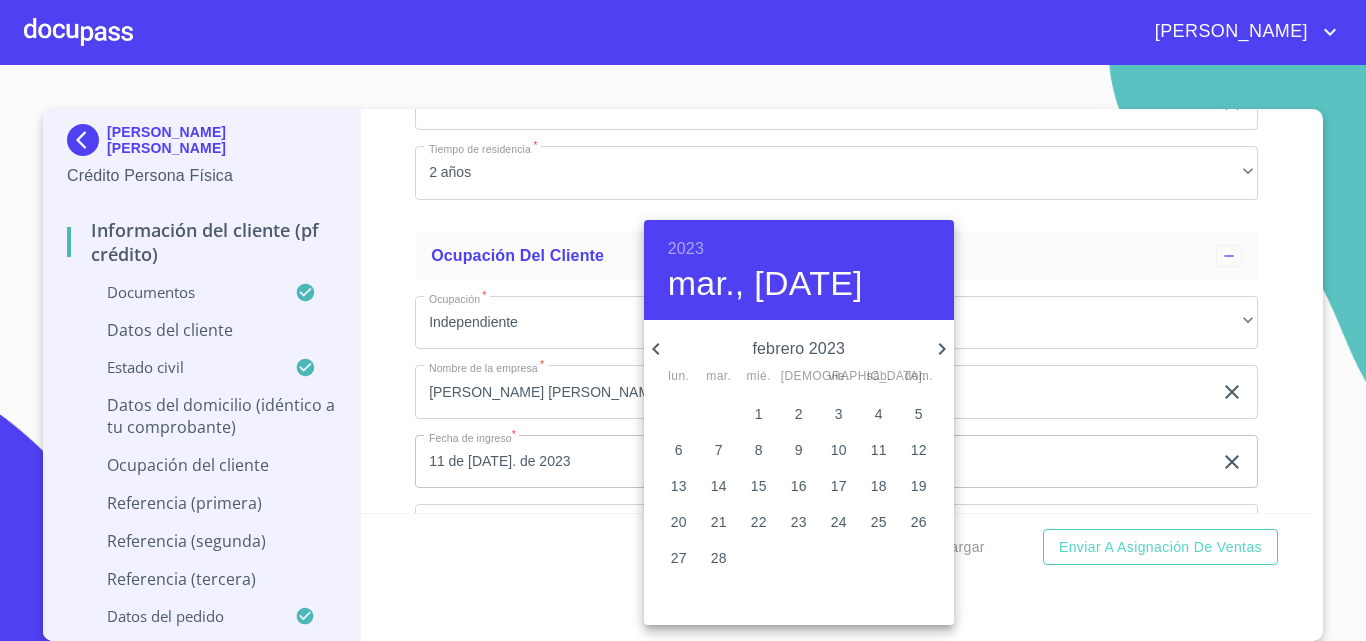 click on "1" at bounding box center [759, 414] 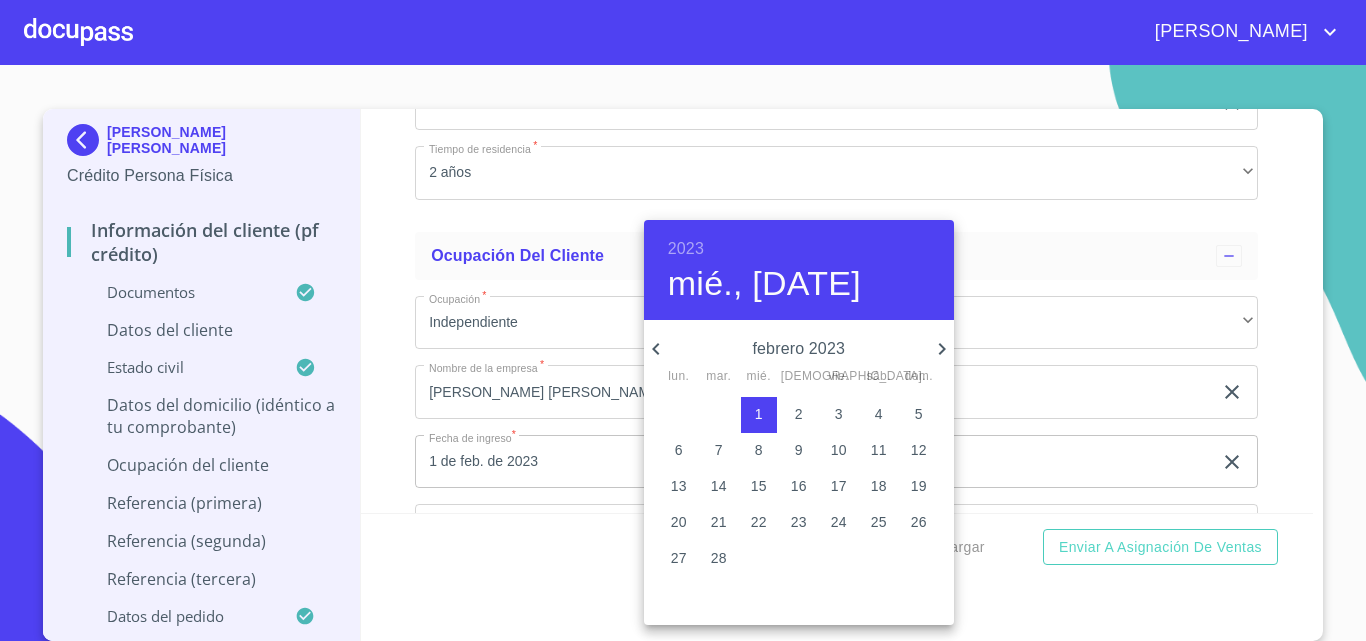 click at bounding box center (683, 320) 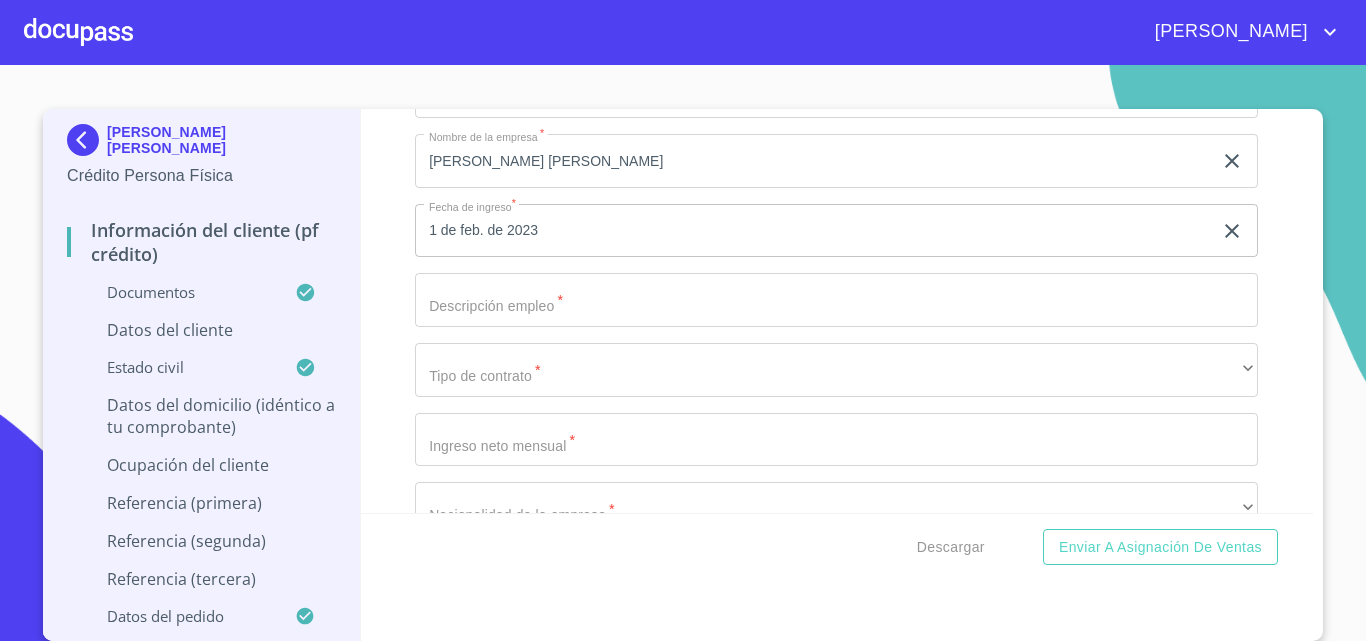 scroll, scrollTop: 8999, scrollLeft: 0, axis: vertical 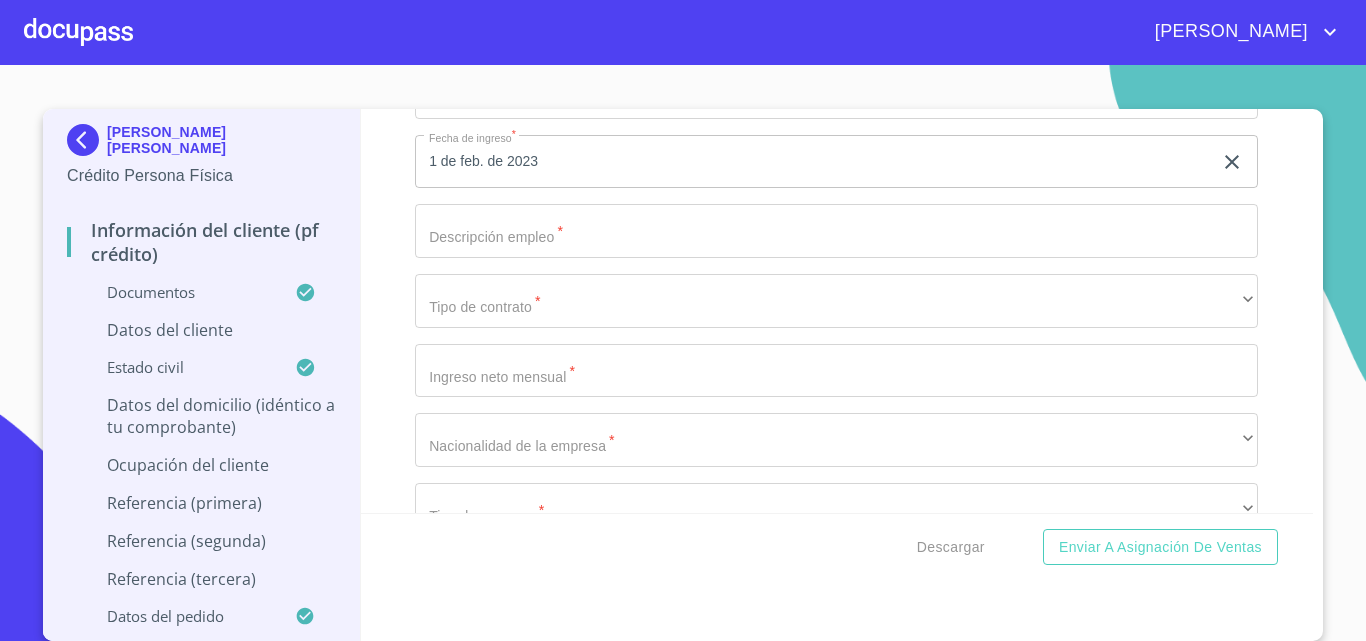 click on "Documento de identificación.   *" at bounding box center [813, -2515] 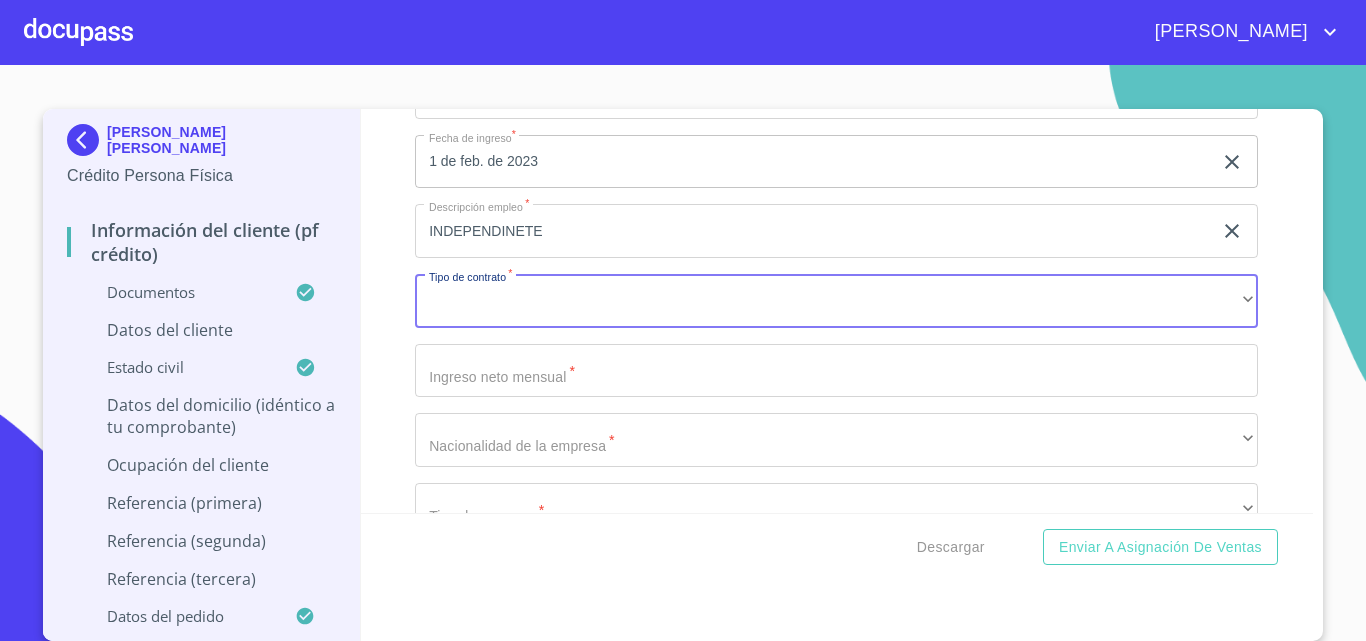 click on "INDEPENDINETE" at bounding box center [813, -2515] 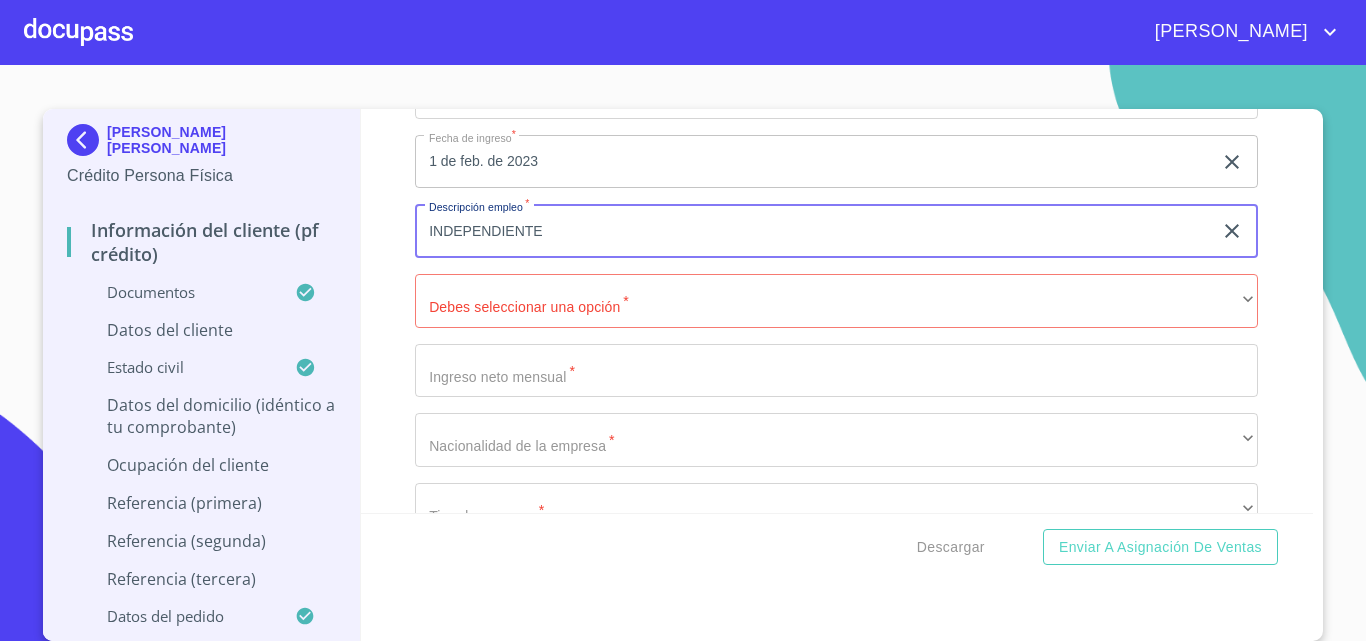 type on "INDEPENDIENTE" 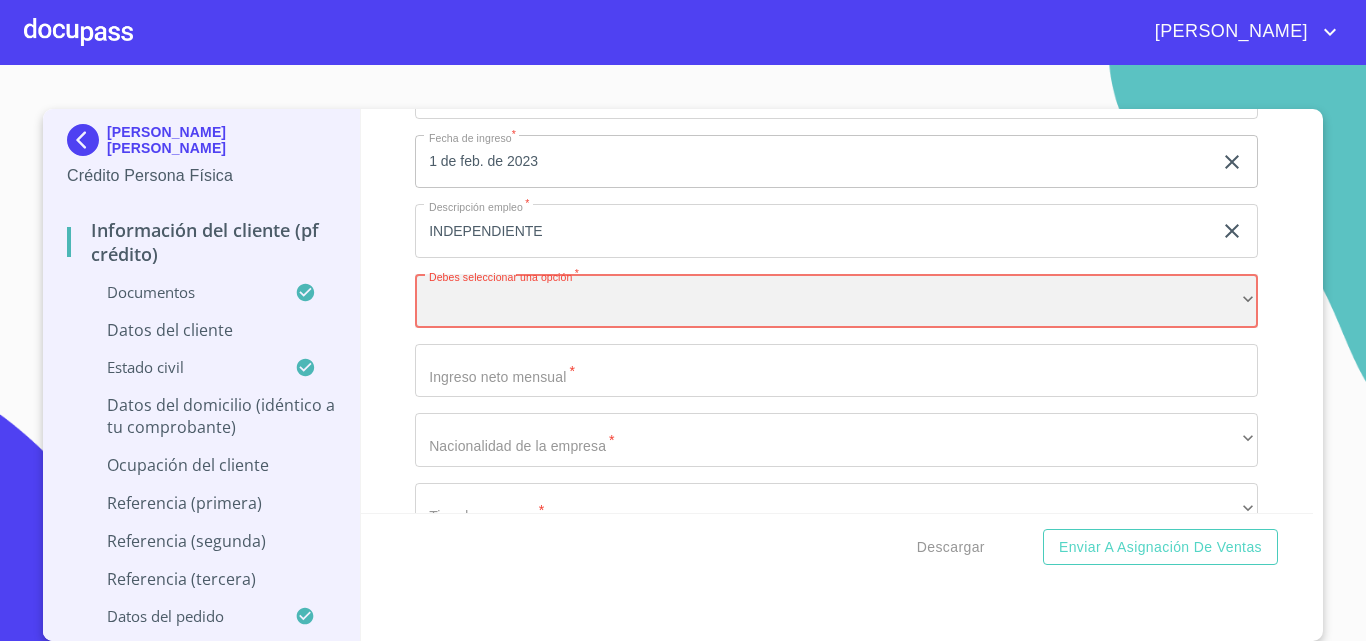 click on "​" at bounding box center (836, 301) 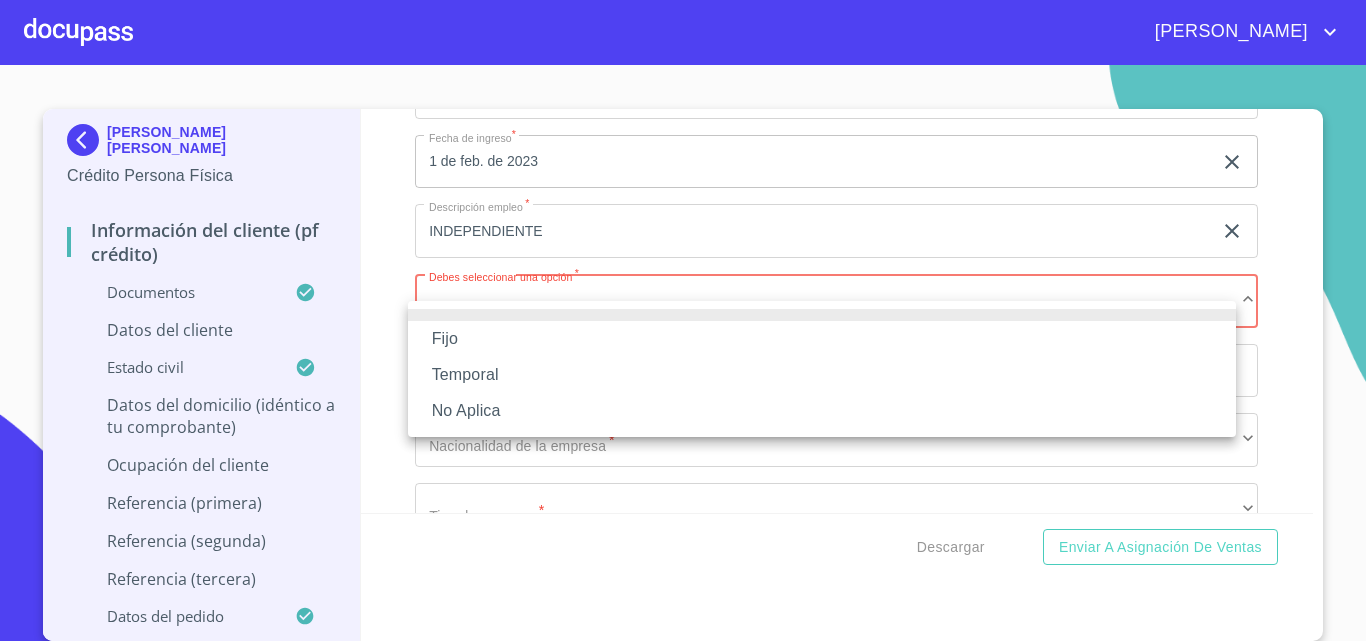 drag, startPoint x: 453, startPoint y: 342, endPoint x: 479, endPoint y: 330, distance: 28.635643 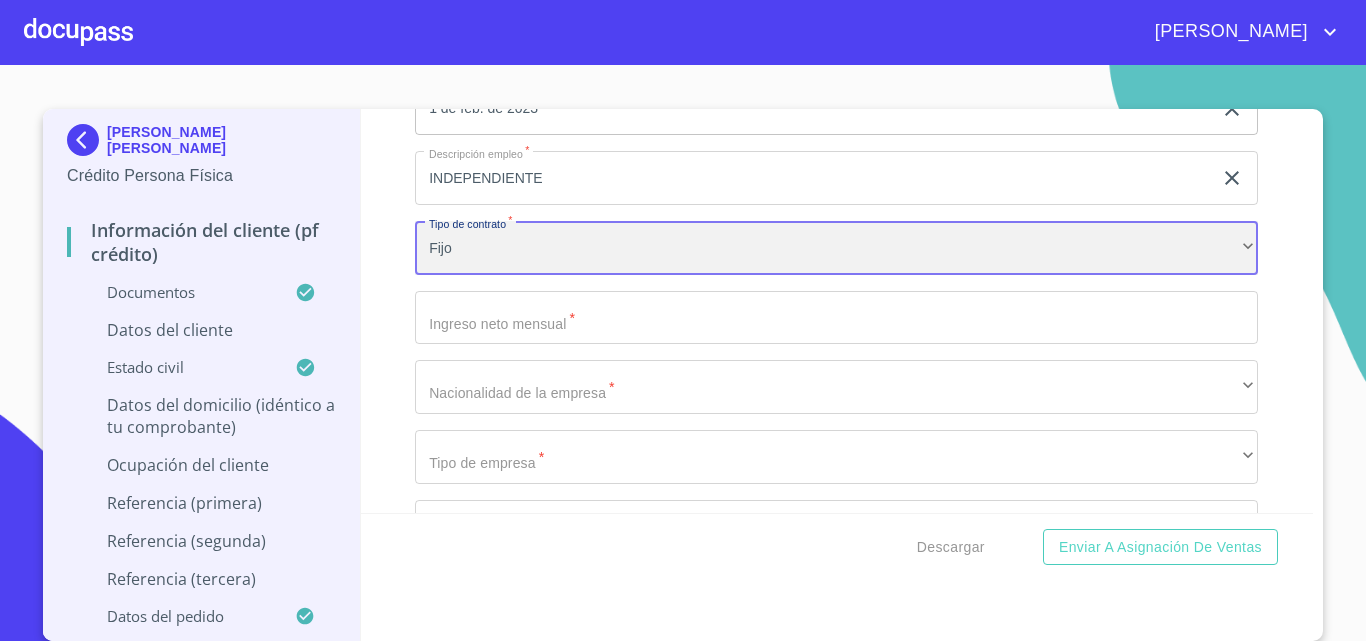 scroll, scrollTop: 9099, scrollLeft: 0, axis: vertical 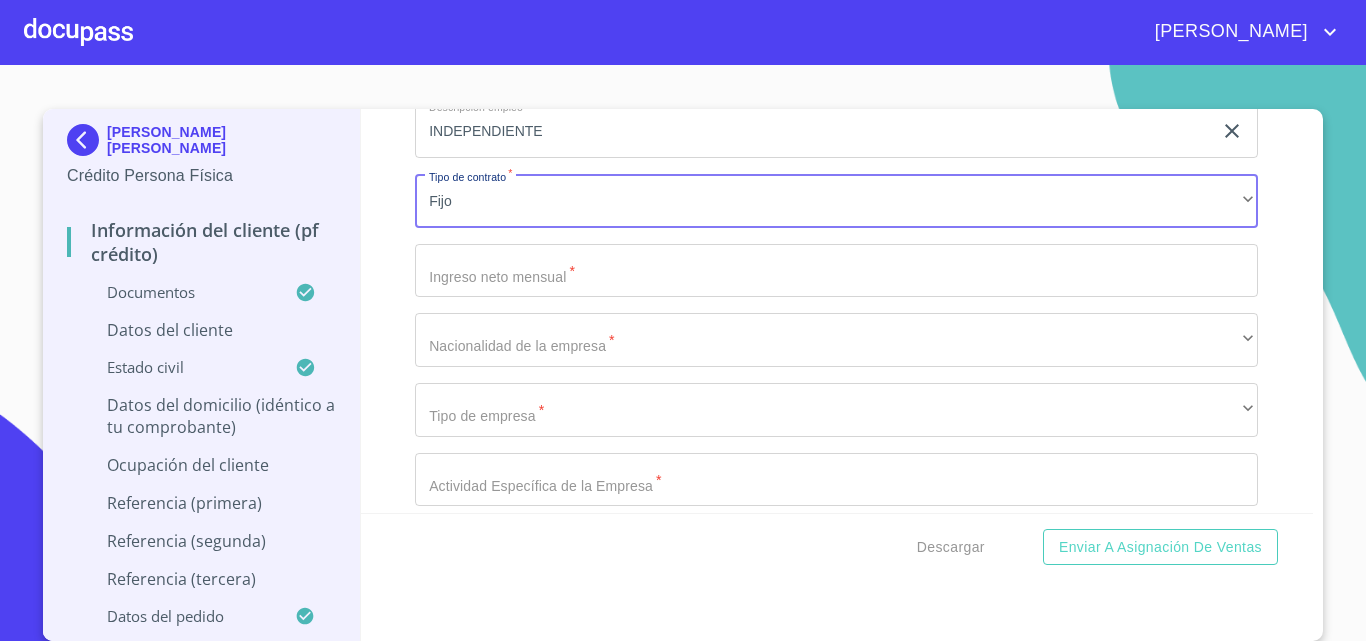 click on "Documento de identificación.   *" at bounding box center [813, -2615] 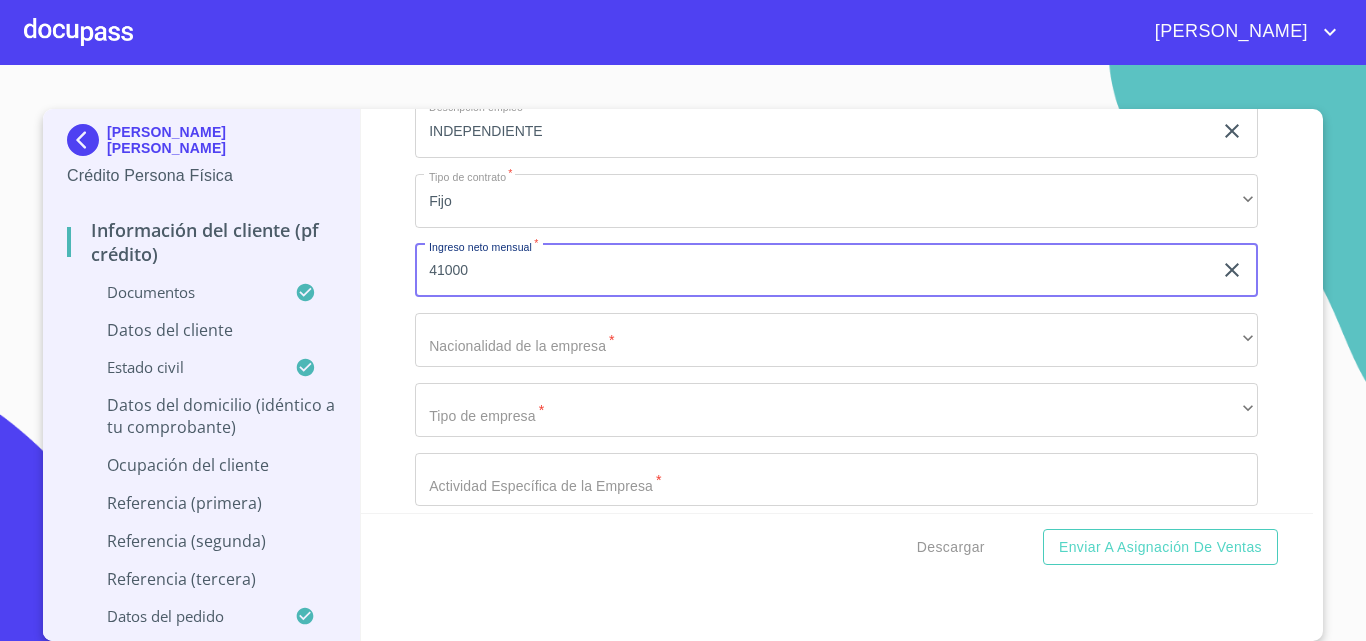 type on "41000" 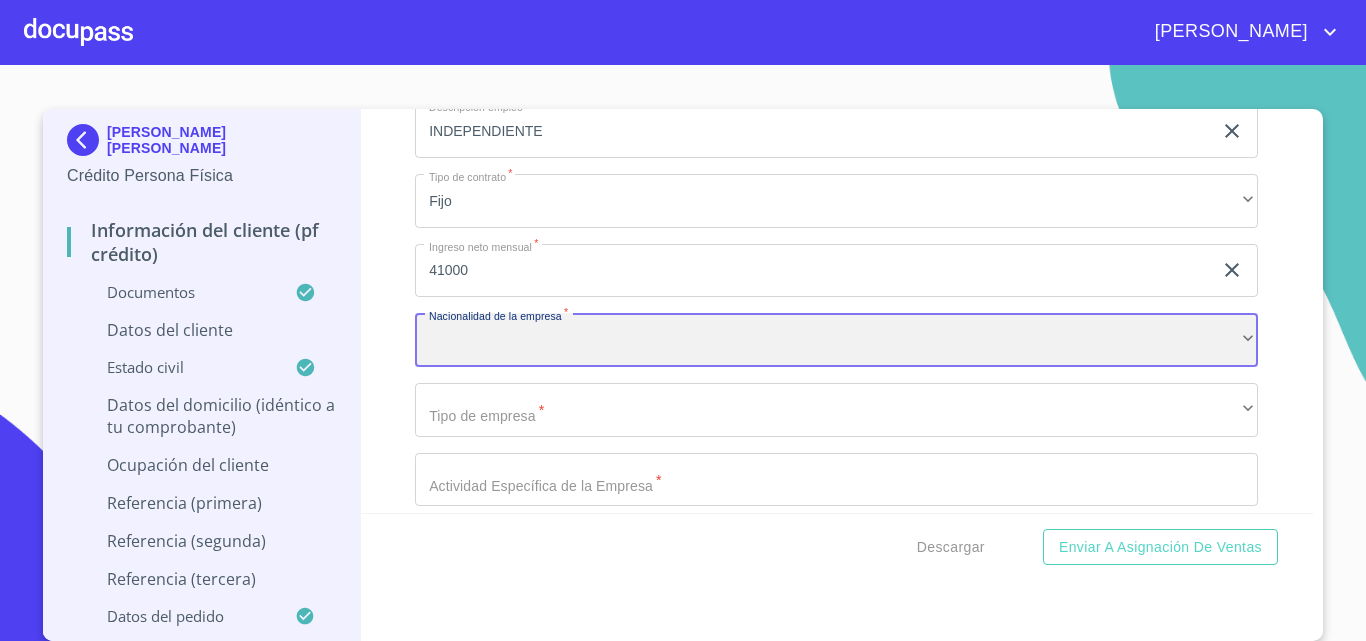 click on "​" at bounding box center [836, 340] 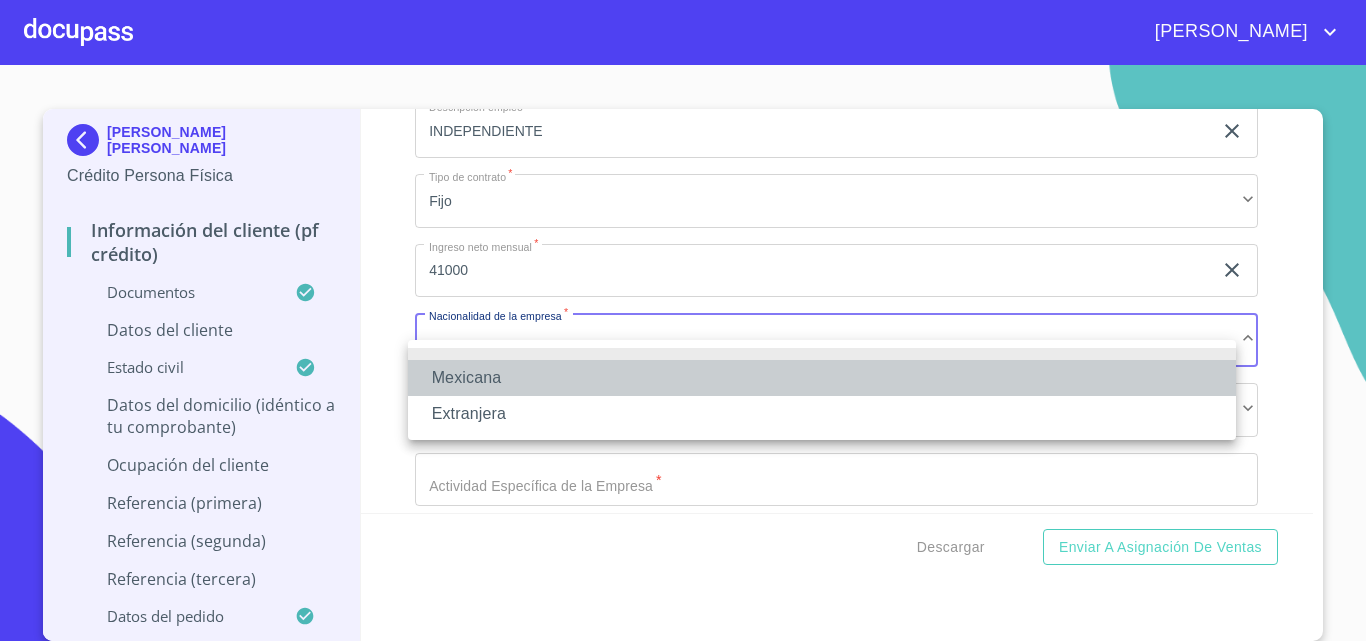 click on "Mexicana" at bounding box center [822, 378] 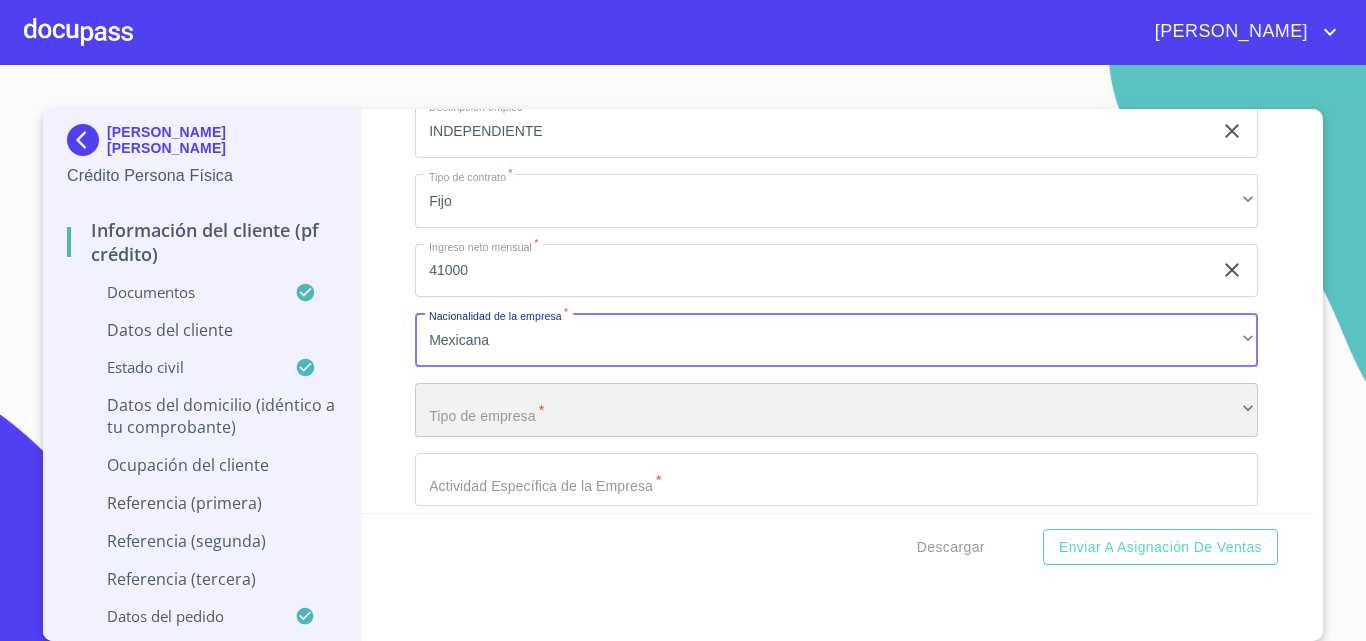 click on "​" at bounding box center [836, 410] 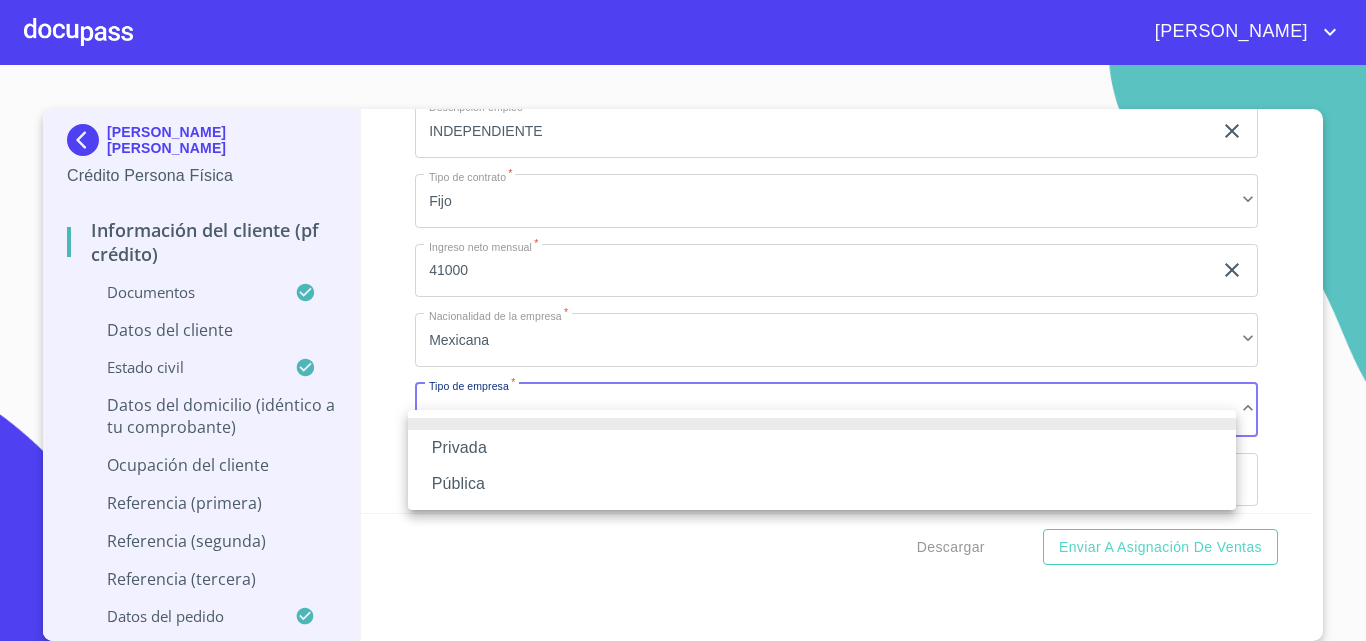 click on "Privada" at bounding box center [822, 448] 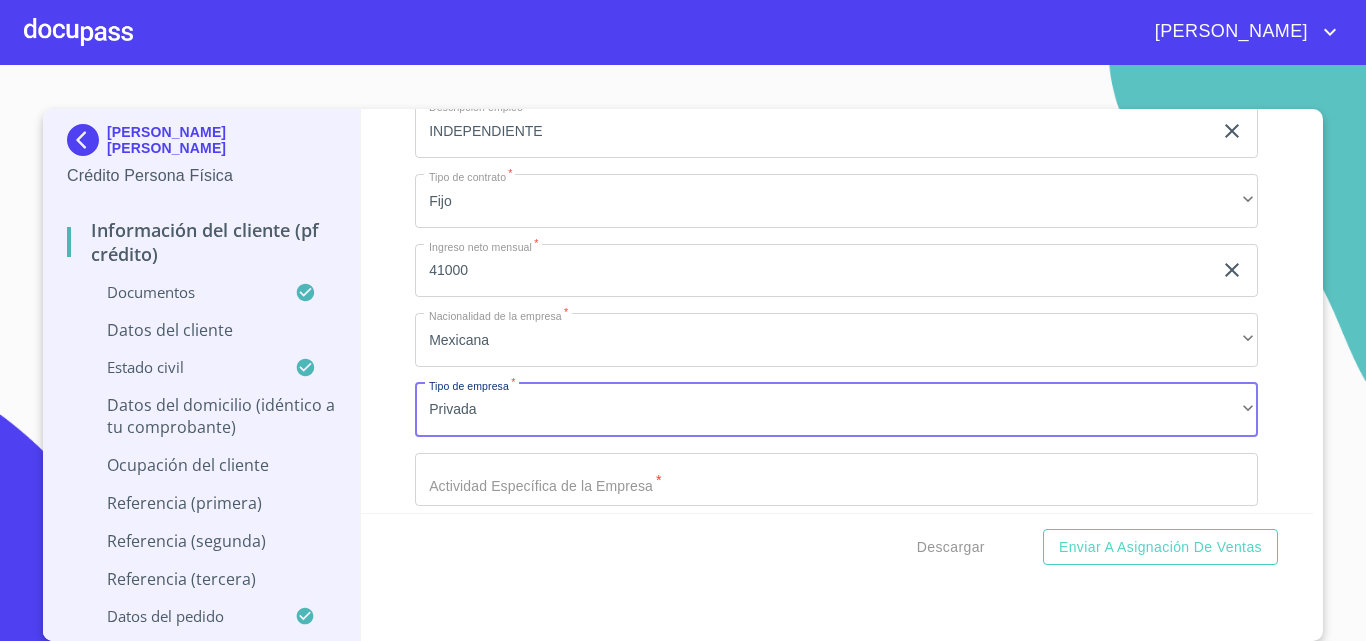 click on "Documento de identificación.   *" at bounding box center (813, -2615) 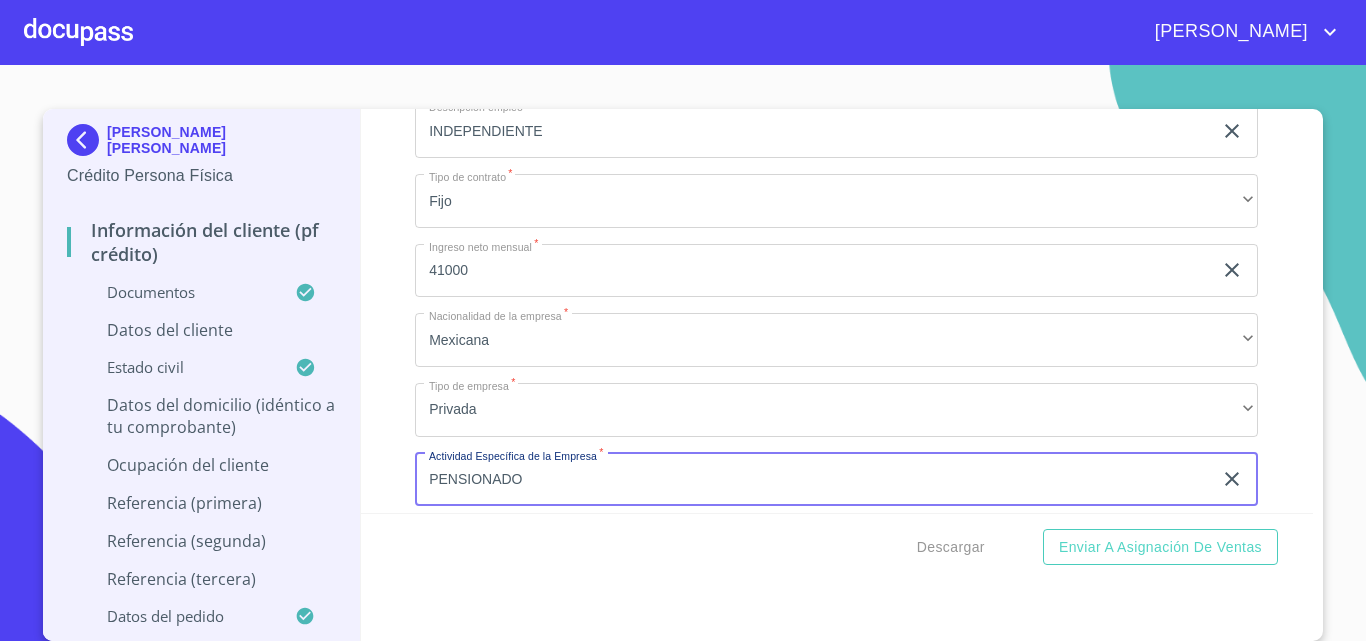 type on "PENSIONADO" 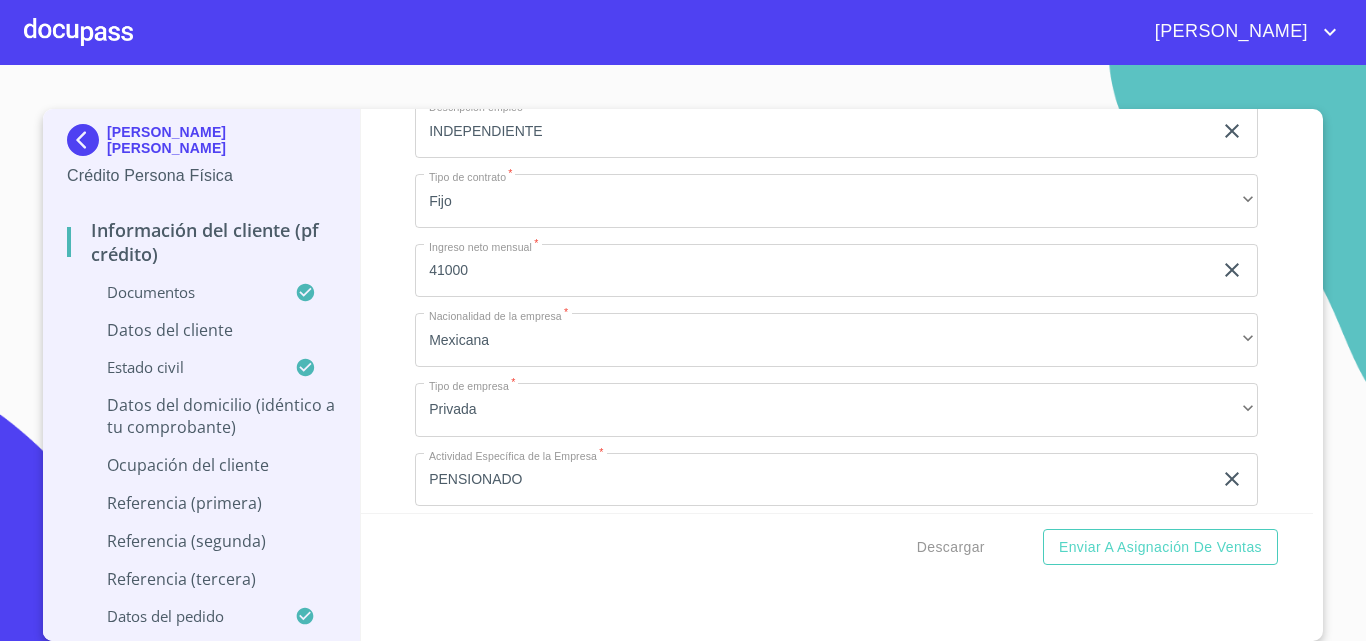 scroll, scrollTop: 9361, scrollLeft: 0, axis: vertical 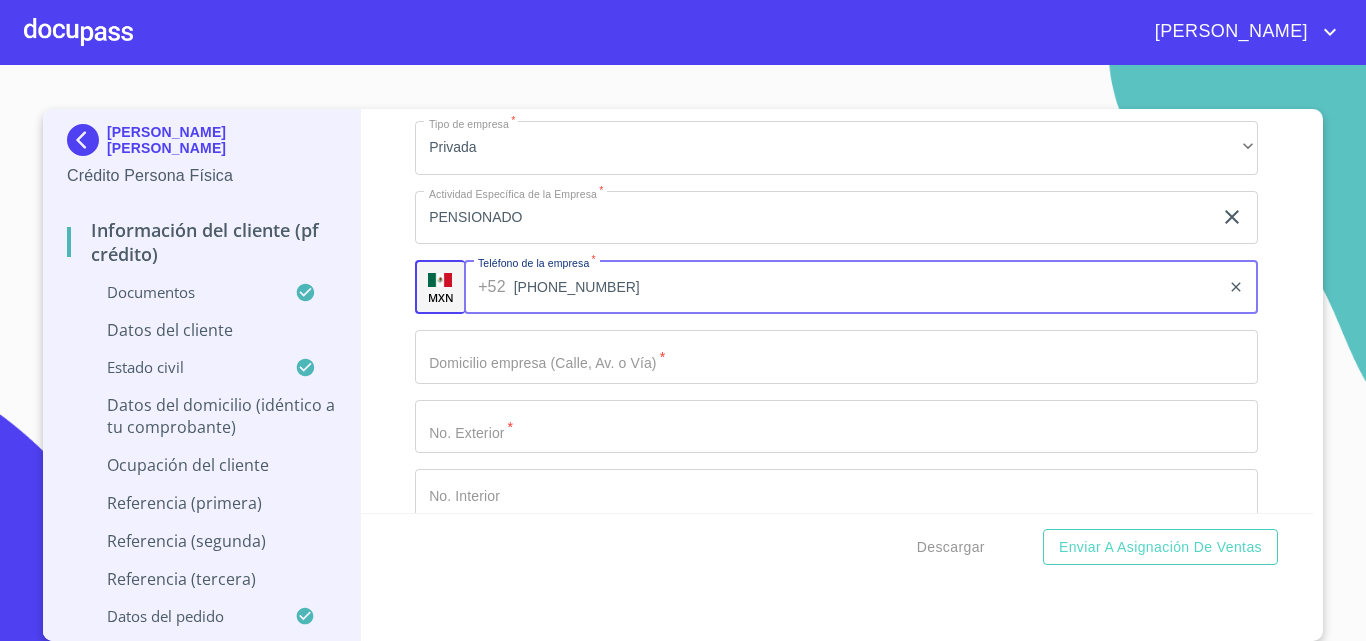 type on "[PHONE_NUMBER]" 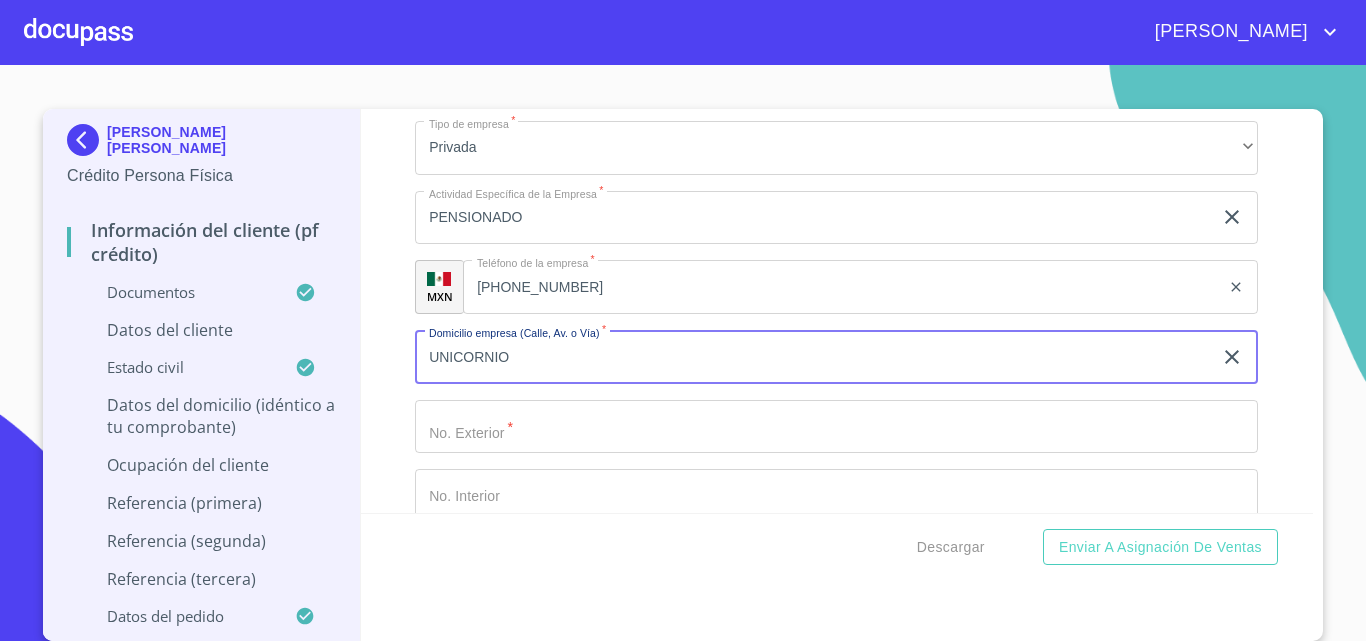 type on "UNICORNIO" 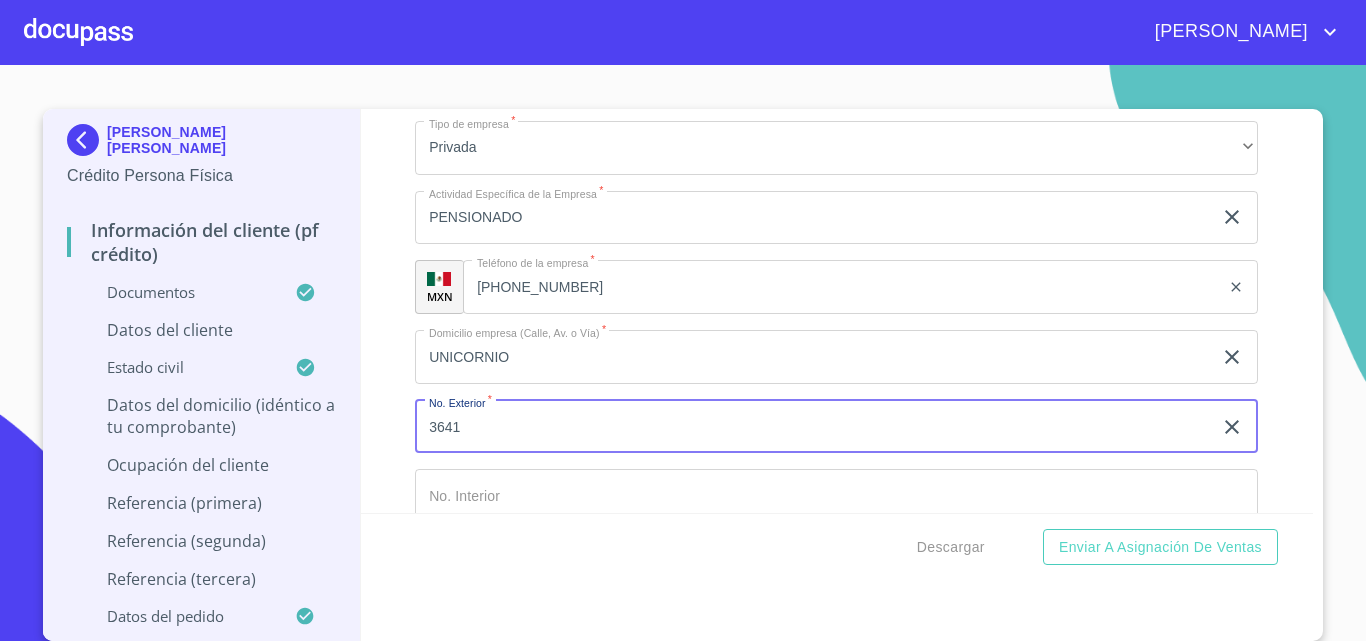 type on "3641" 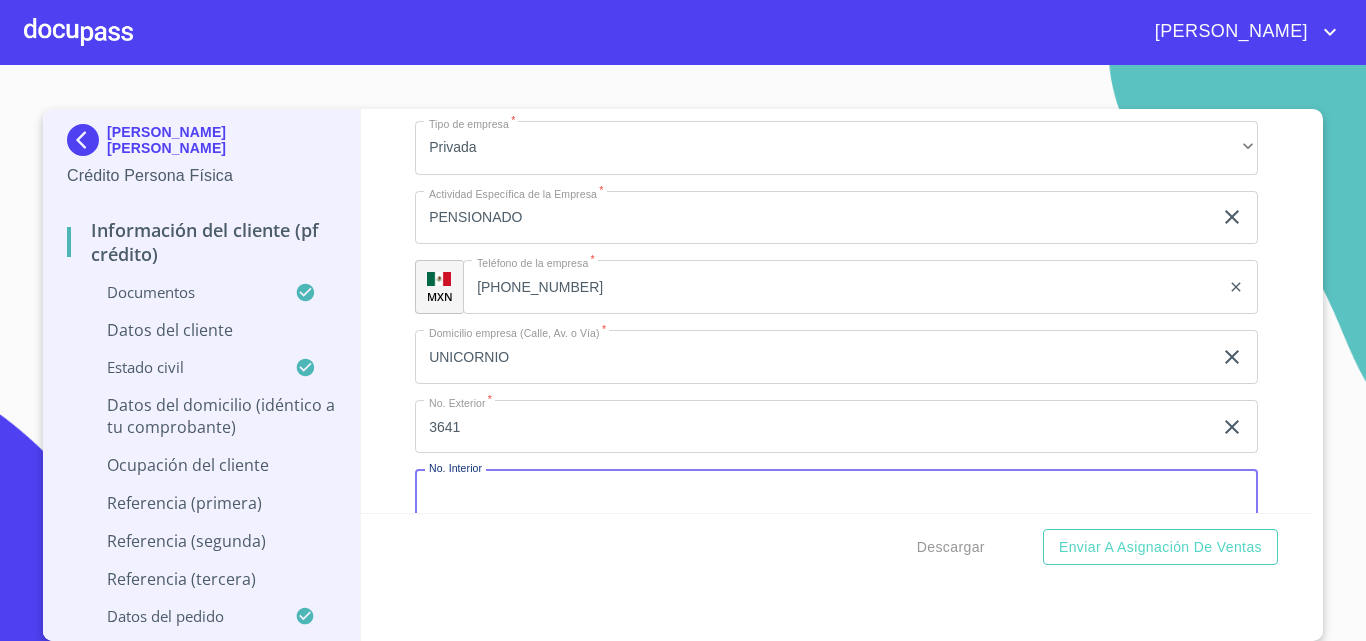 scroll, scrollTop: 9396, scrollLeft: 0, axis: vertical 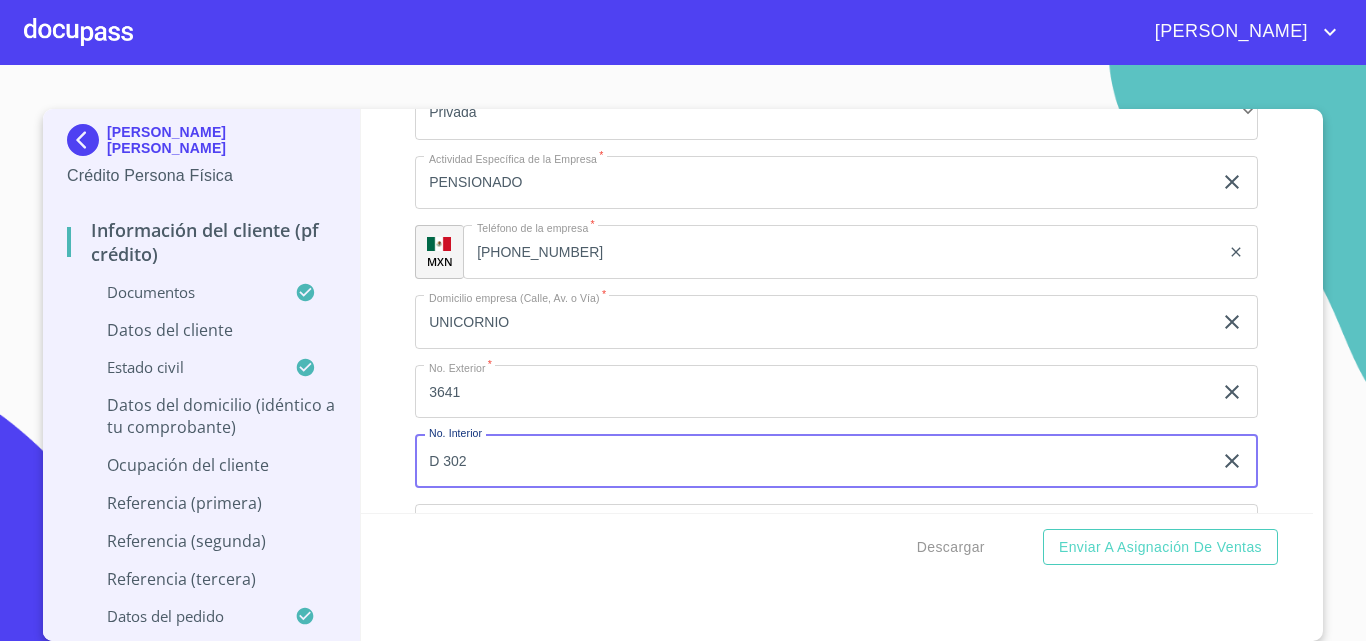 type on "D 302" 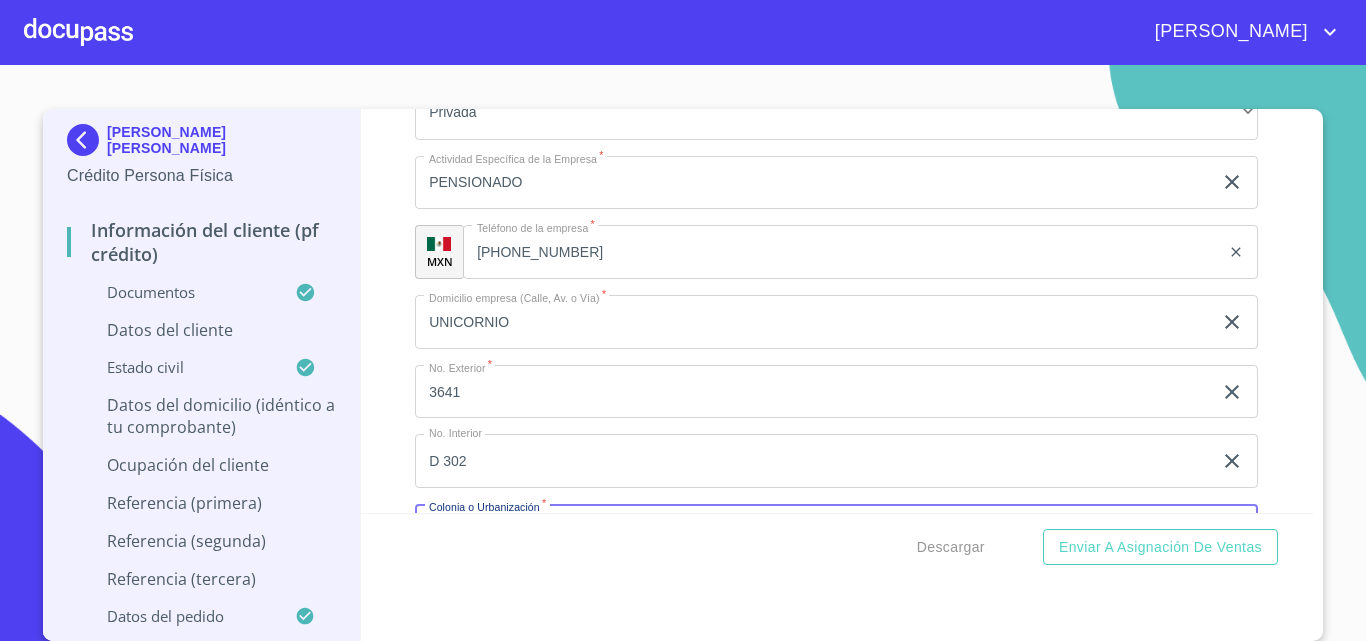 scroll, scrollTop: 9640, scrollLeft: 0, axis: vertical 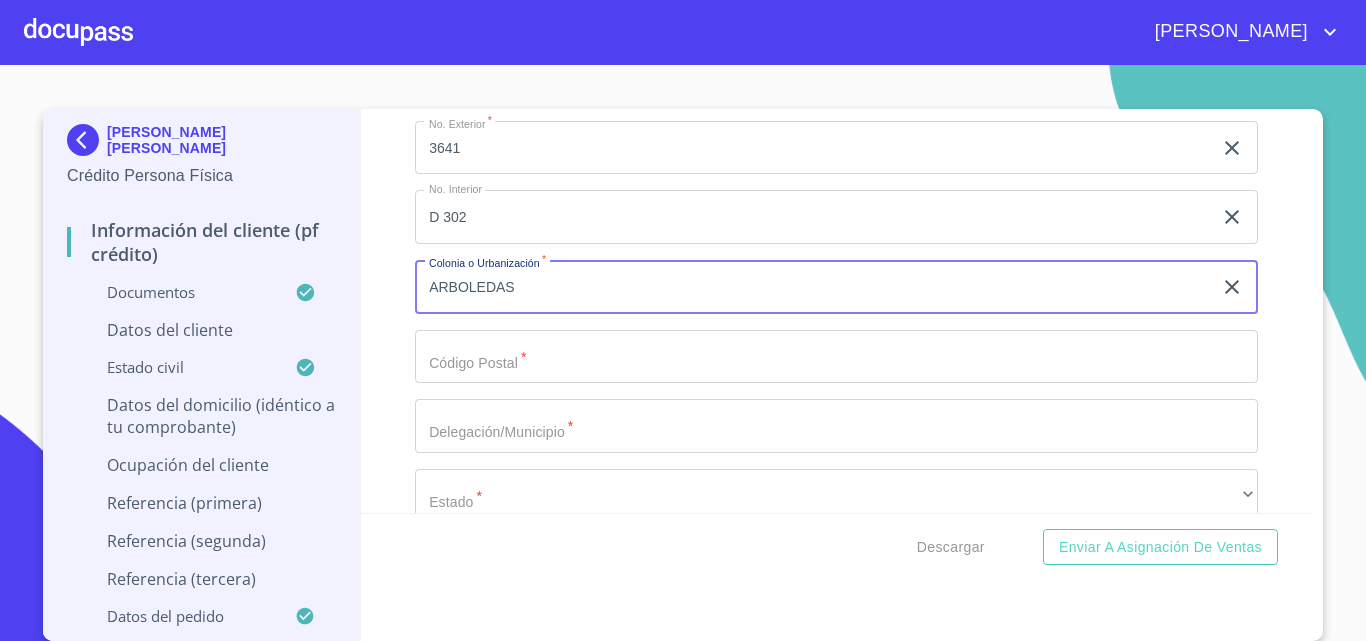 type on "ARBOLEDAS" 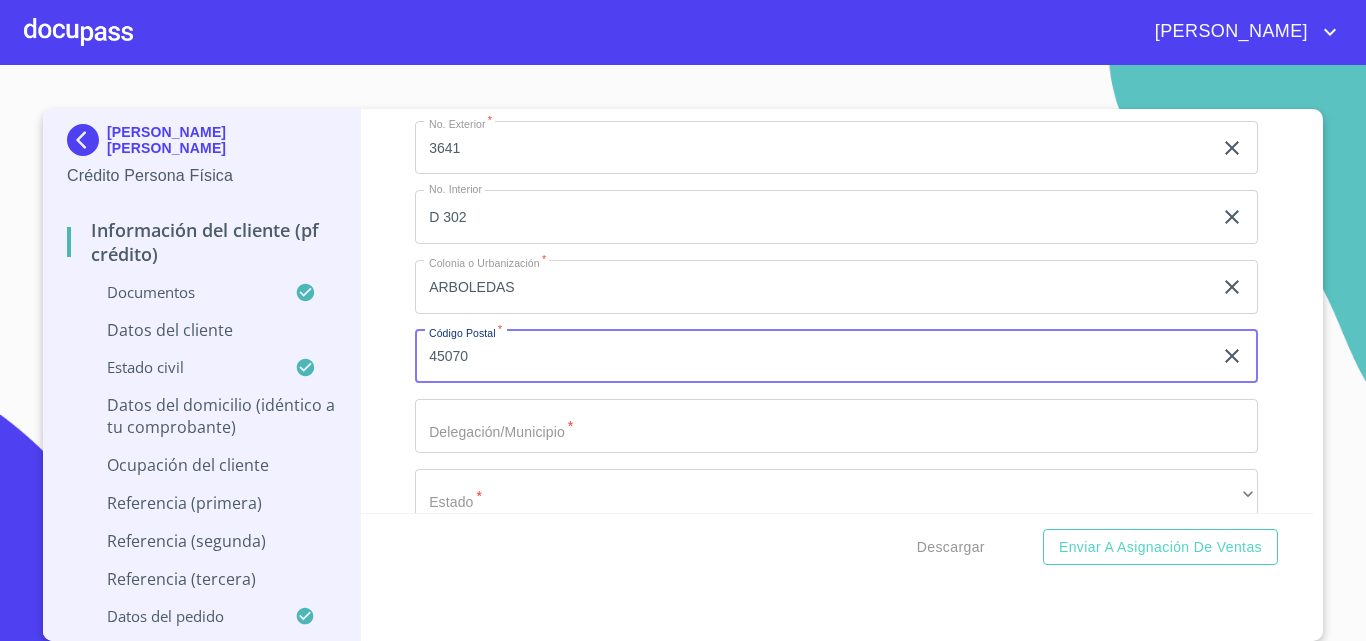 type on "45070" 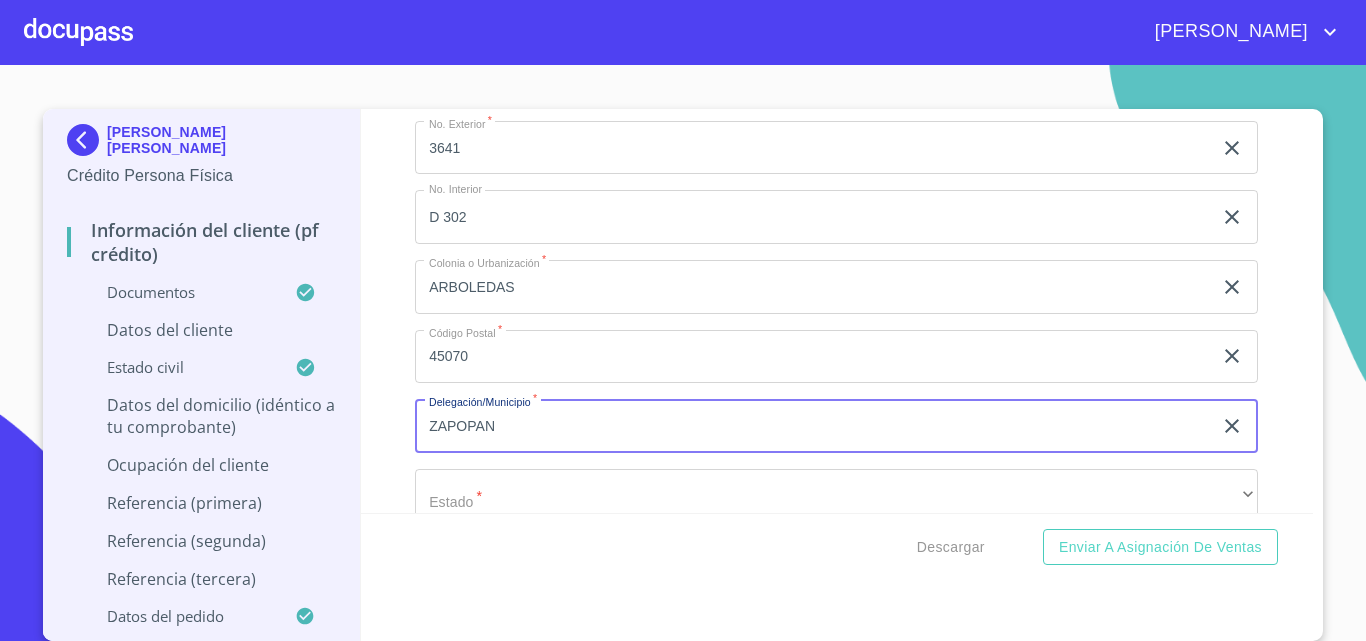 type on "ZAPOPAN" 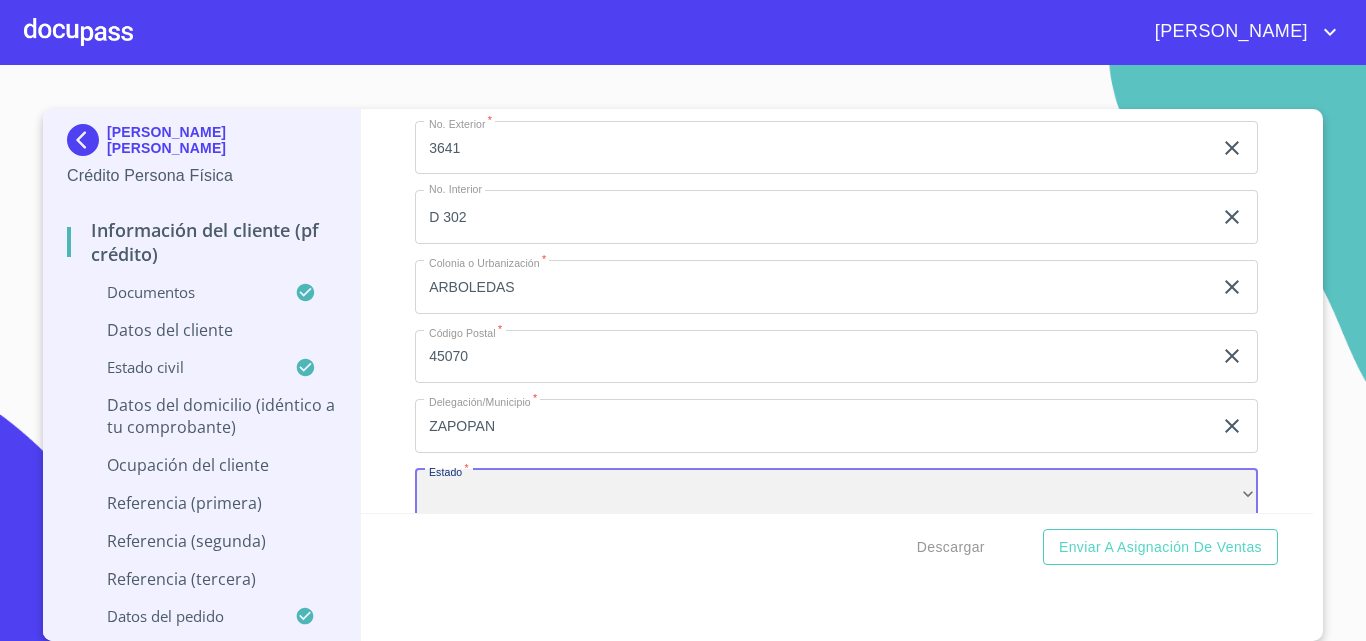scroll, scrollTop: 9674, scrollLeft: 0, axis: vertical 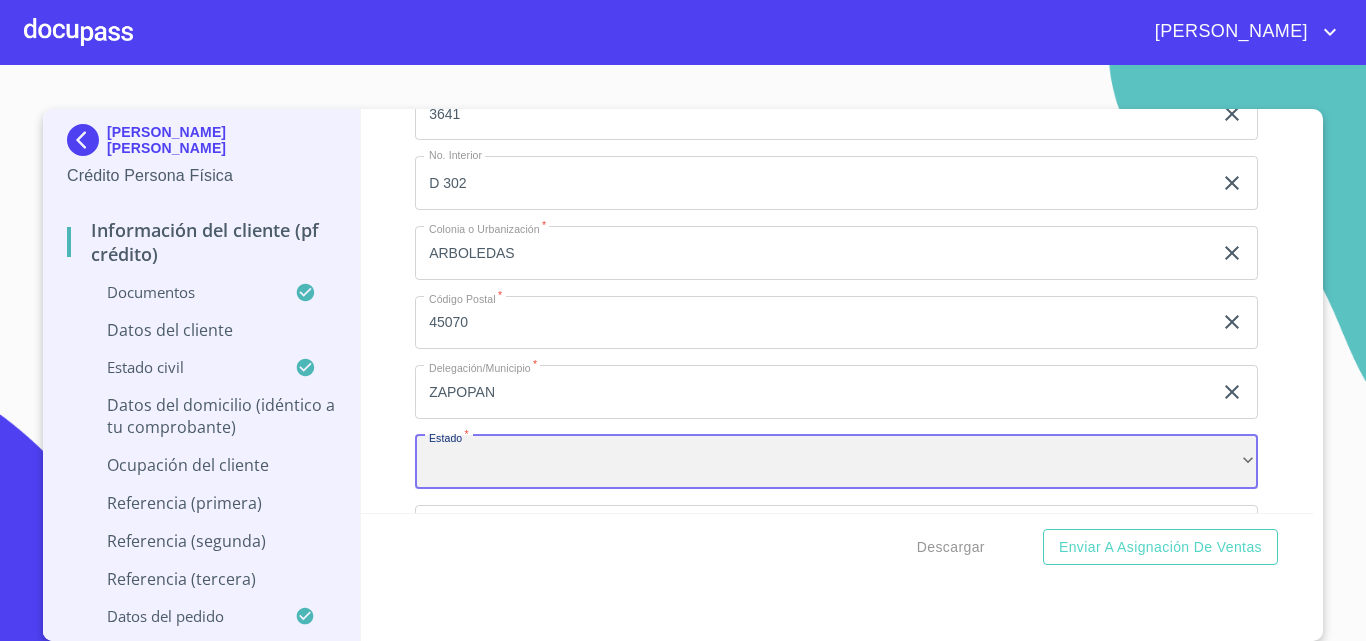 click on "​" at bounding box center (836, 462) 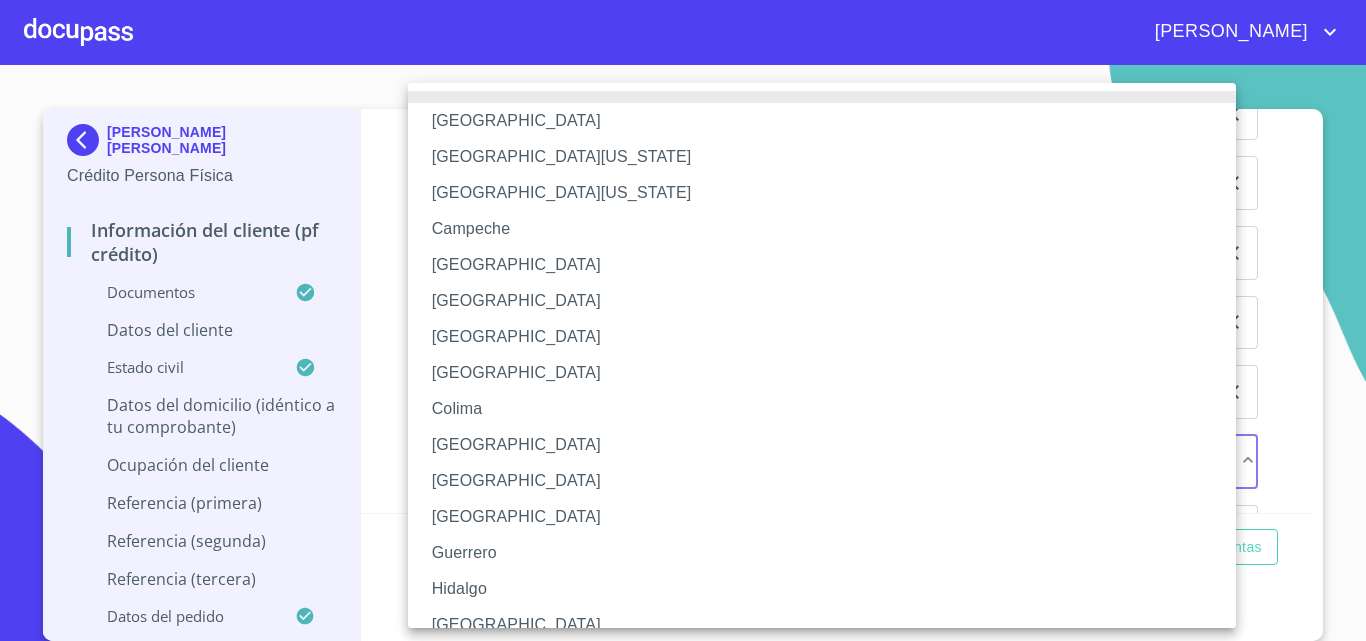 drag, startPoint x: 482, startPoint y: 611, endPoint x: 493, endPoint y: 595, distance: 19.416489 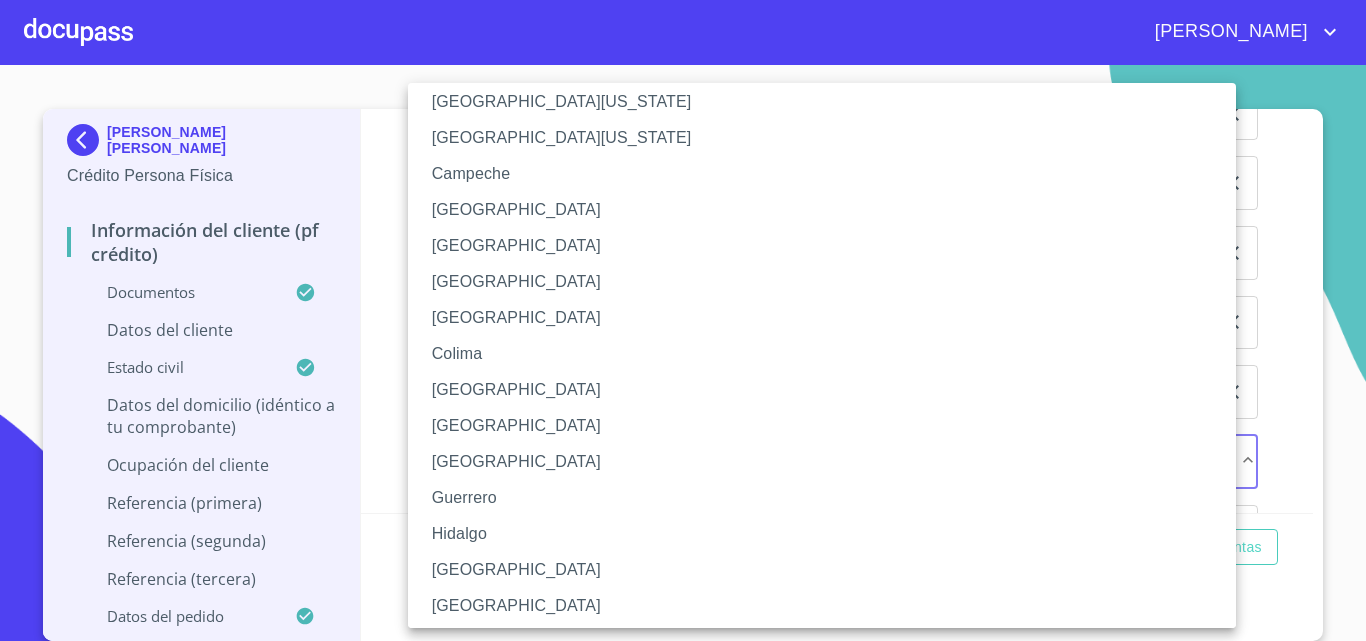 scroll, scrollTop: 100, scrollLeft: 0, axis: vertical 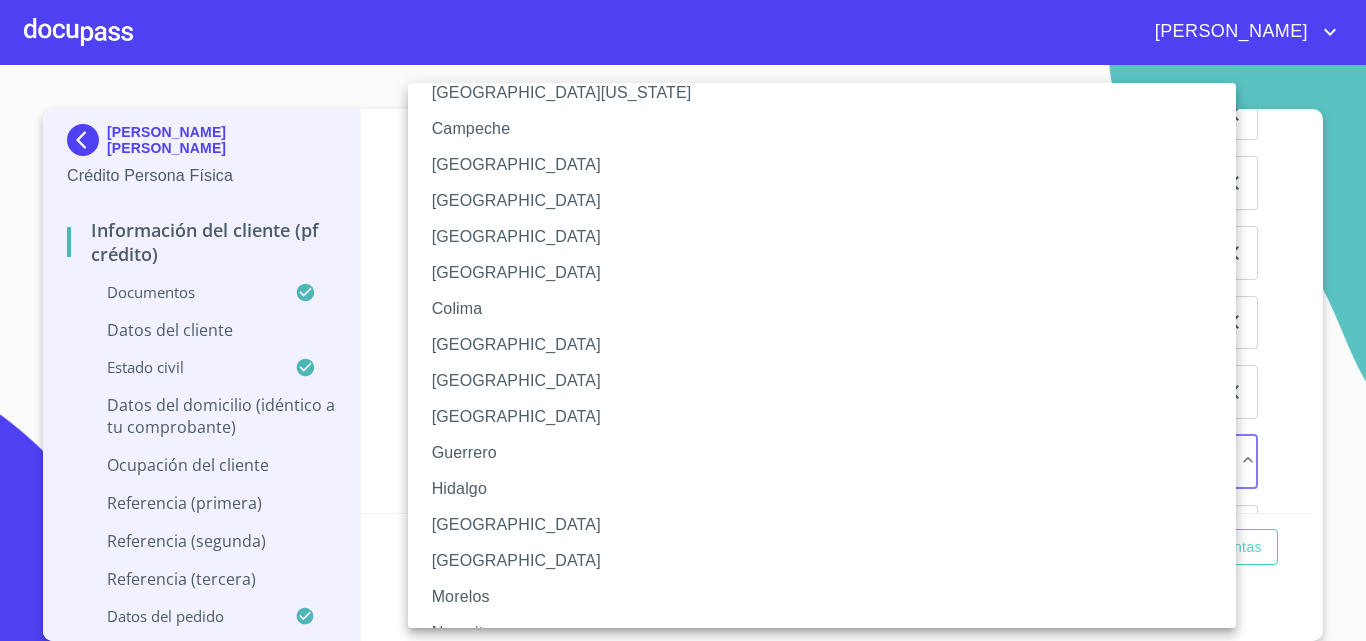 click on "[GEOGRAPHIC_DATA]" at bounding box center (829, 525) 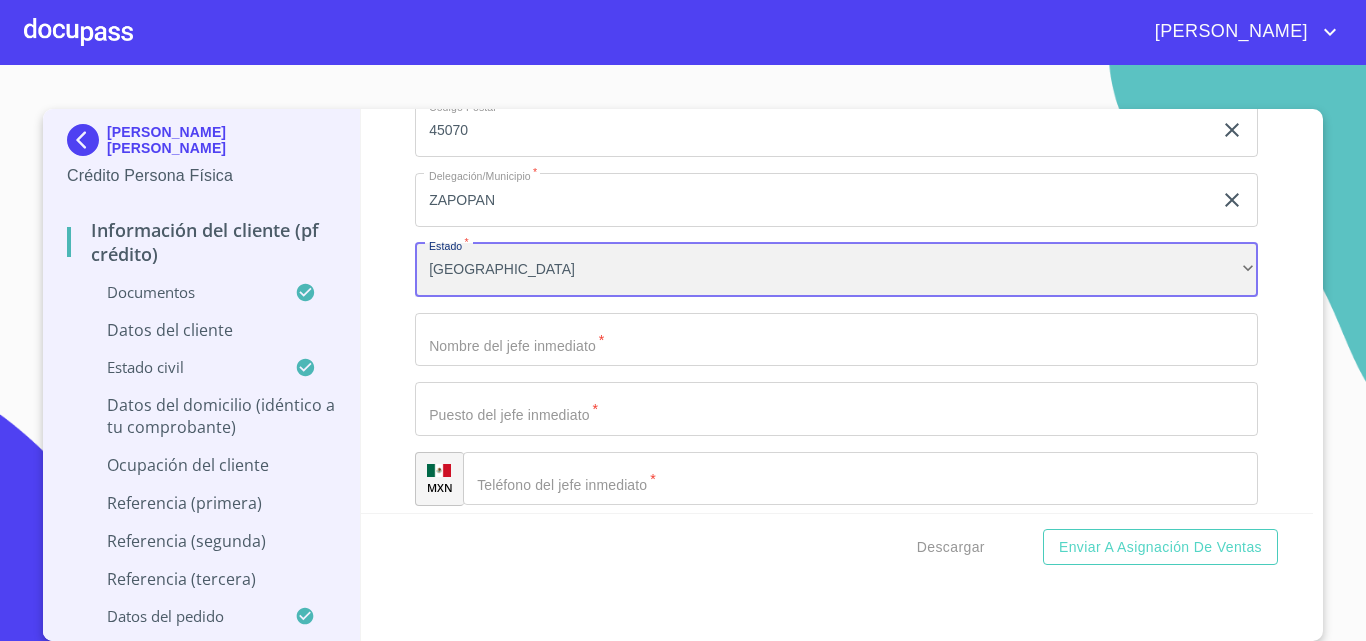 scroll, scrollTop: 9874, scrollLeft: 0, axis: vertical 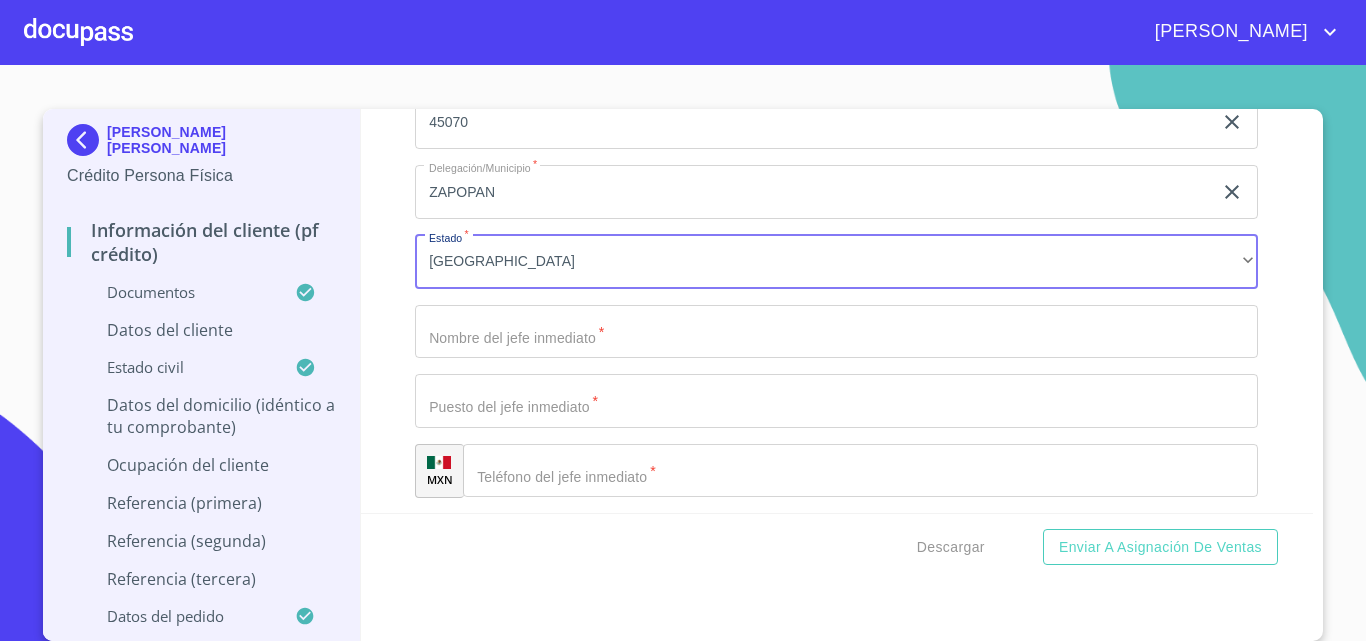 click on "Documento de identificación.   *" at bounding box center (813, -3390) 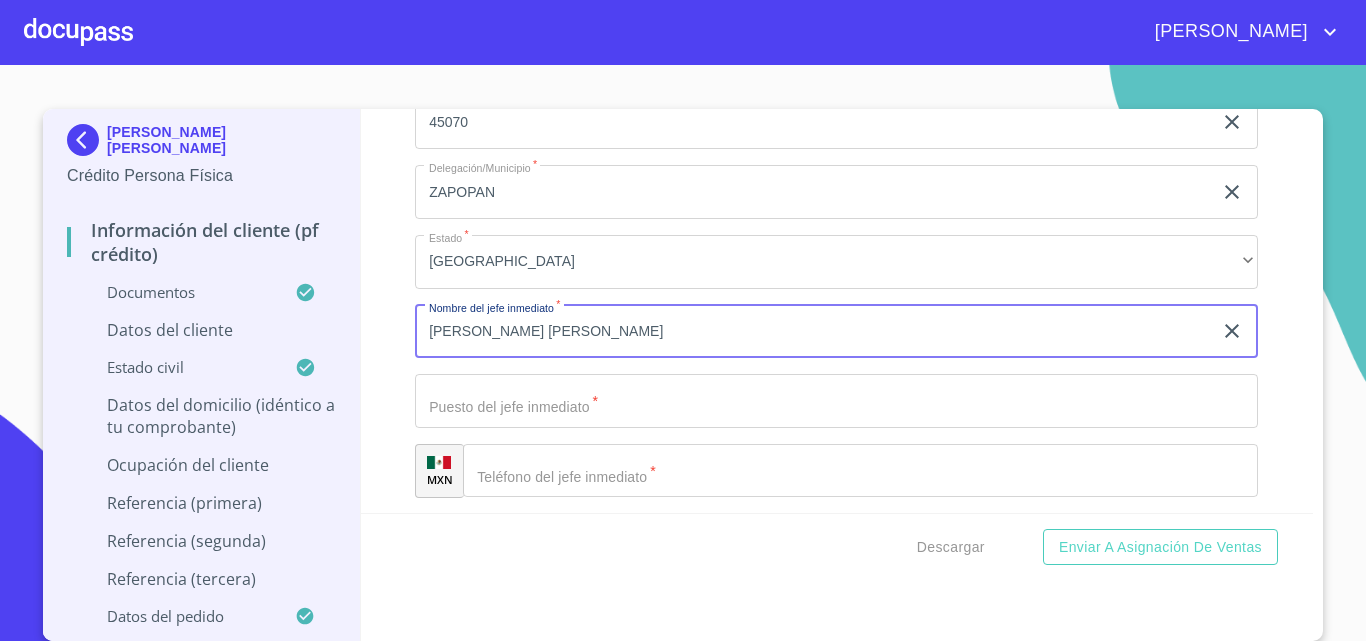 type on "[PERSON_NAME] [PERSON_NAME]" 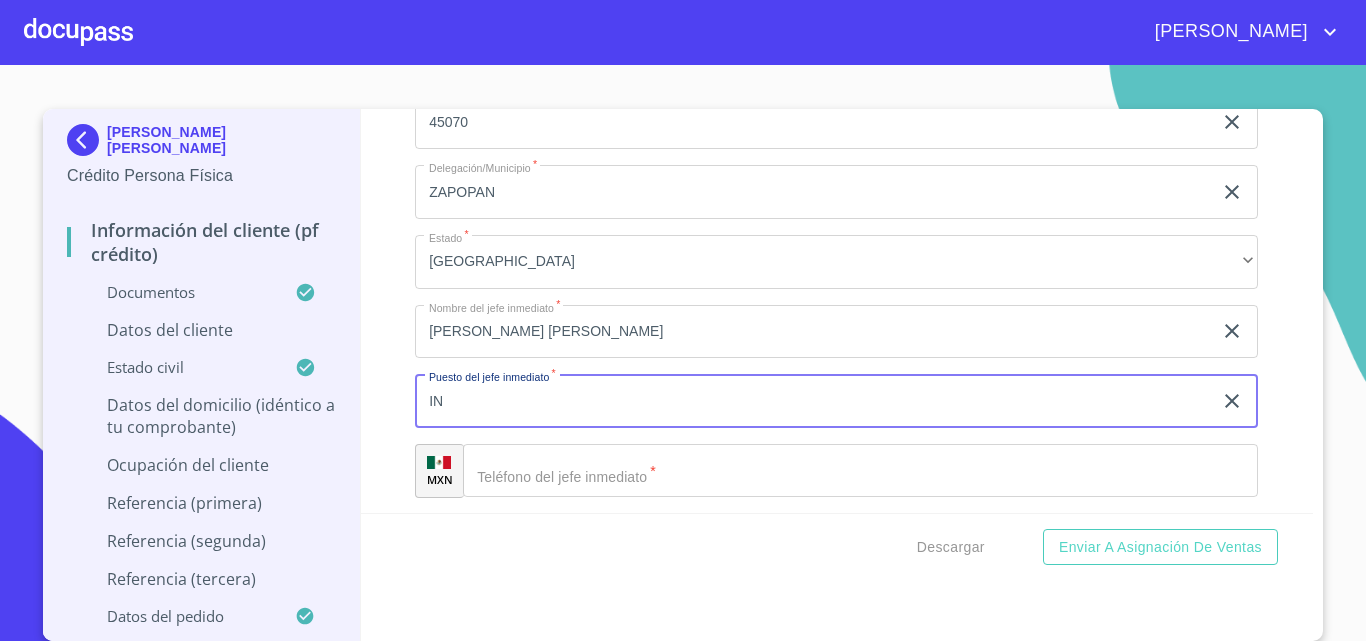 type on "I" 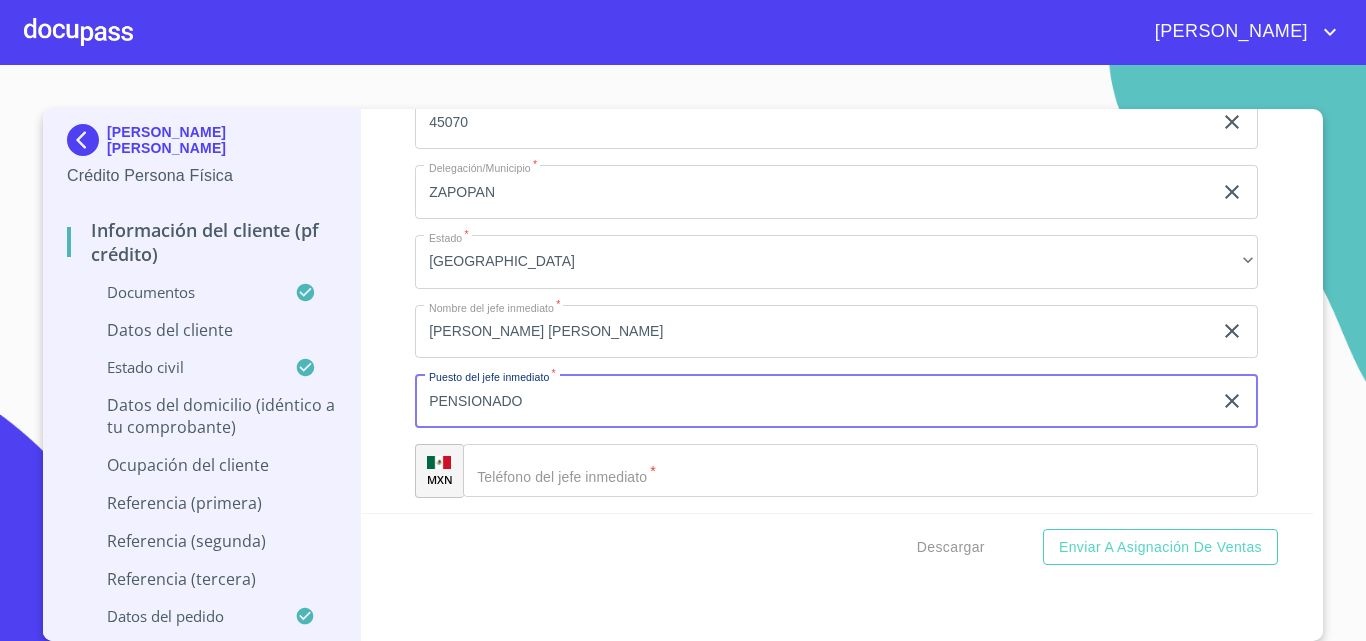 type on "PENSIONADO" 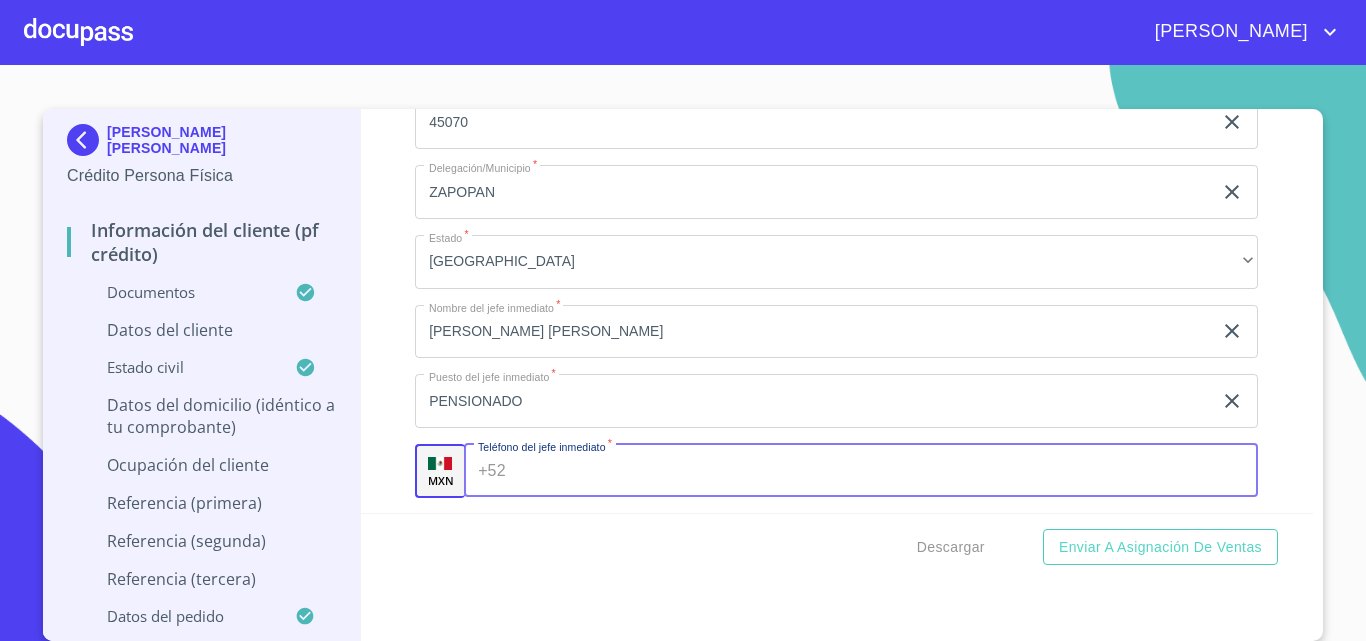 scroll, scrollTop: 9883, scrollLeft: 0, axis: vertical 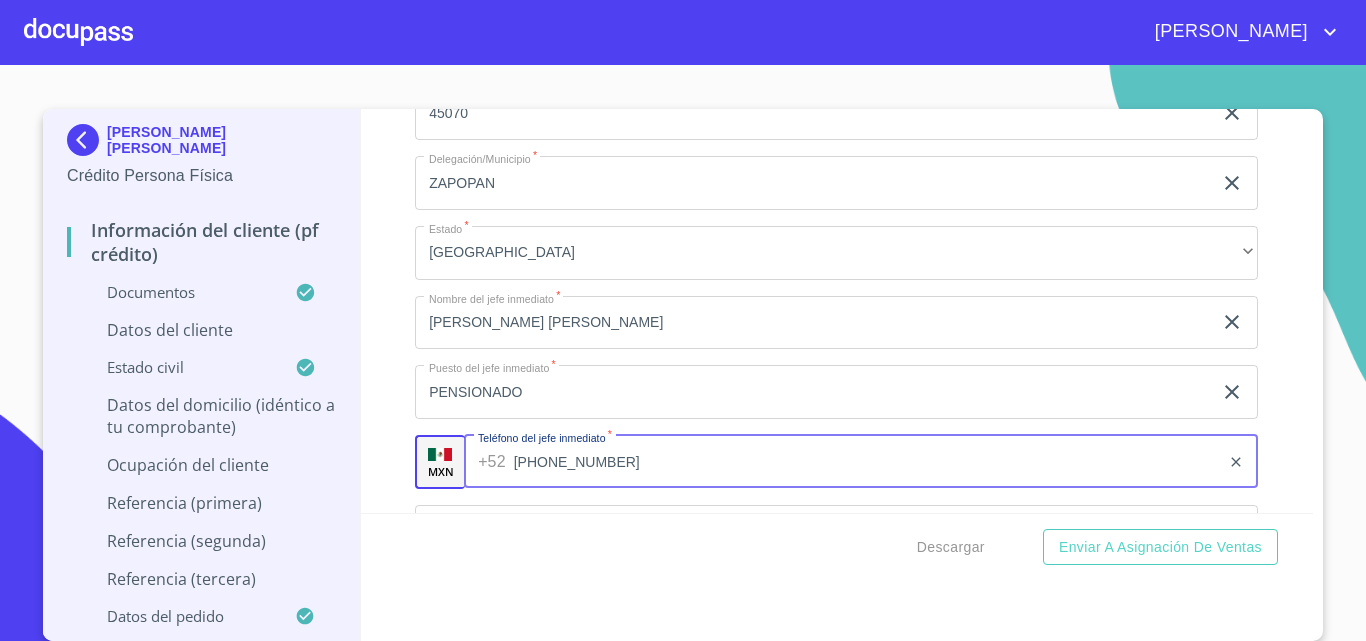type on "[PHONE_NUMBER]" 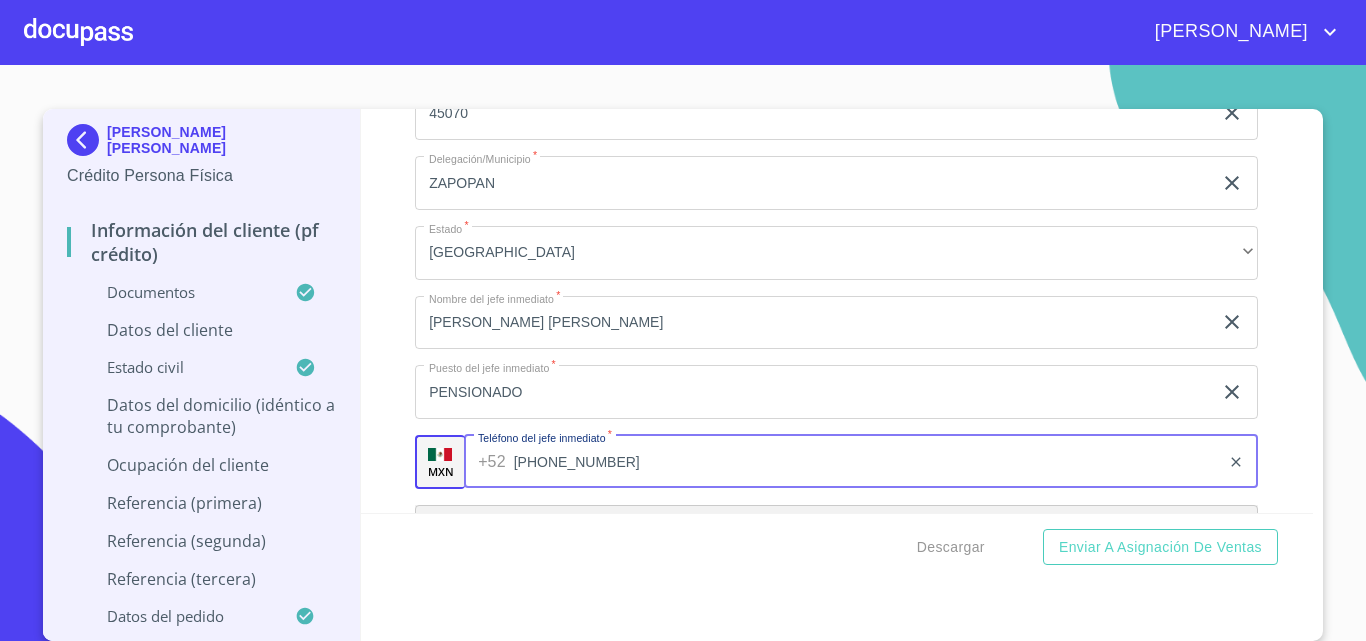 scroll, scrollTop: 10128, scrollLeft: 0, axis: vertical 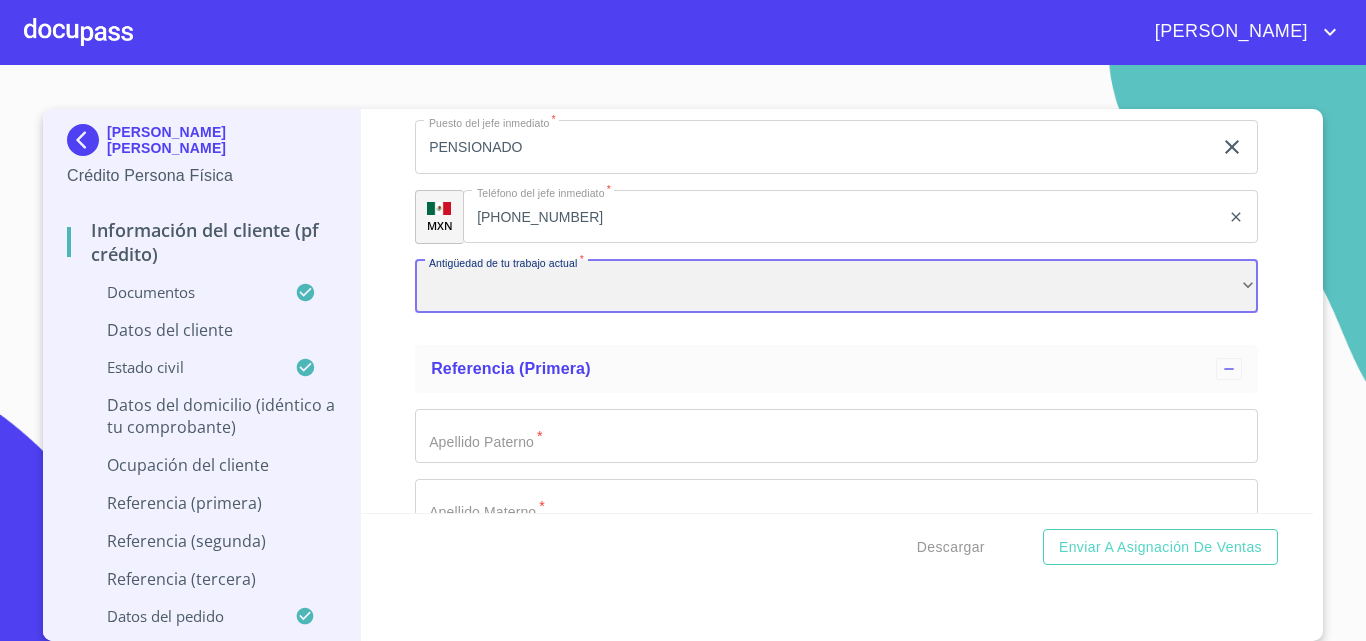 click on "​" at bounding box center (836, 287) 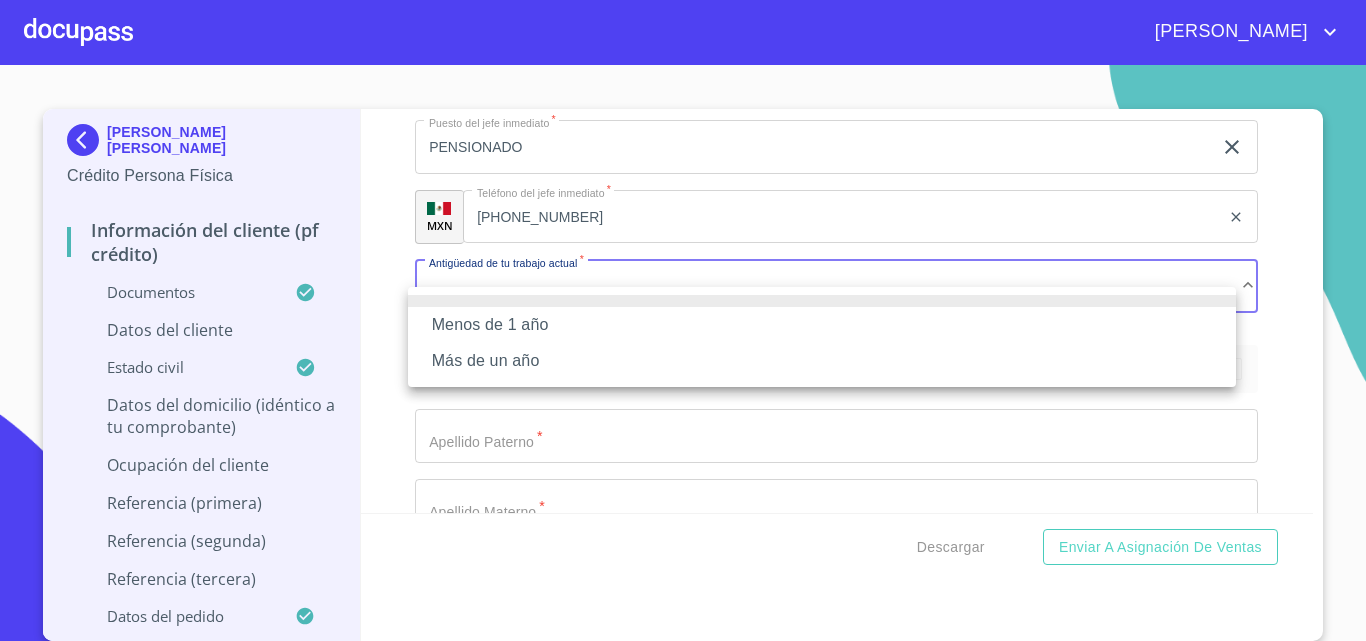click on "Más de un año" at bounding box center [822, 361] 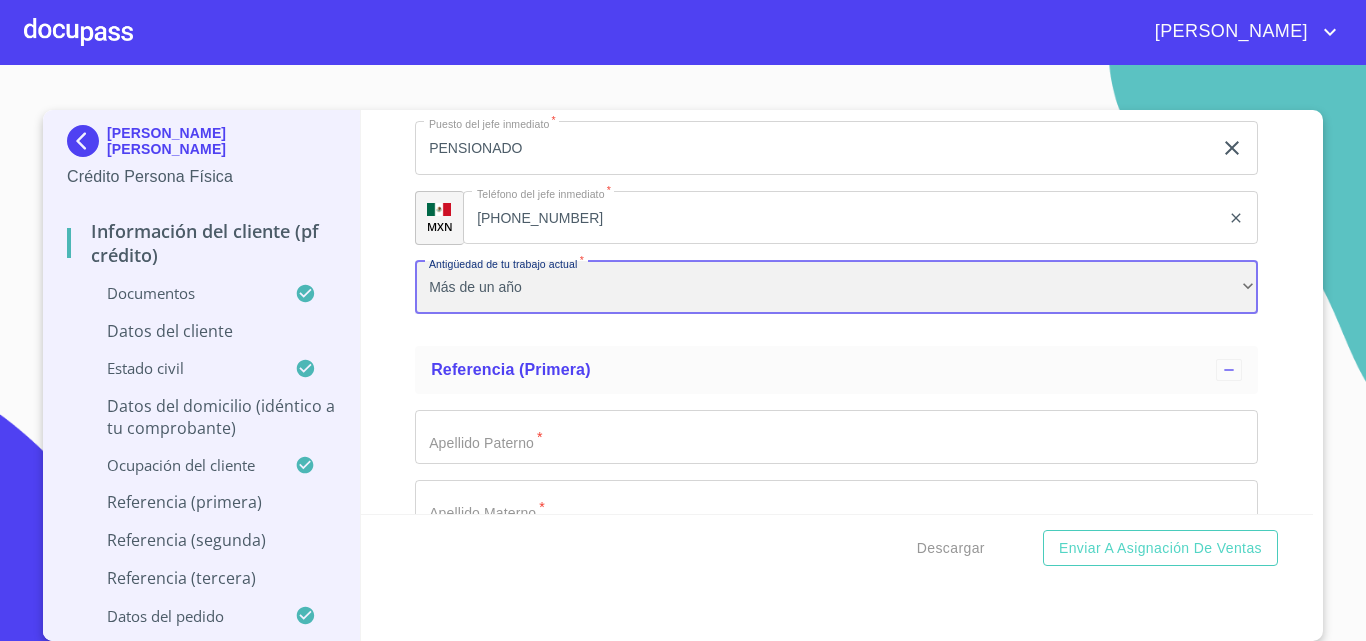scroll, scrollTop: 3, scrollLeft: 0, axis: vertical 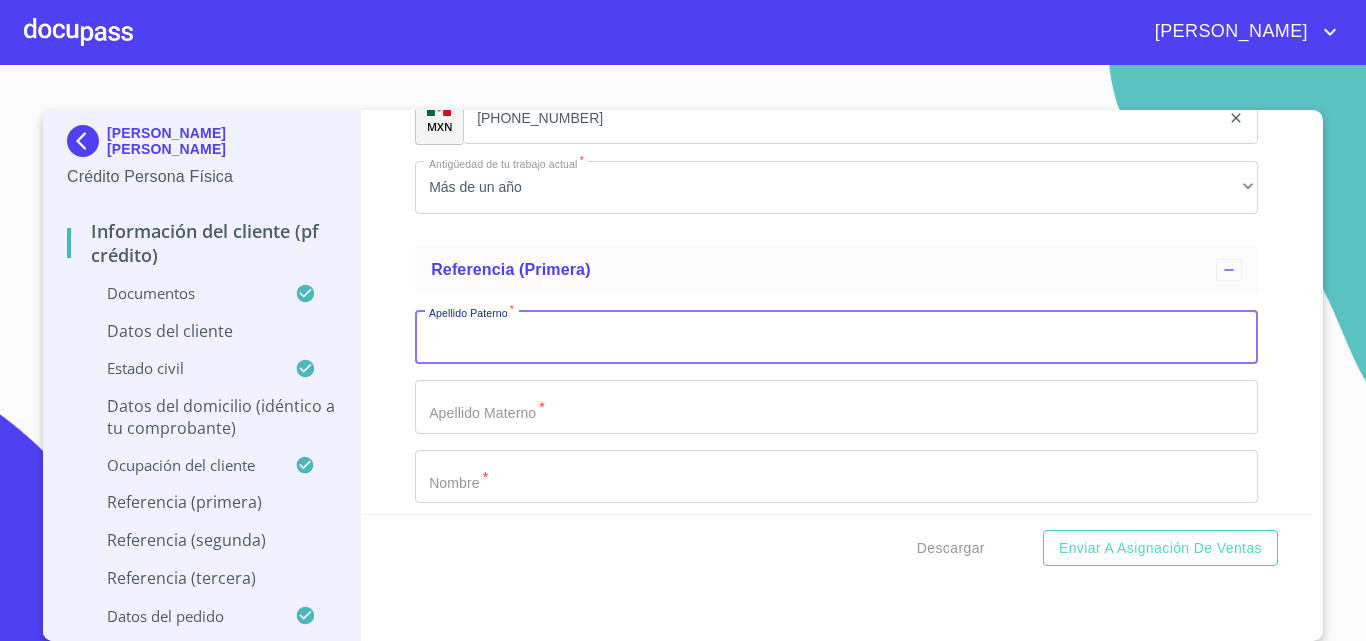 click on "Documento de identificación.   *" at bounding box center (836, 337) 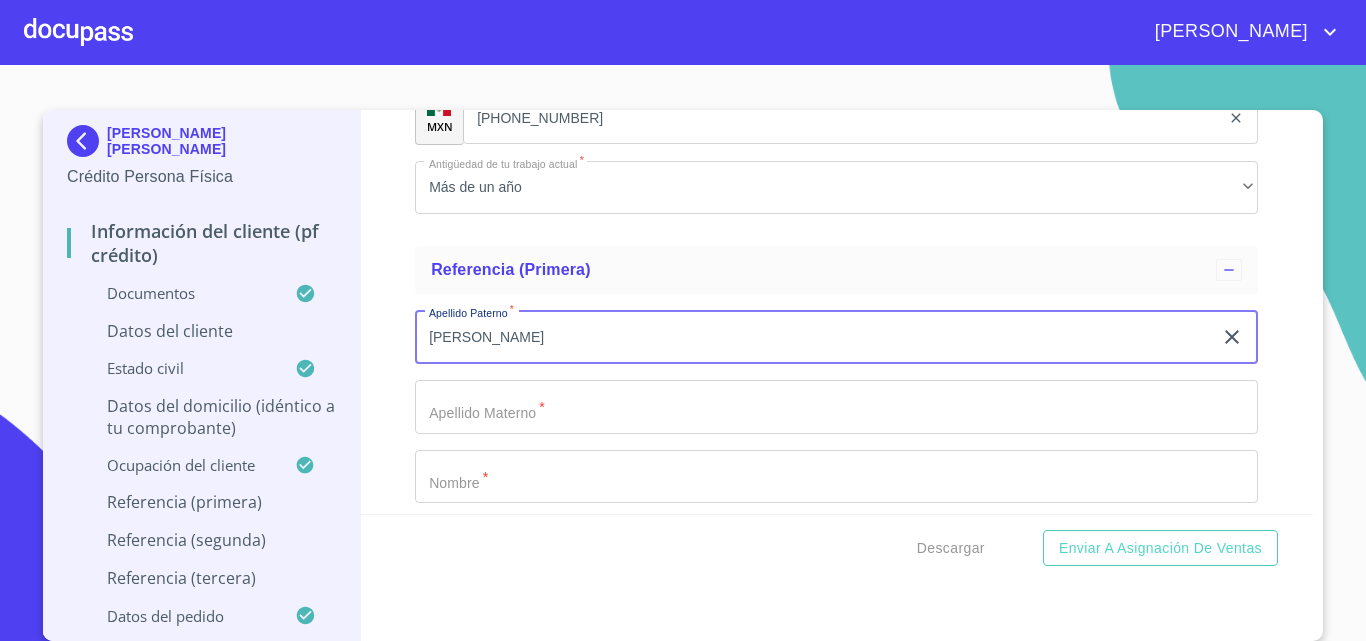 type on "[PERSON_NAME]" 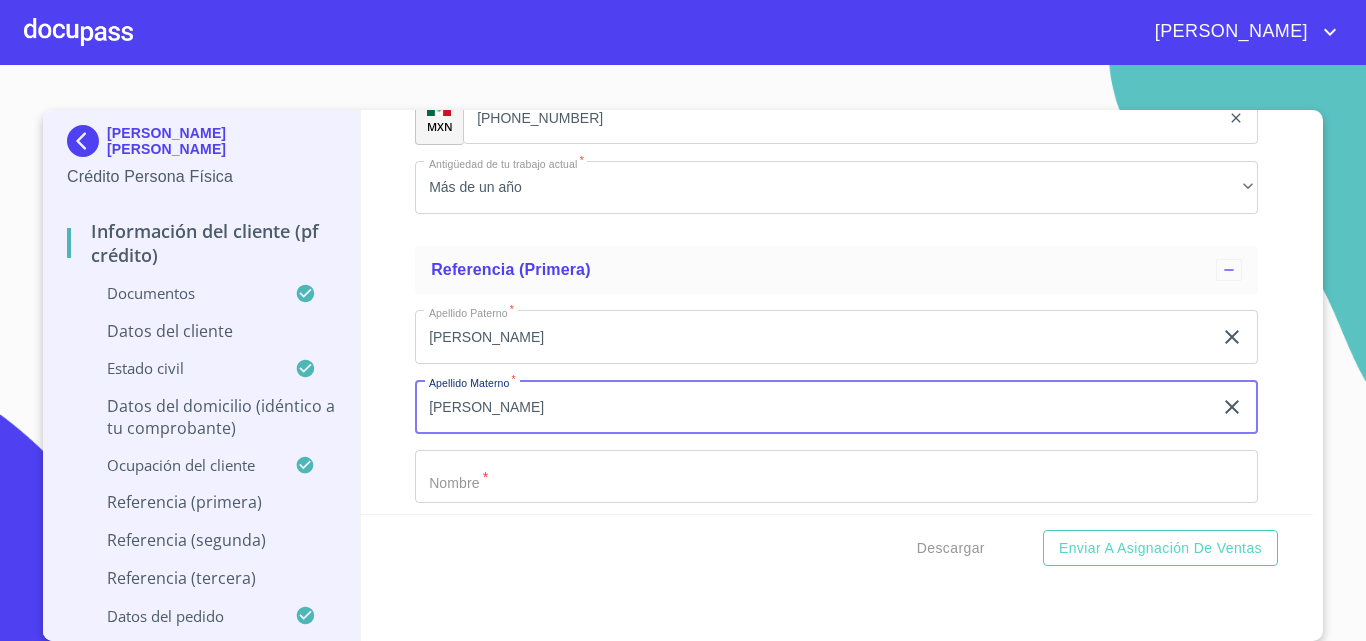 type on "[PERSON_NAME]" 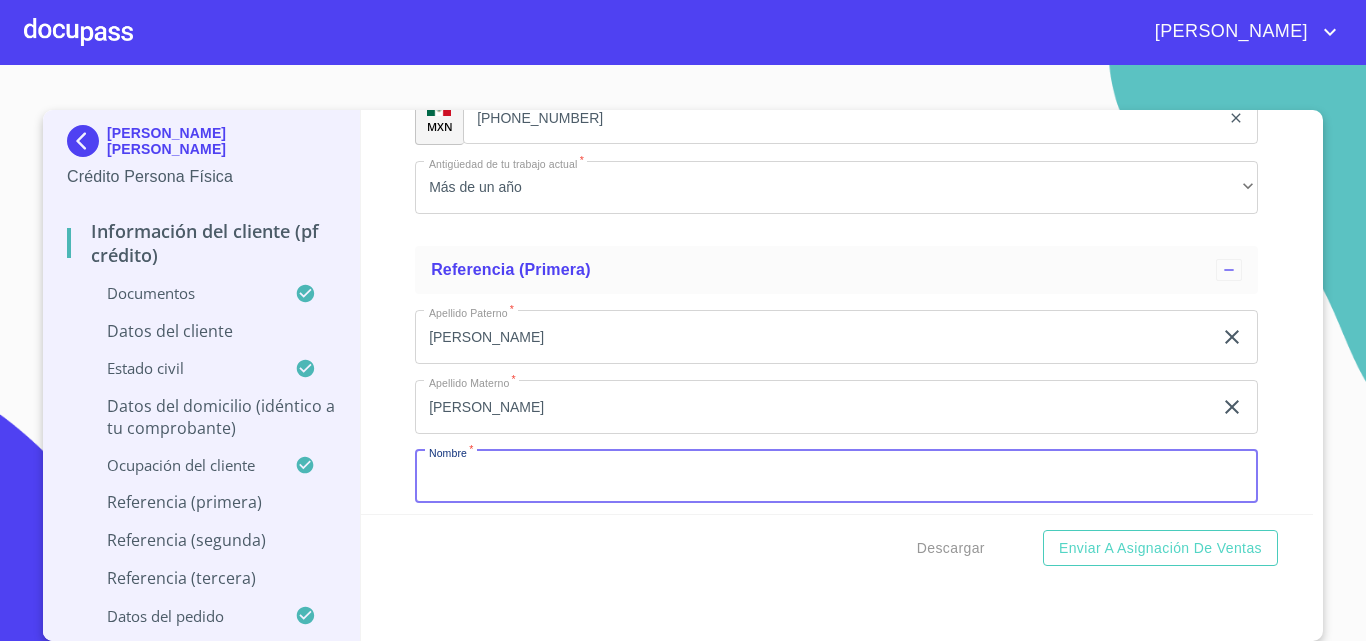 scroll, scrollTop: 10242, scrollLeft: 0, axis: vertical 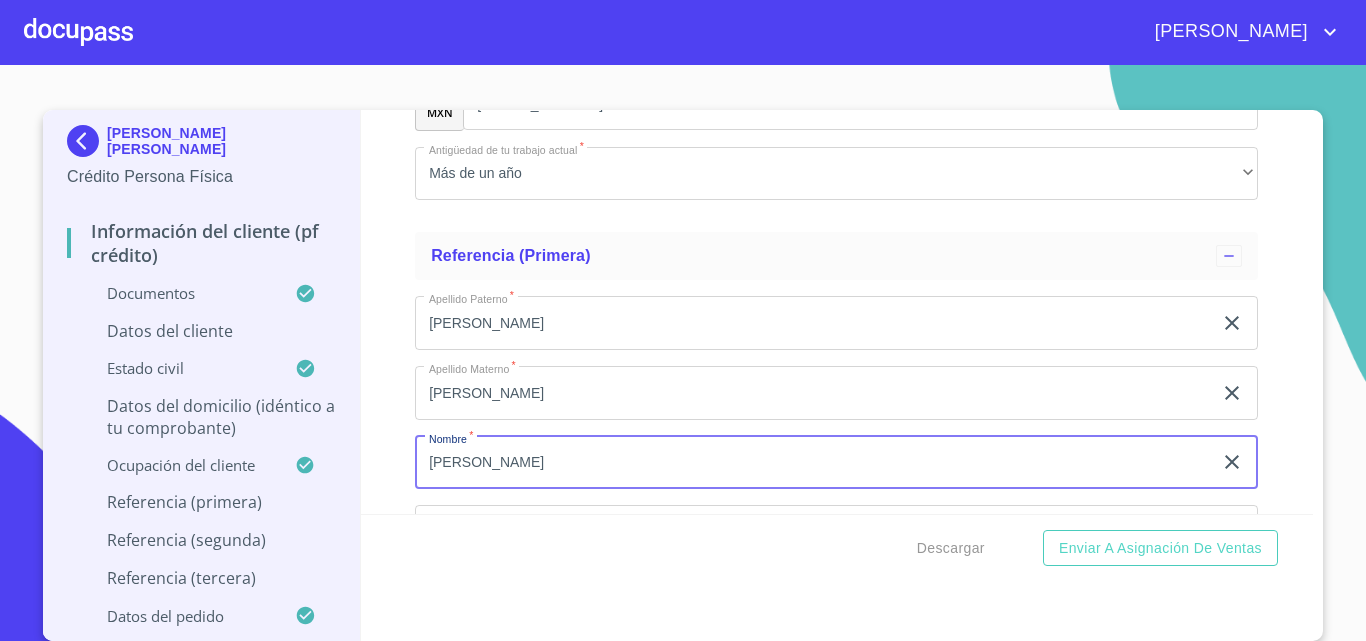 type on "[PERSON_NAME]" 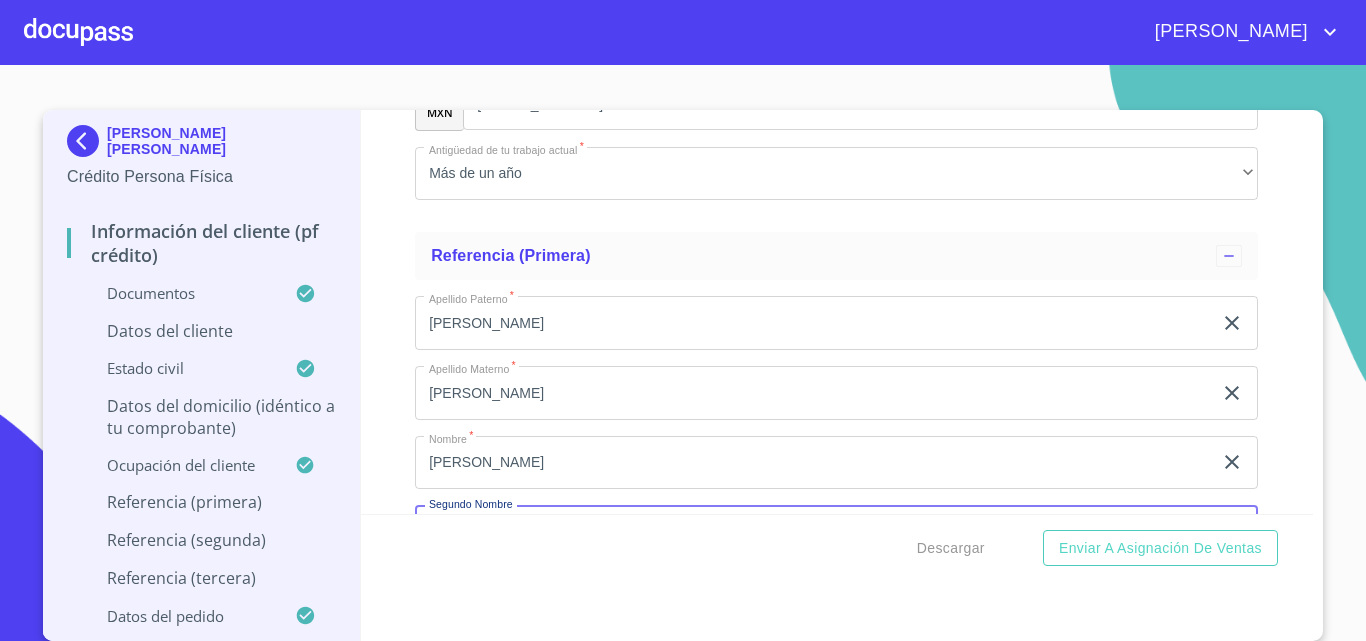 scroll, scrollTop: 10486, scrollLeft: 0, axis: vertical 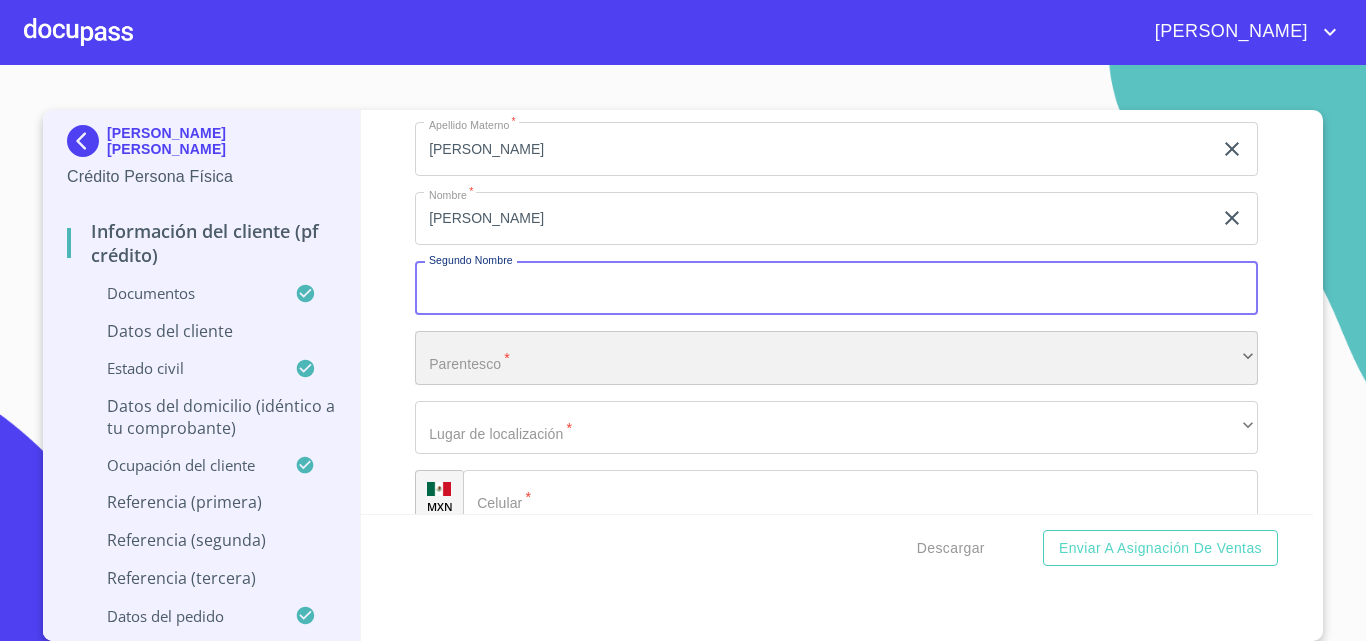 click on "​" at bounding box center (836, 358) 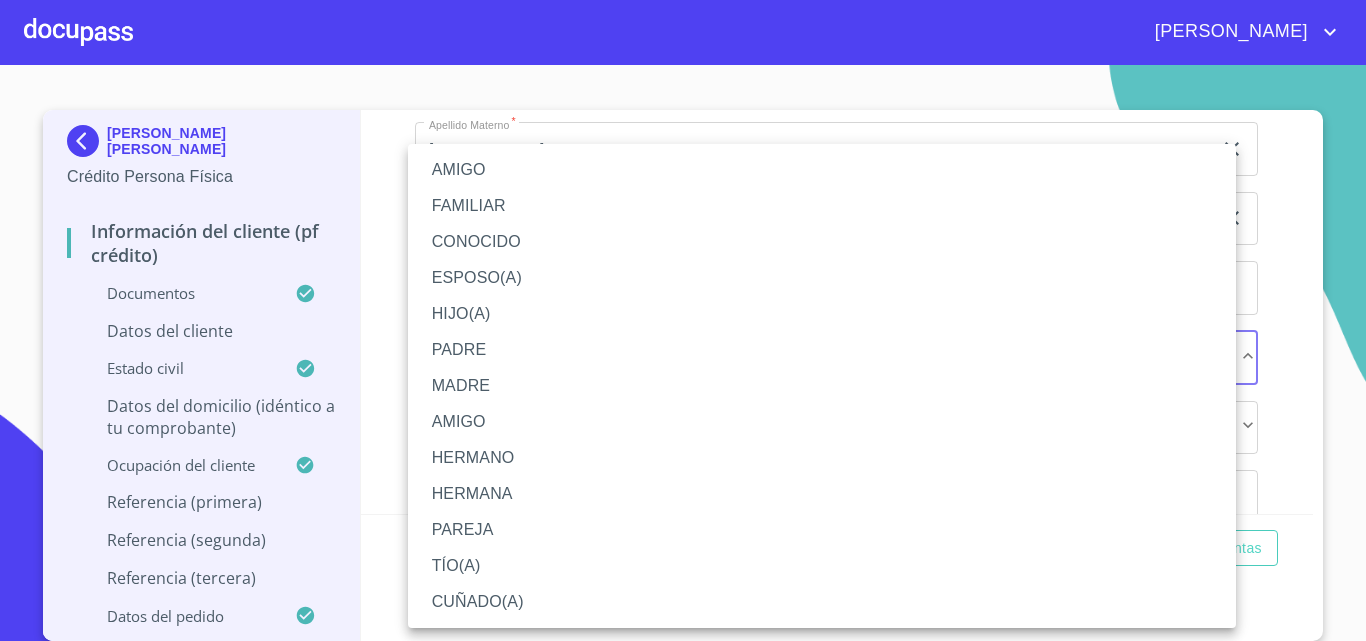 click on "PAREJA" at bounding box center [822, 530] 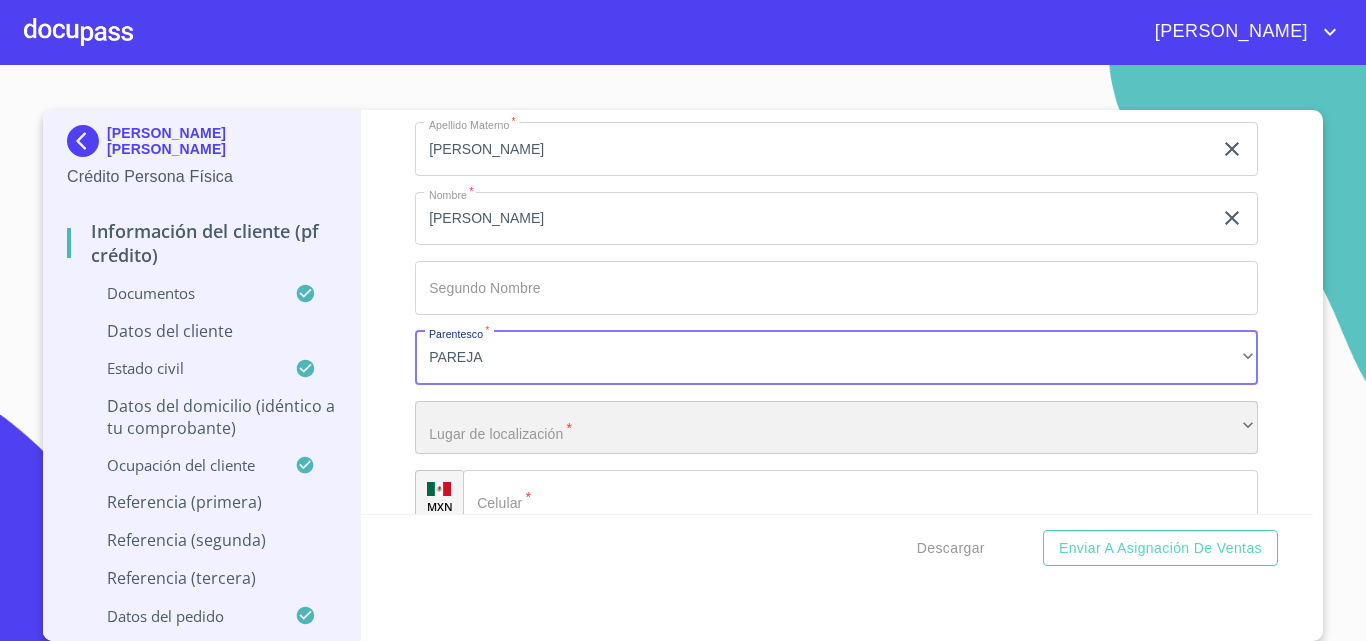 click on "​" at bounding box center (836, 428) 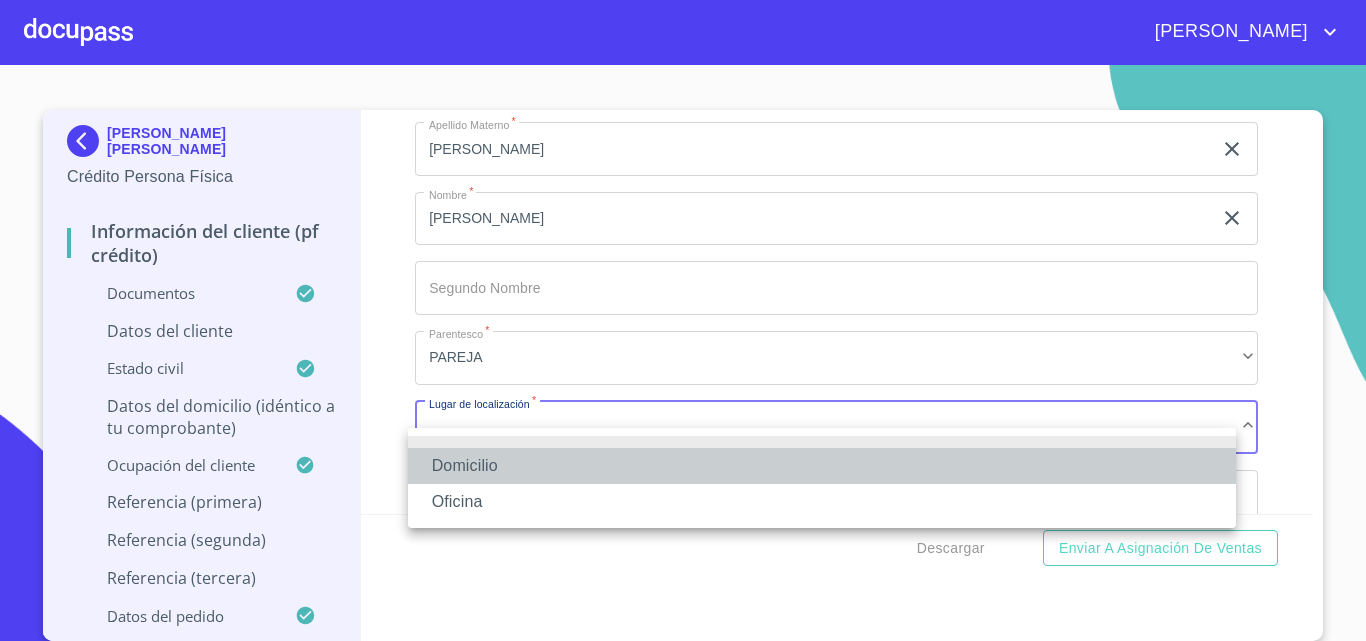 drag, startPoint x: 495, startPoint y: 456, endPoint x: 590, endPoint y: 533, distance: 122.28655 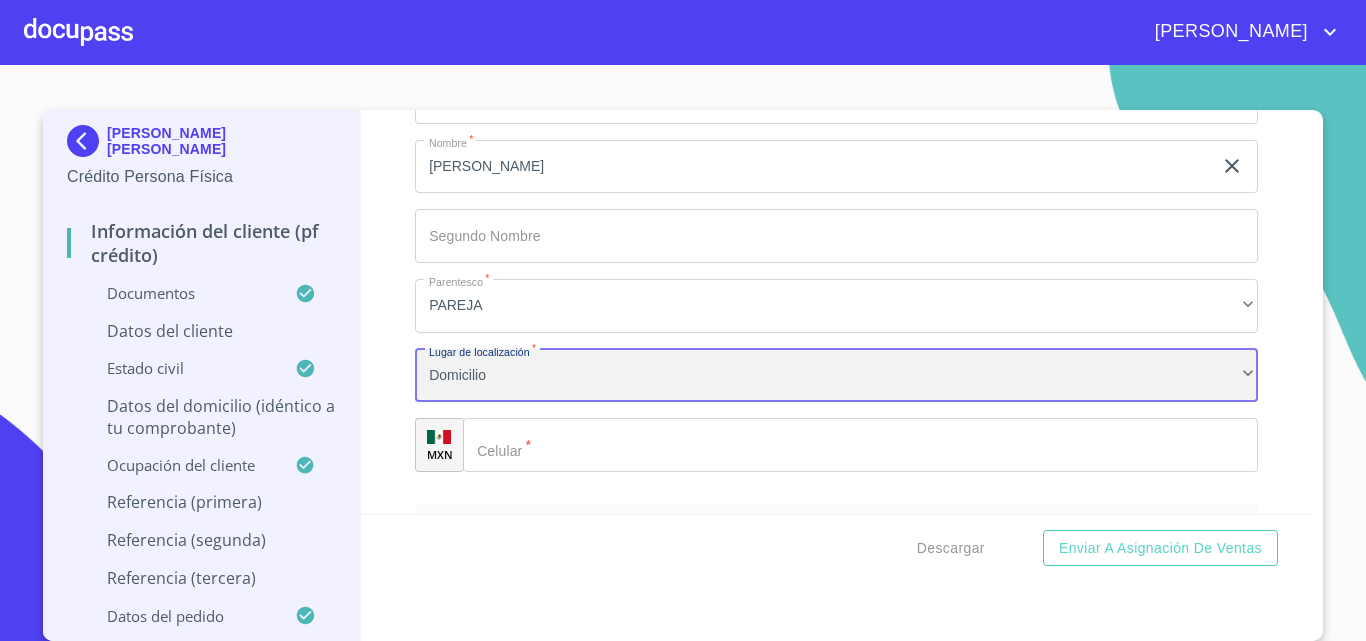 scroll, scrollTop: 10586, scrollLeft: 0, axis: vertical 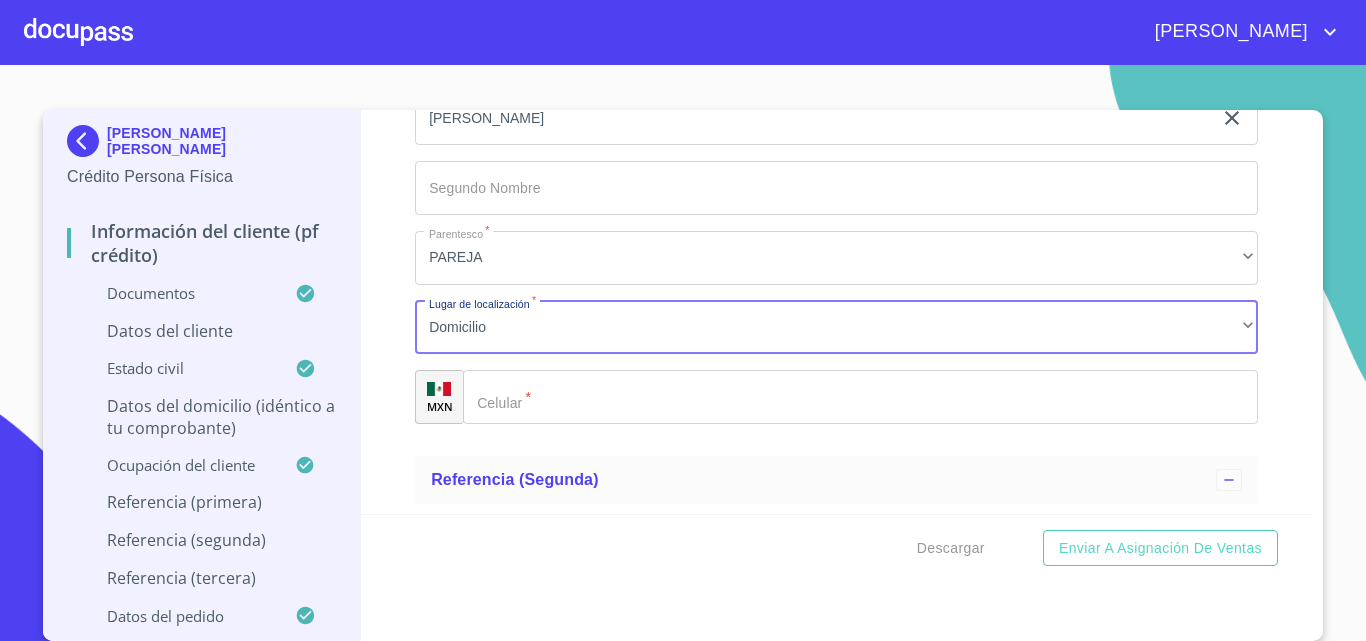 click on "Documento de identificación.   *" 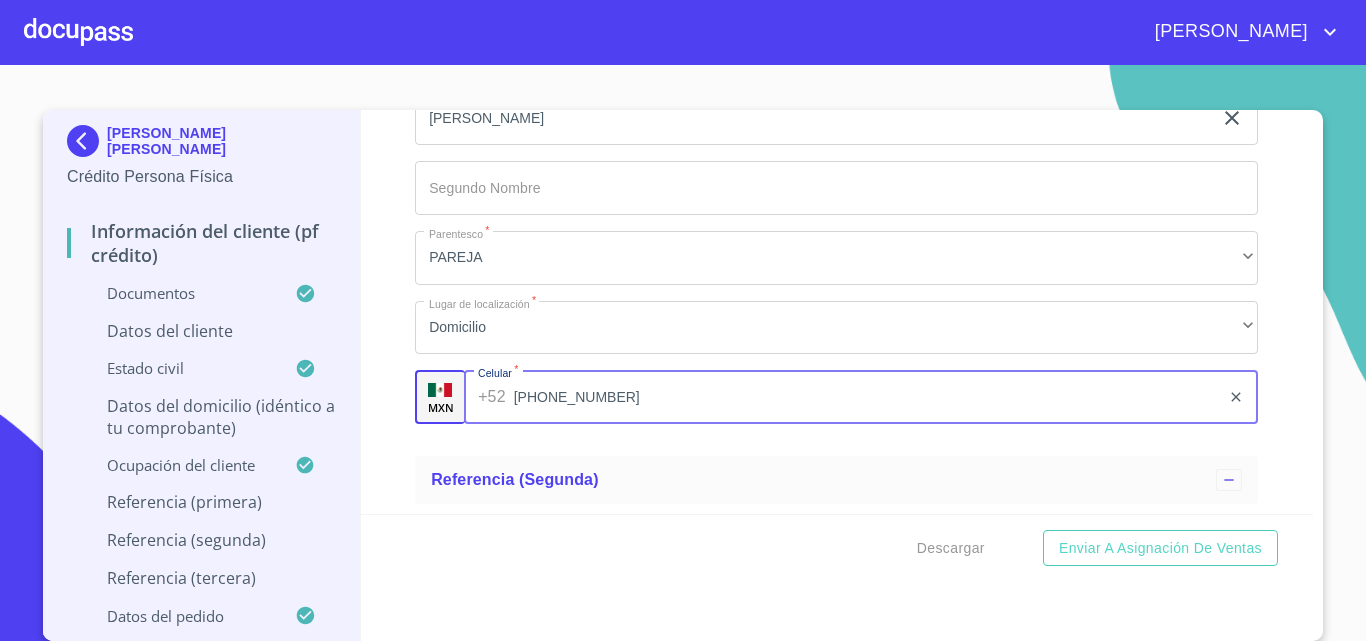type on "[PHONE_NUMBER]" 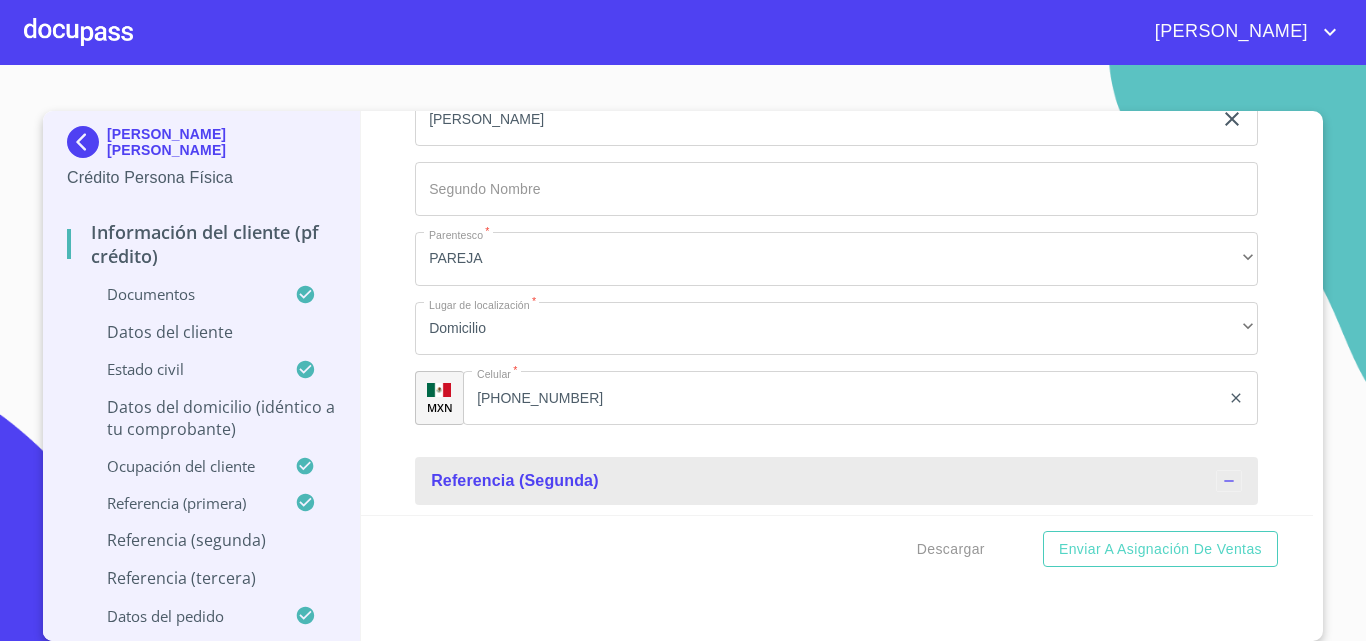 scroll, scrollTop: 10601, scrollLeft: 0, axis: vertical 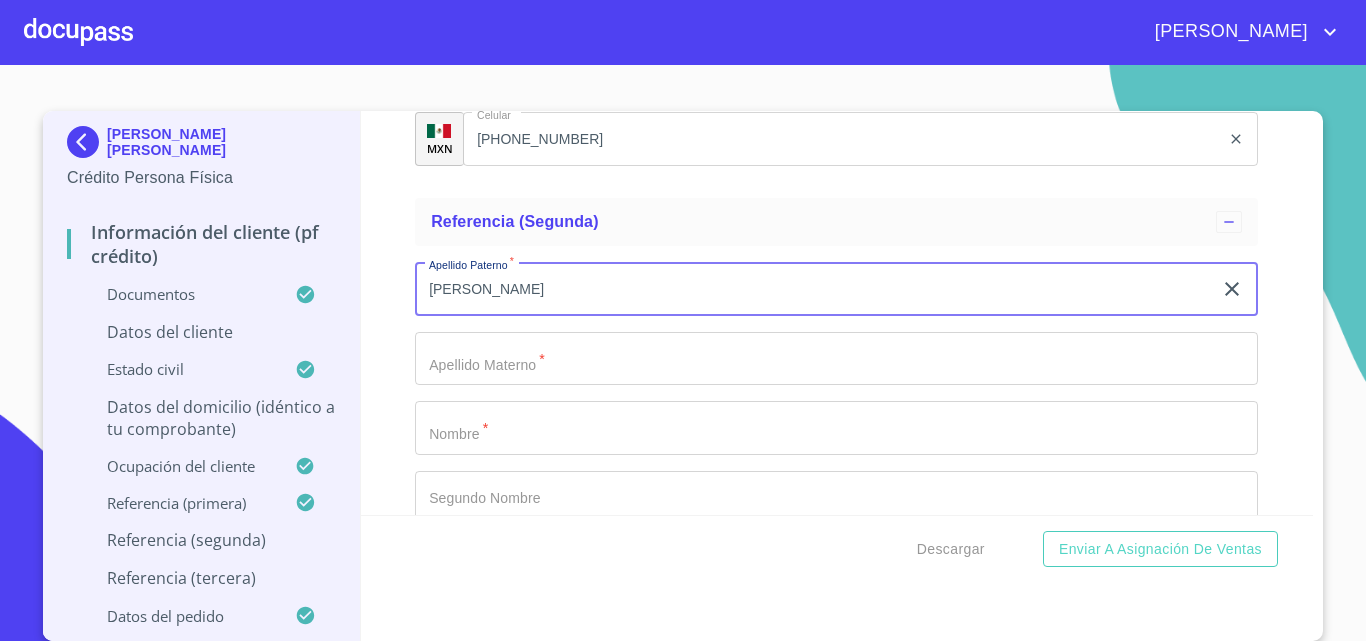 type on "[PERSON_NAME]" 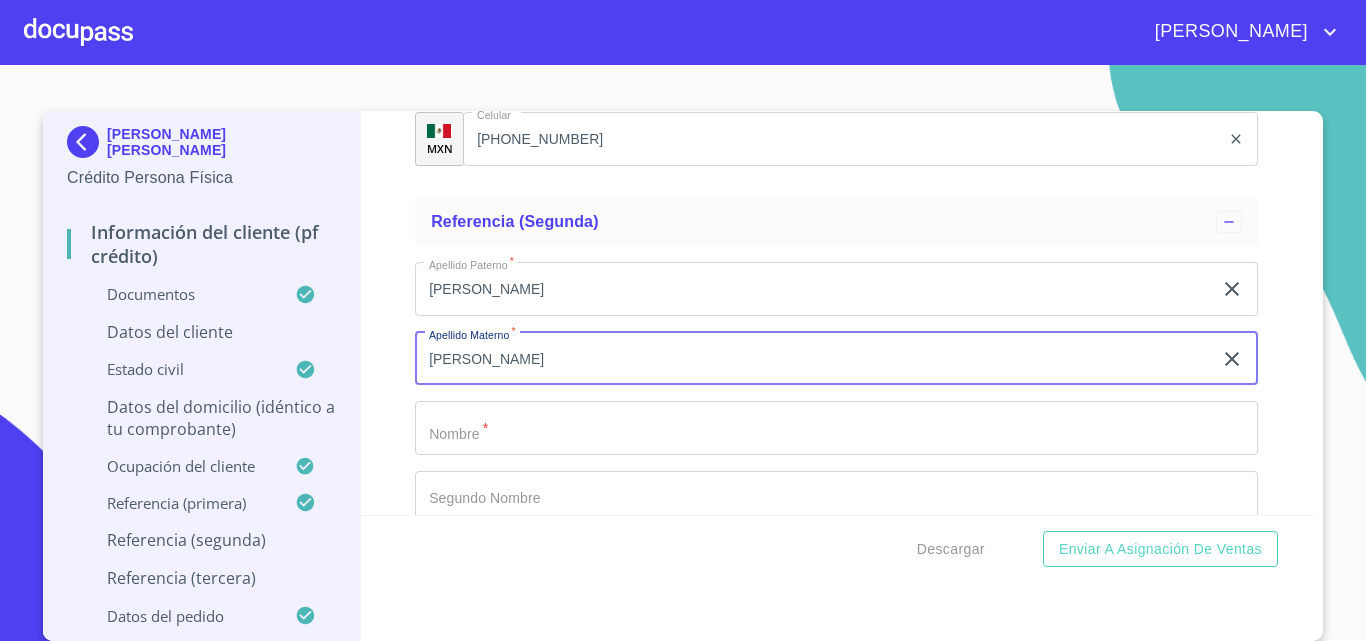type on "[PERSON_NAME]" 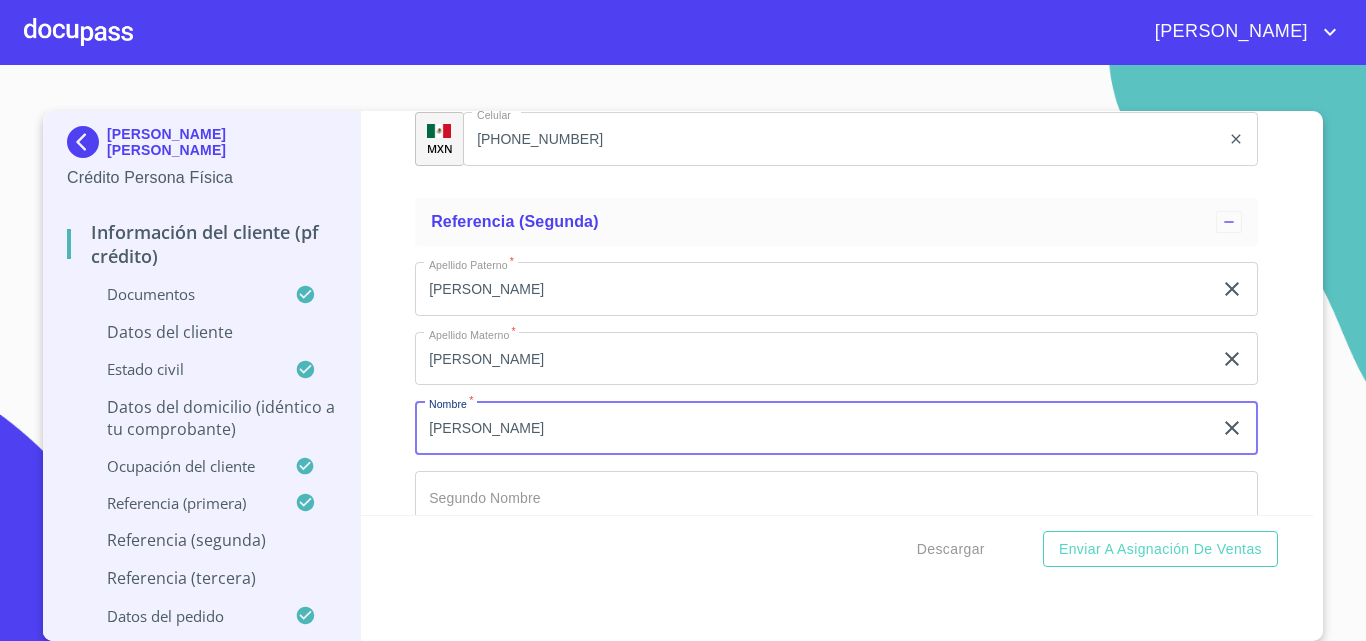 type on "[PERSON_NAME]" 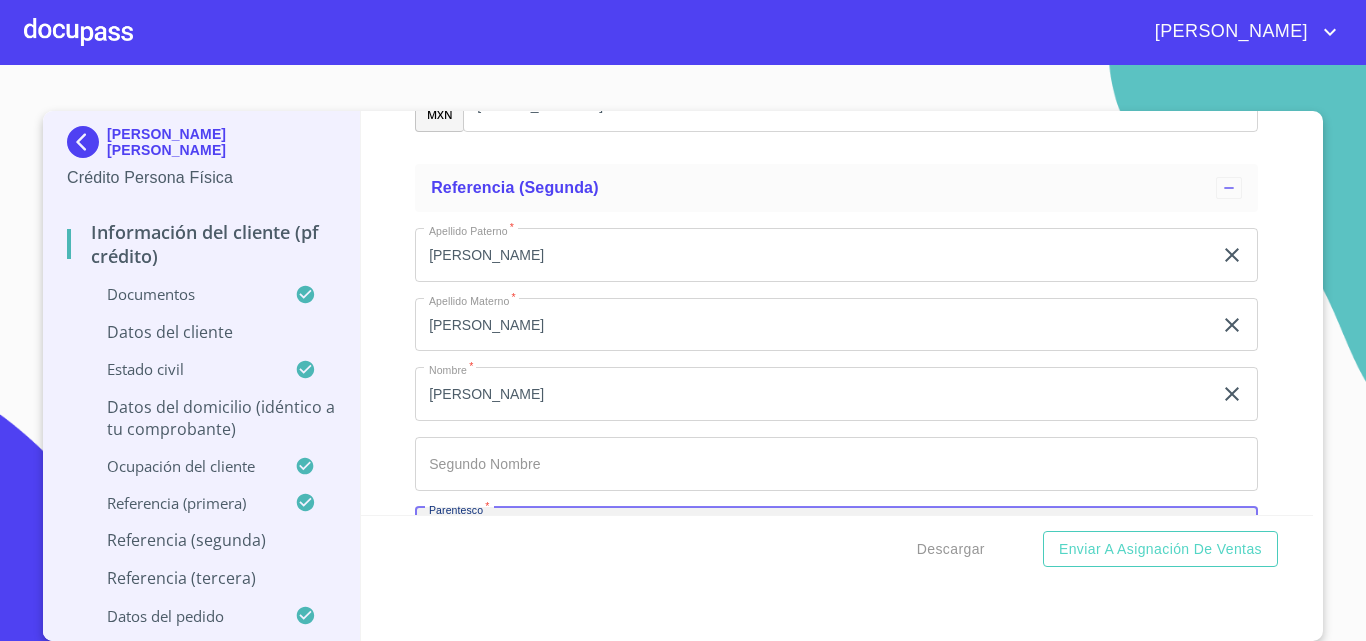 scroll, scrollTop: 11124, scrollLeft: 0, axis: vertical 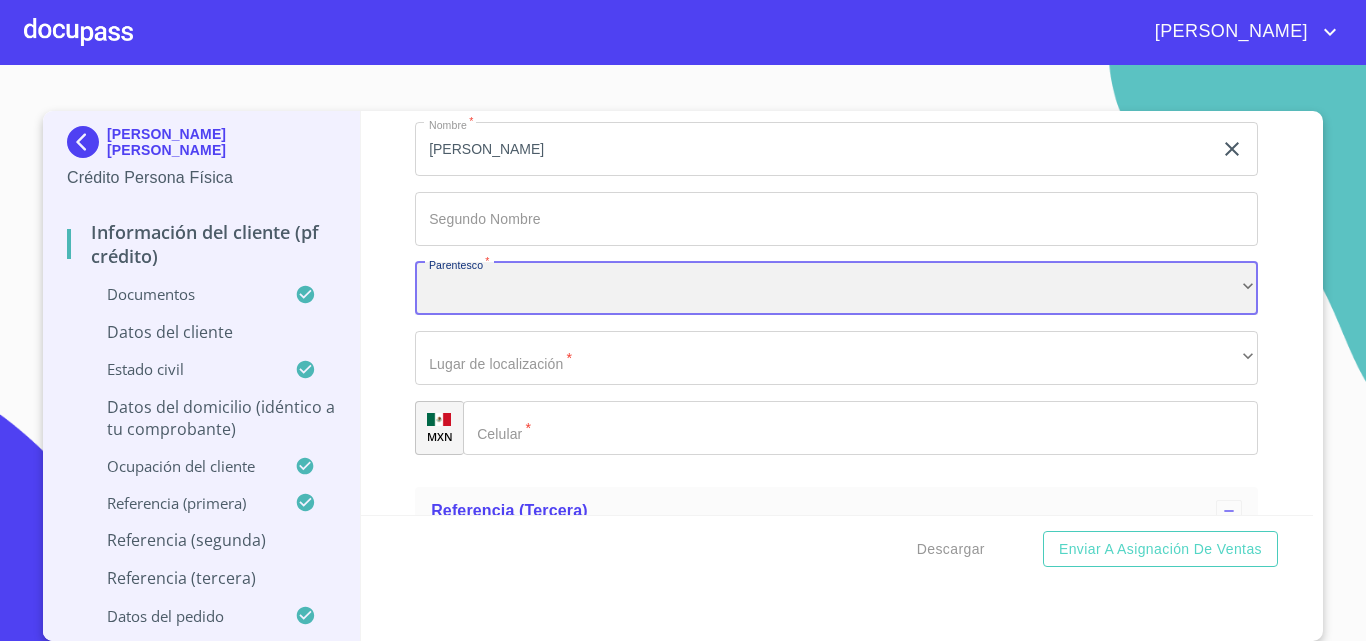 click on "​" at bounding box center (836, 289) 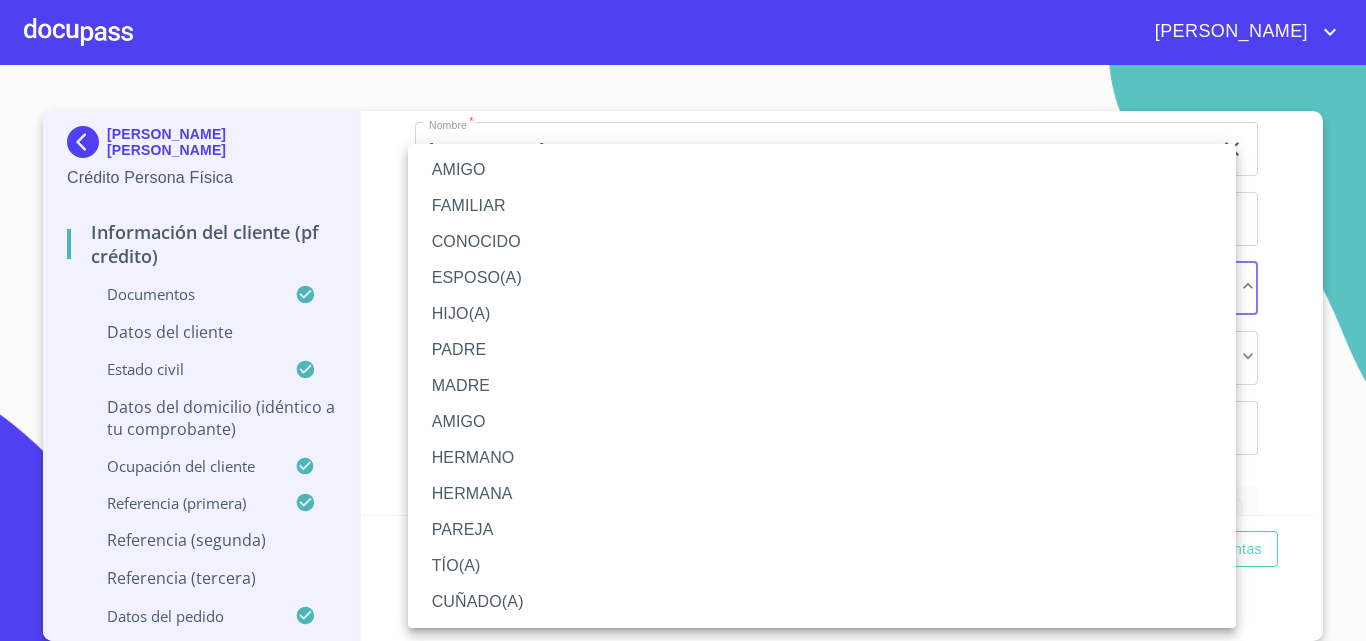 click on "CUÑADO(A)" at bounding box center [822, 602] 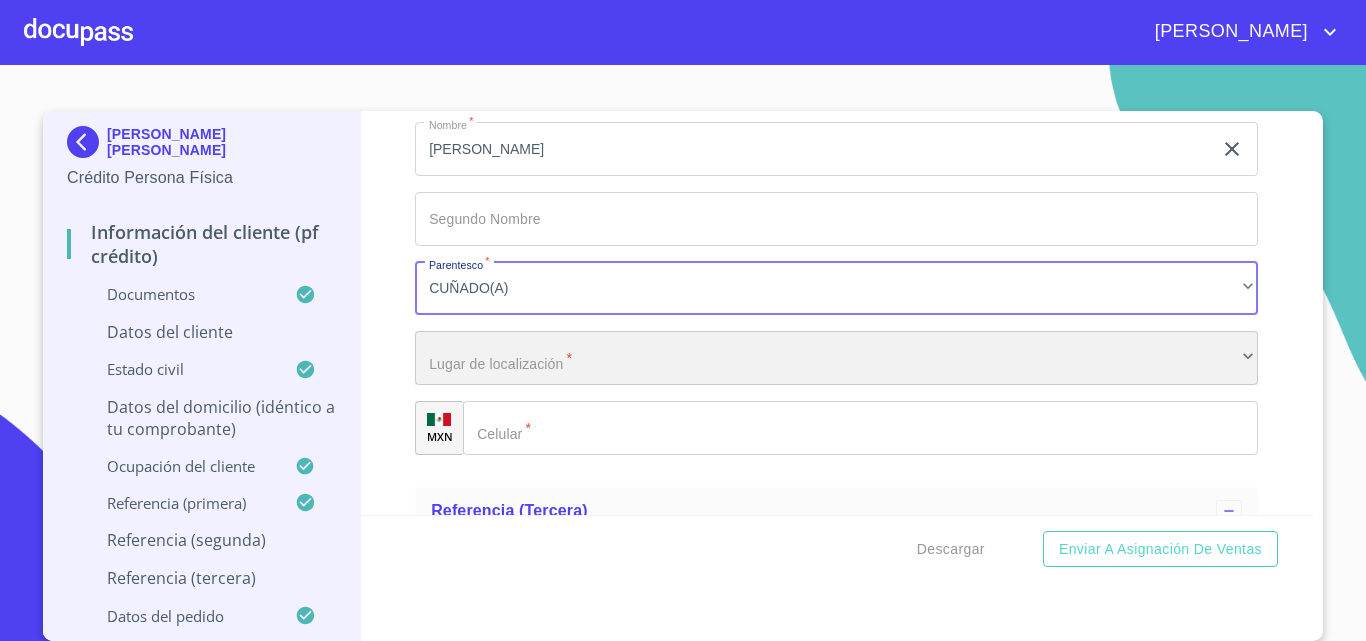 click on "​" at bounding box center (836, 358) 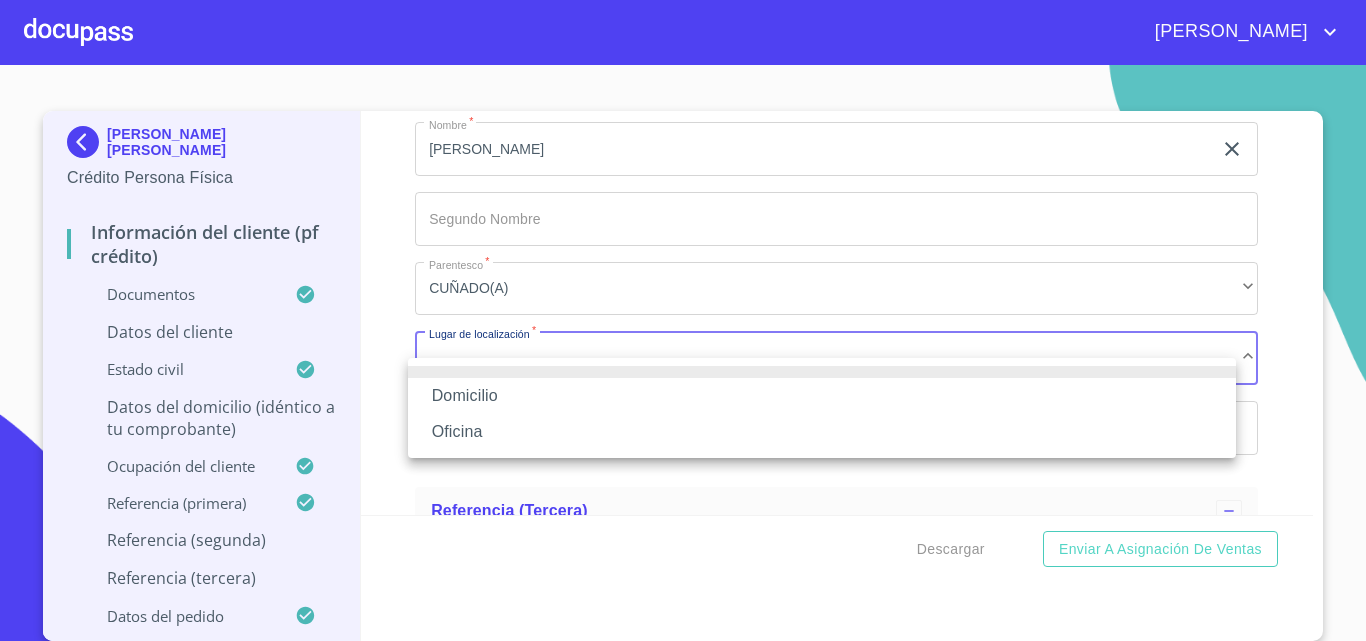 drag, startPoint x: 482, startPoint y: 392, endPoint x: 562, endPoint y: 407, distance: 81.394104 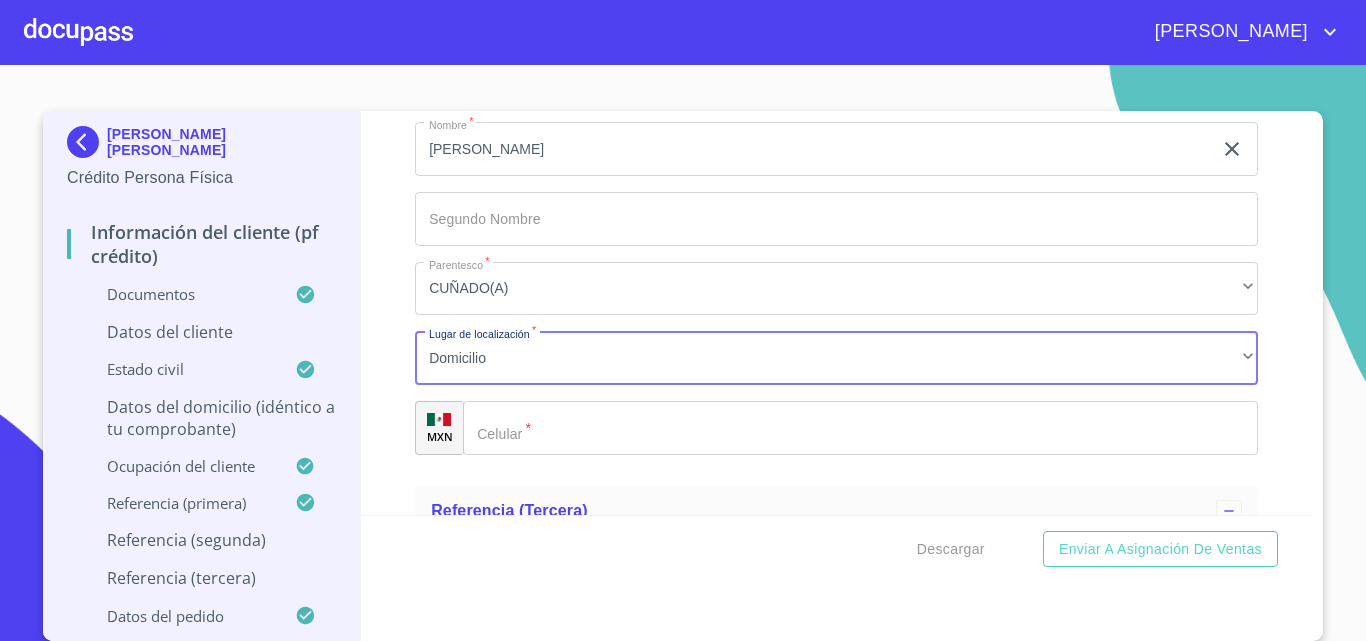 click on "Documento de identificación.   *" 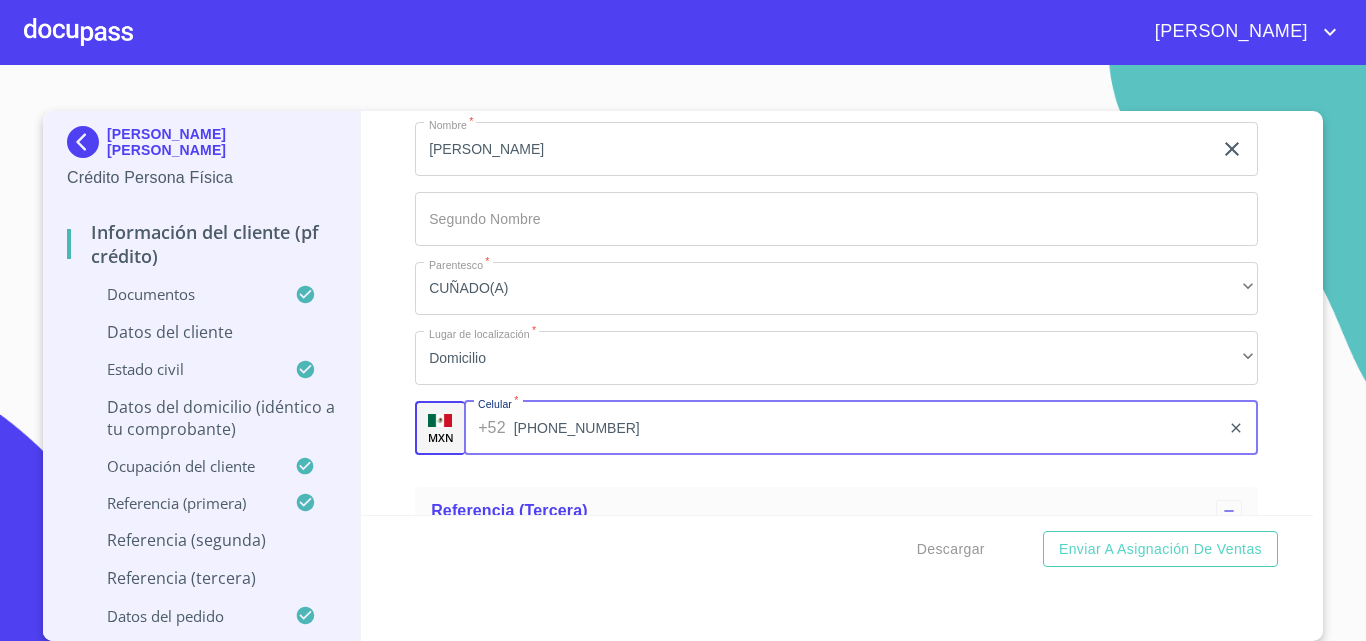 type on "[PHONE_NUMBER]" 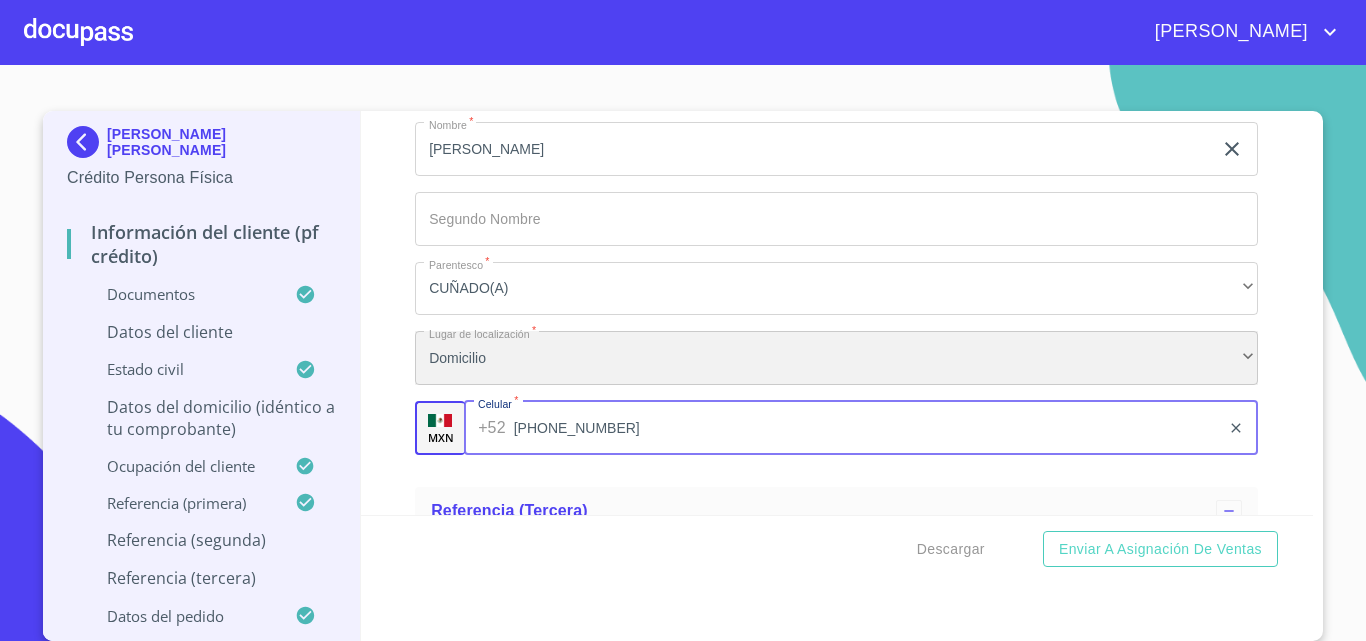click on "Domicilio" at bounding box center [836, 358] 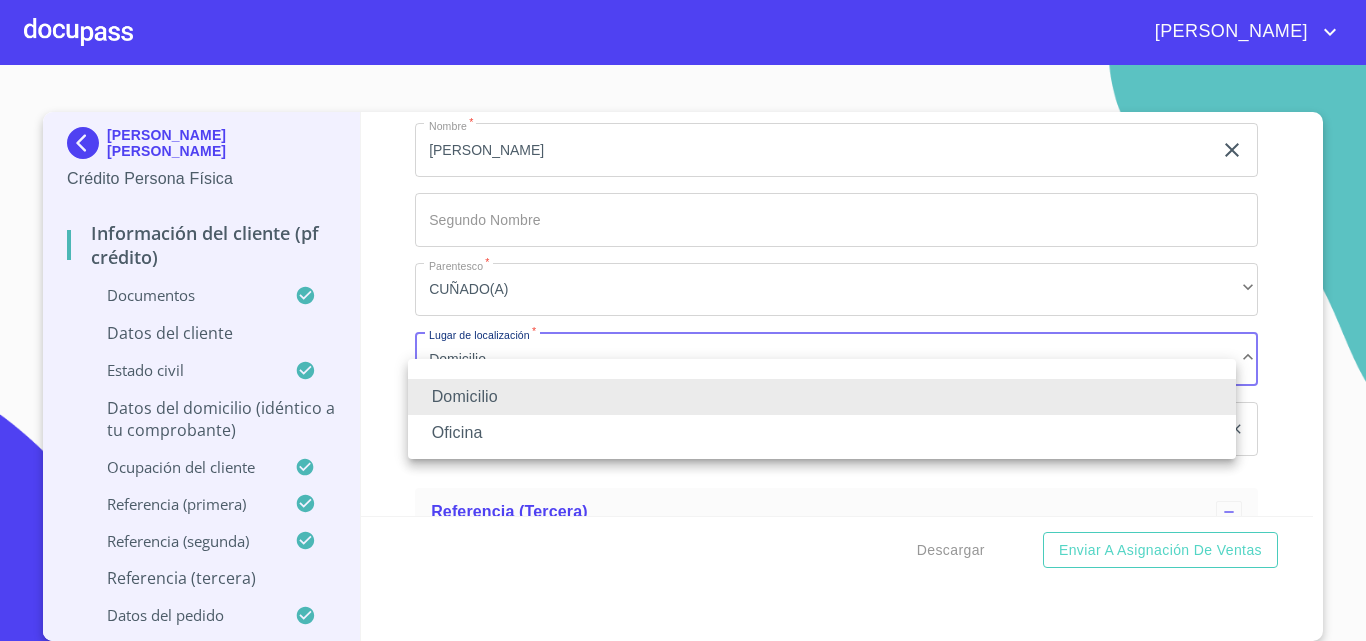 scroll, scrollTop: 1, scrollLeft: 0, axis: vertical 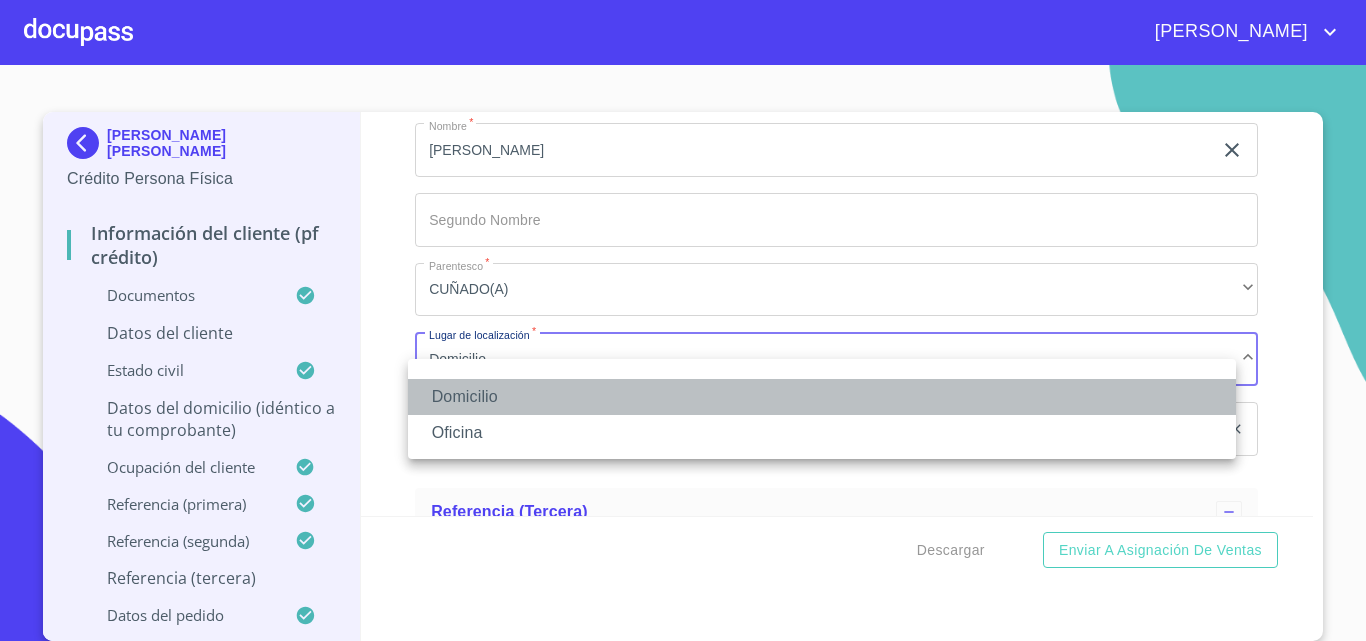 click on "Domicilio" at bounding box center (822, 397) 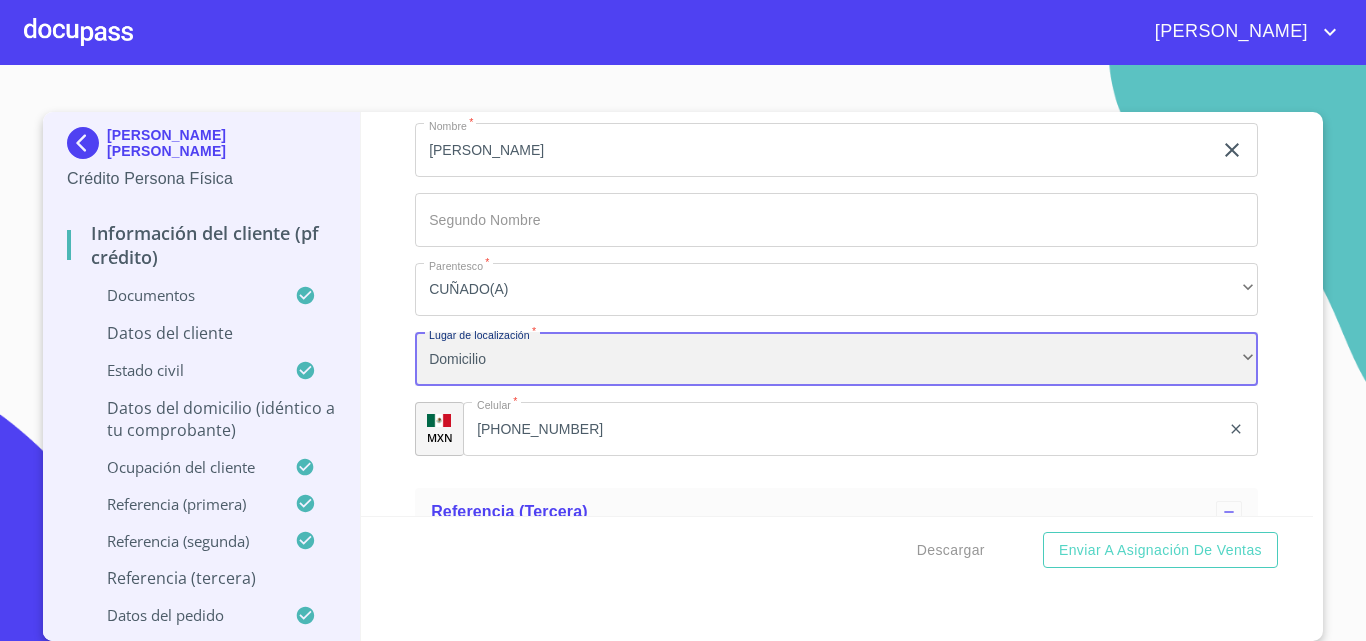 scroll, scrollTop: 11224, scrollLeft: 0, axis: vertical 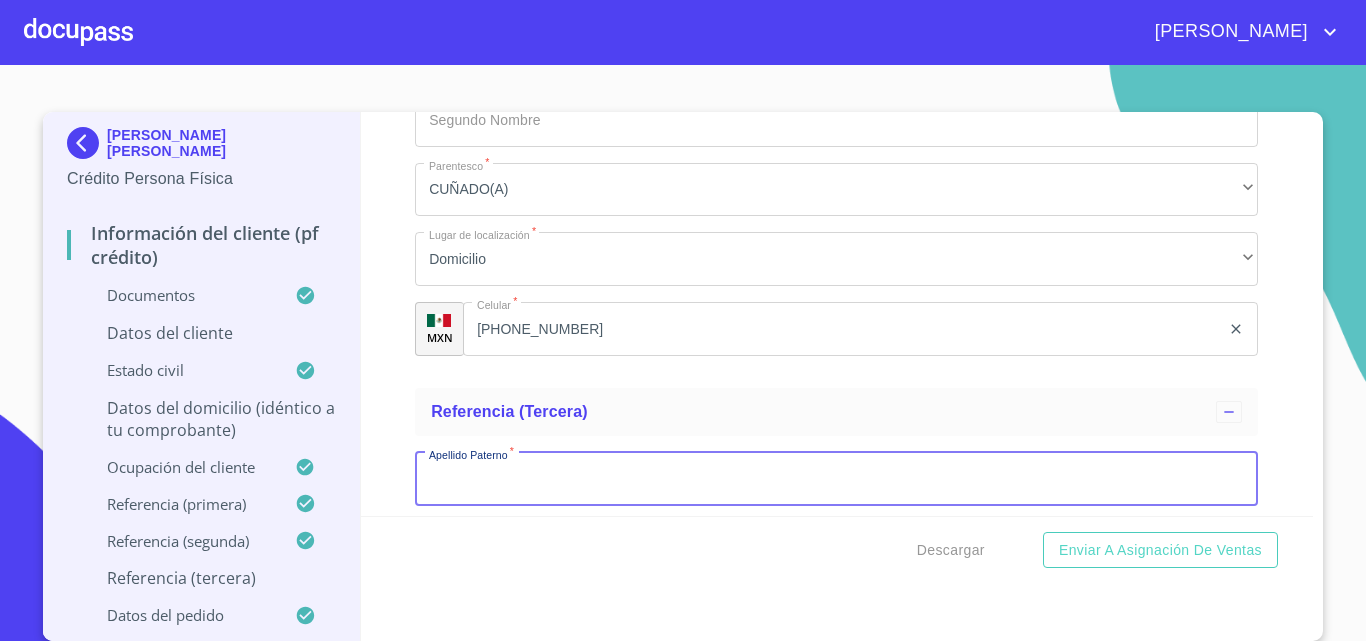 click on "Documento de identificación.   *" at bounding box center [836, 479] 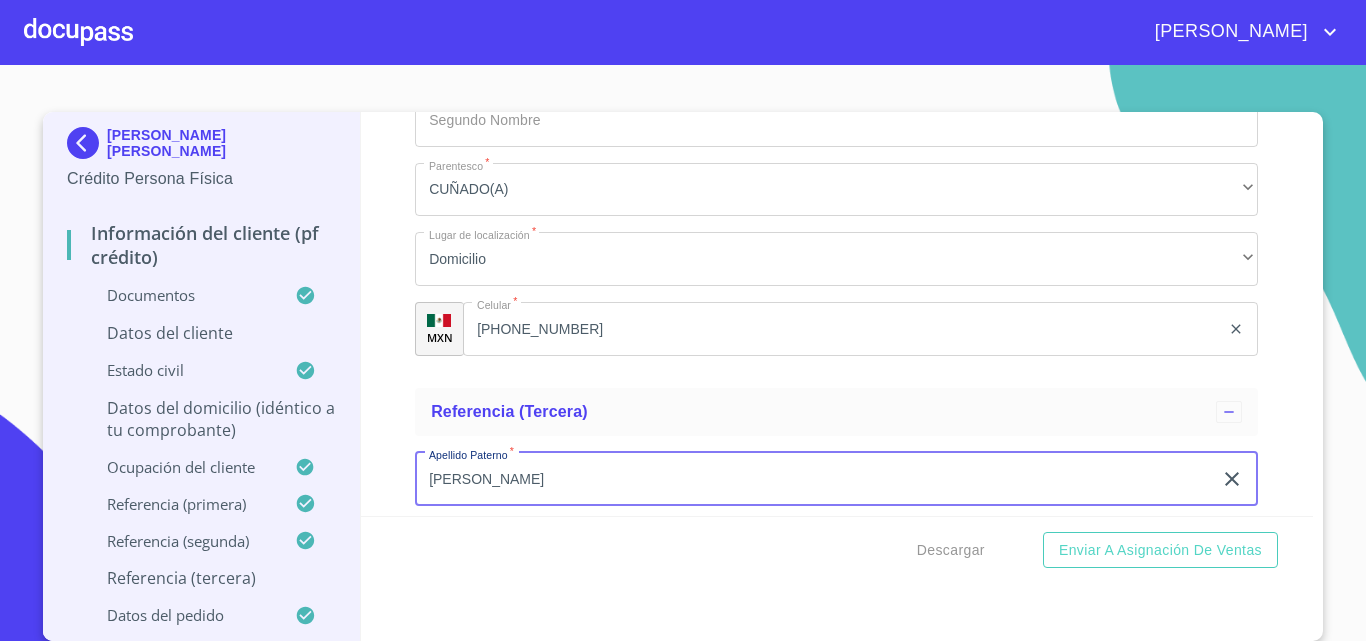 type on "[PERSON_NAME]" 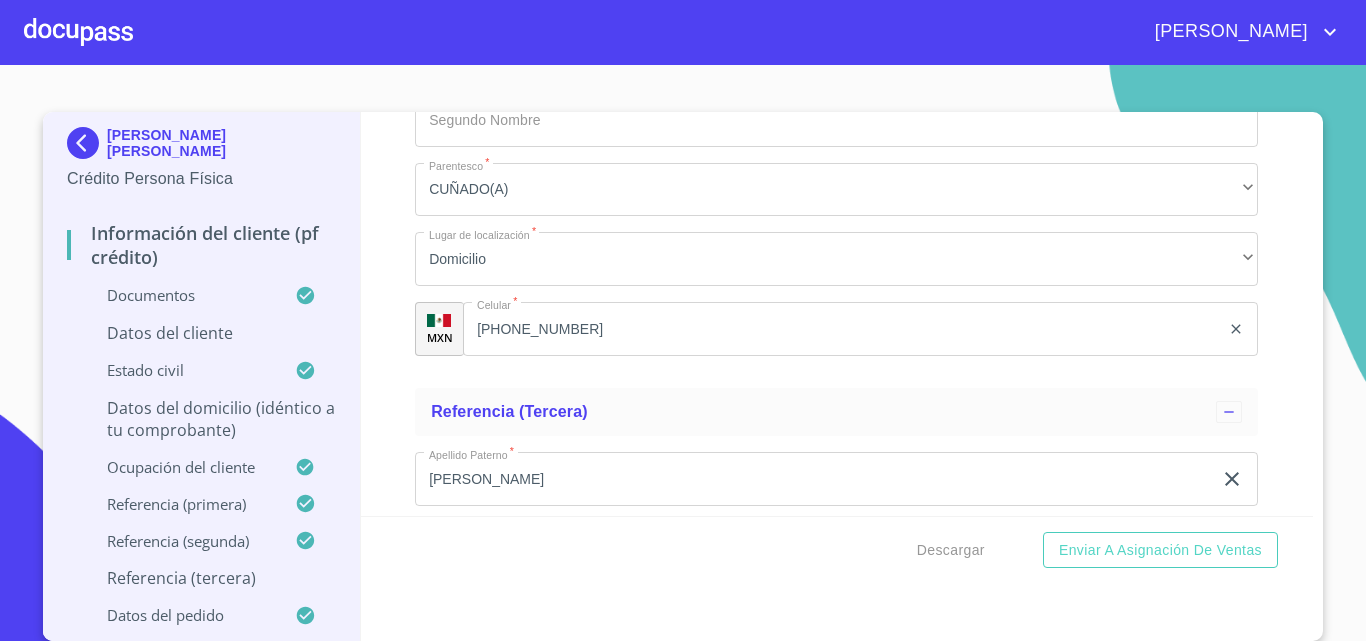 scroll, scrollTop: 11483, scrollLeft: 0, axis: vertical 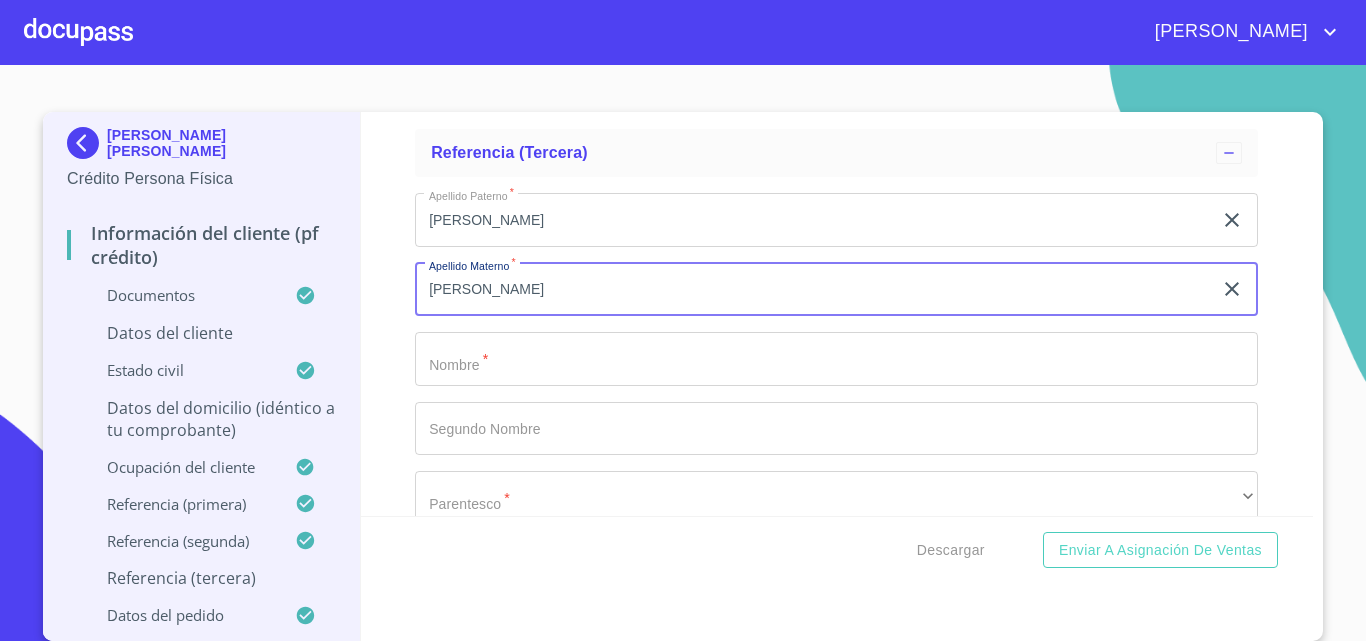 type on "[PERSON_NAME]" 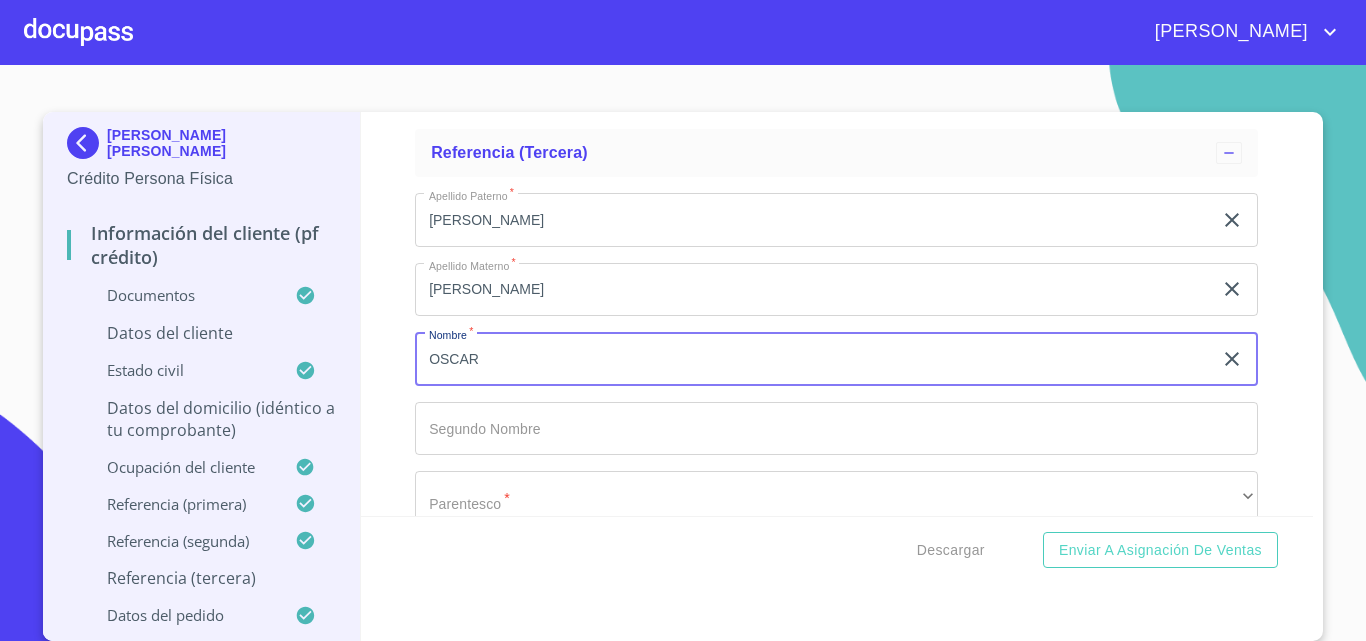 type on "OSCAR" 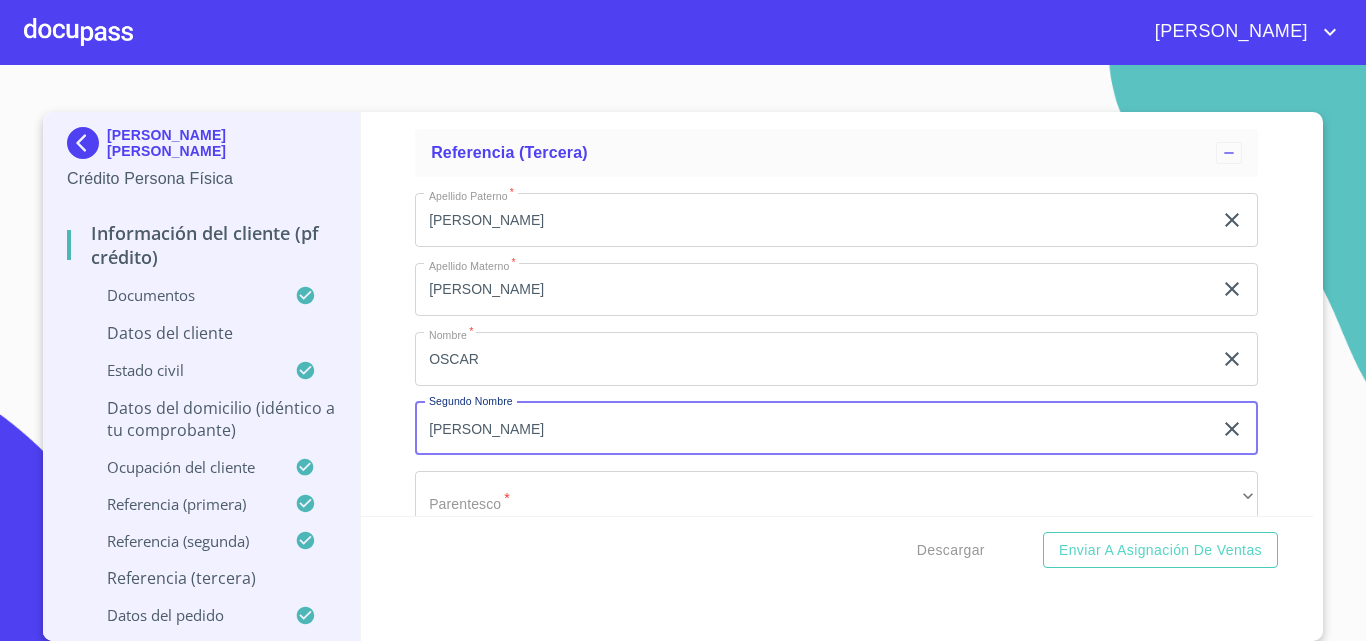 type on "[PERSON_NAME]" 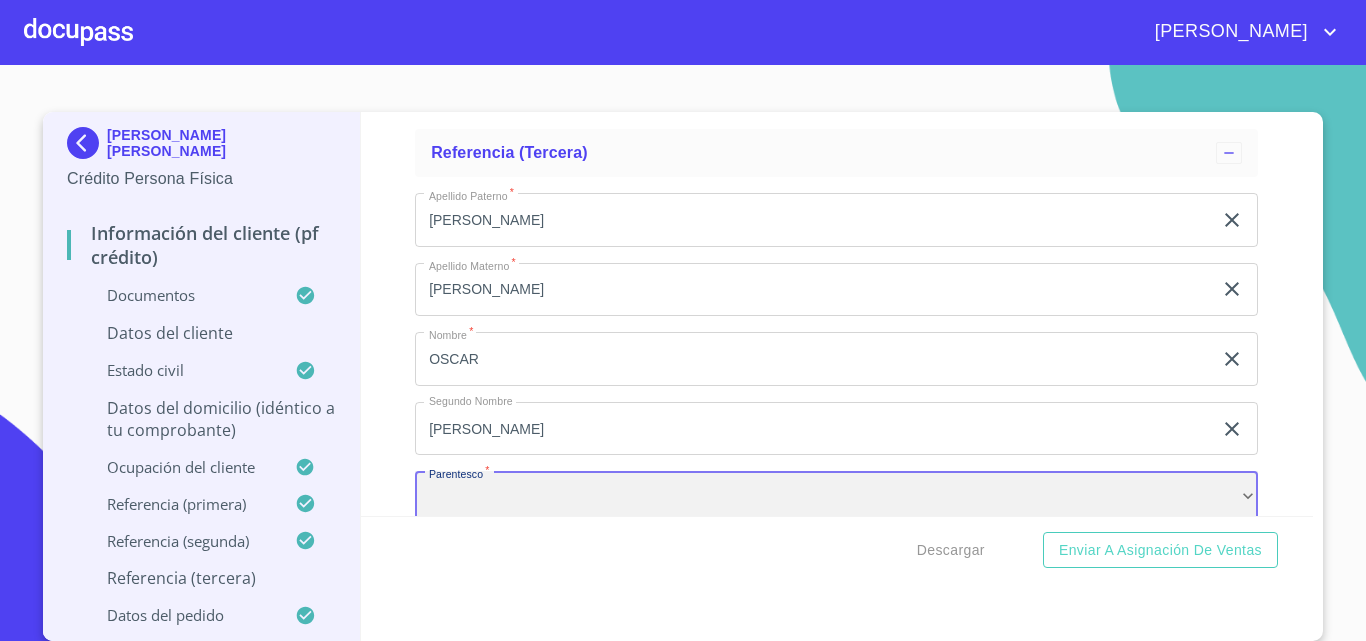scroll, scrollTop: 11517, scrollLeft: 0, axis: vertical 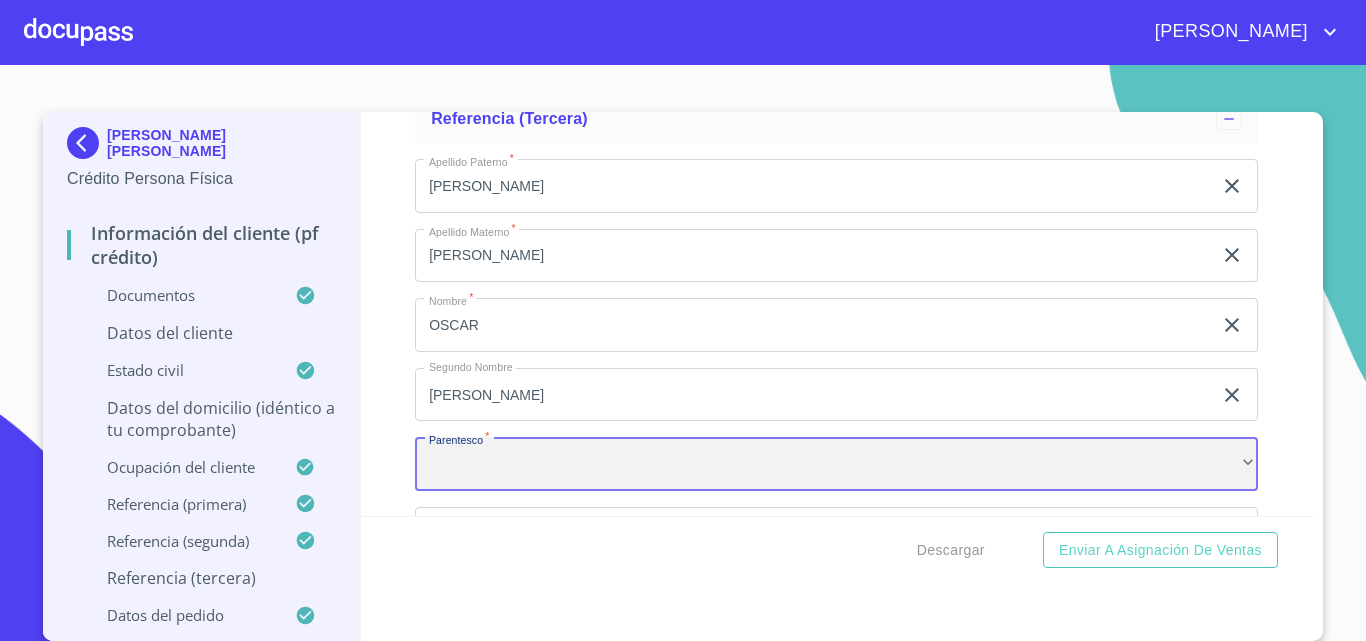 drag, startPoint x: 494, startPoint y: 503, endPoint x: 504, endPoint y: 507, distance: 10.770329 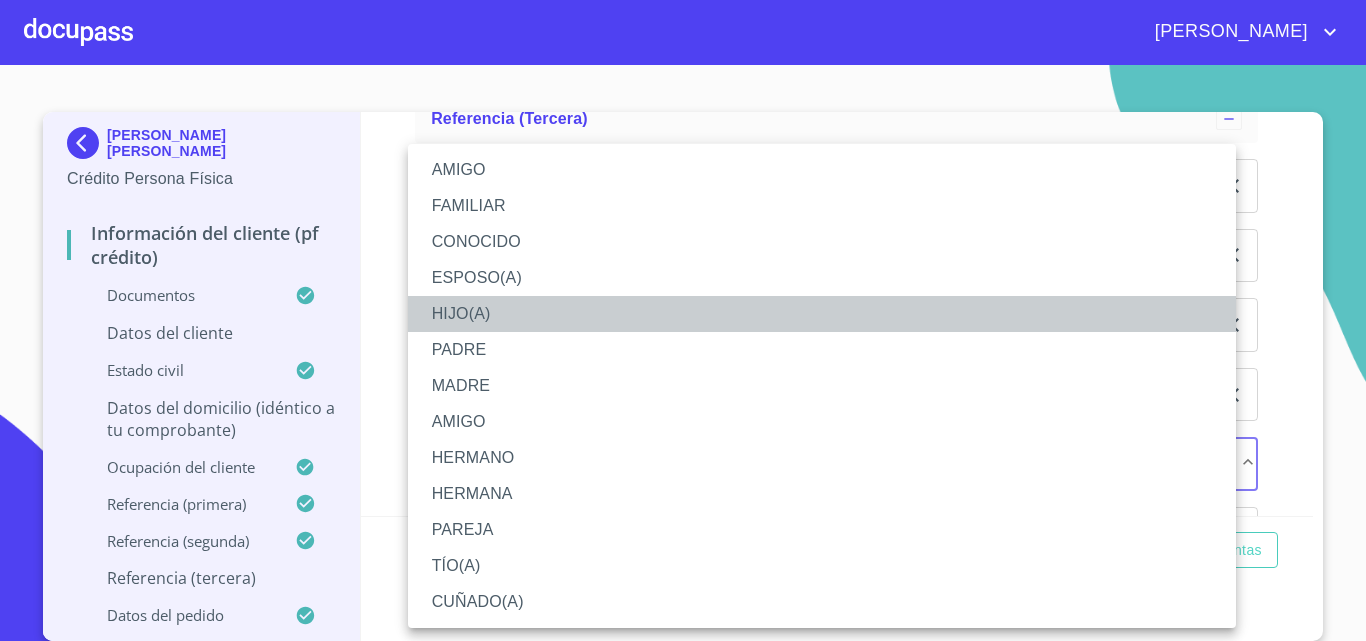 drag, startPoint x: 451, startPoint y: 301, endPoint x: 484, endPoint y: 312, distance: 34.785053 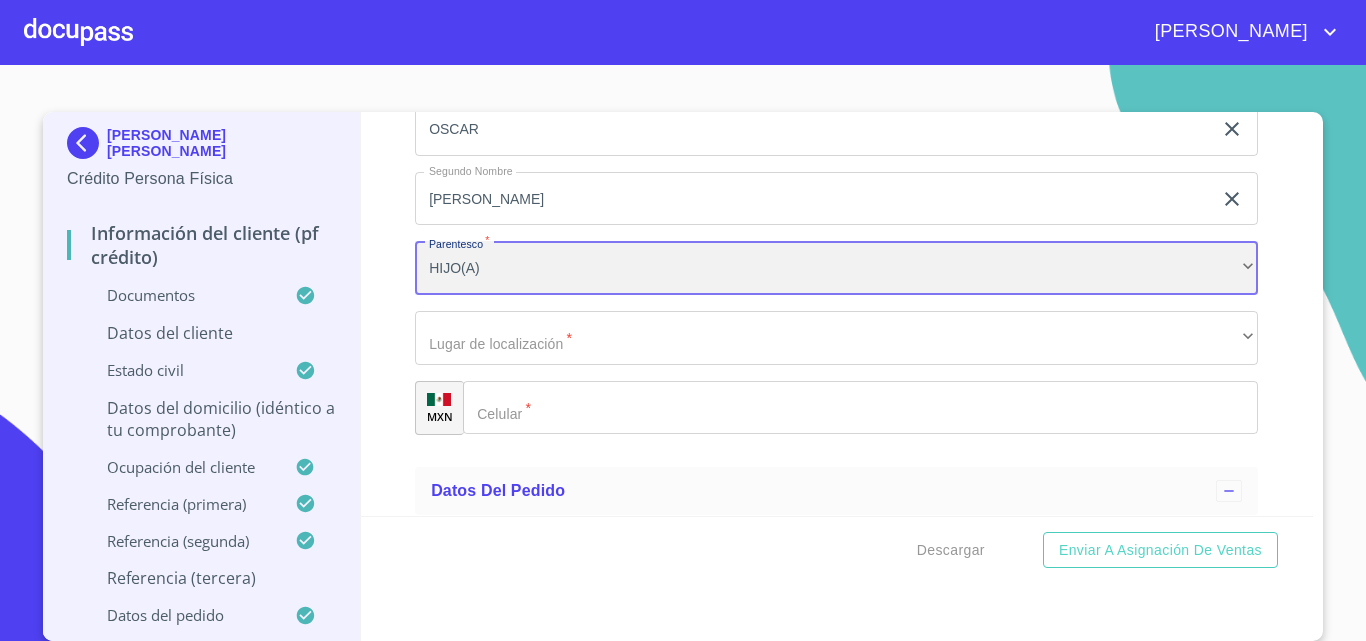 scroll, scrollTop: 11717, scrollLeft: 0, axis: vertical 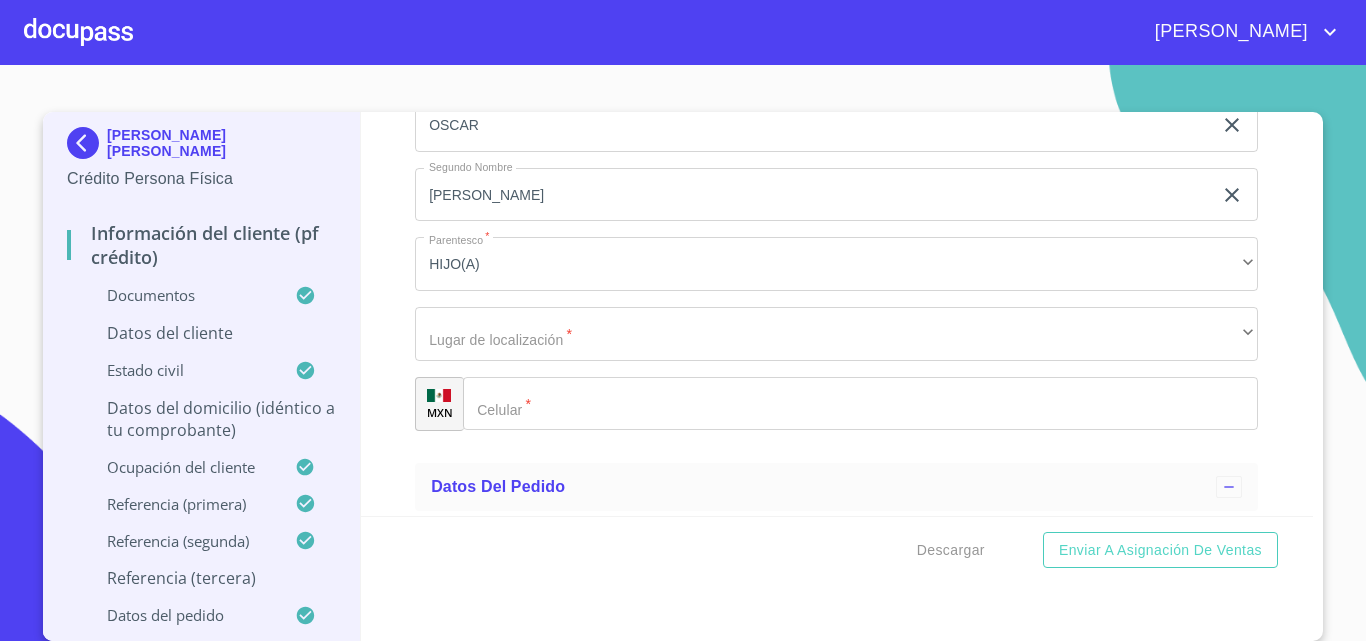 drag, startPoint x: 481, startPoint y: 324, endPoint x: 482, endPoint y: 339, distance: 15.033297 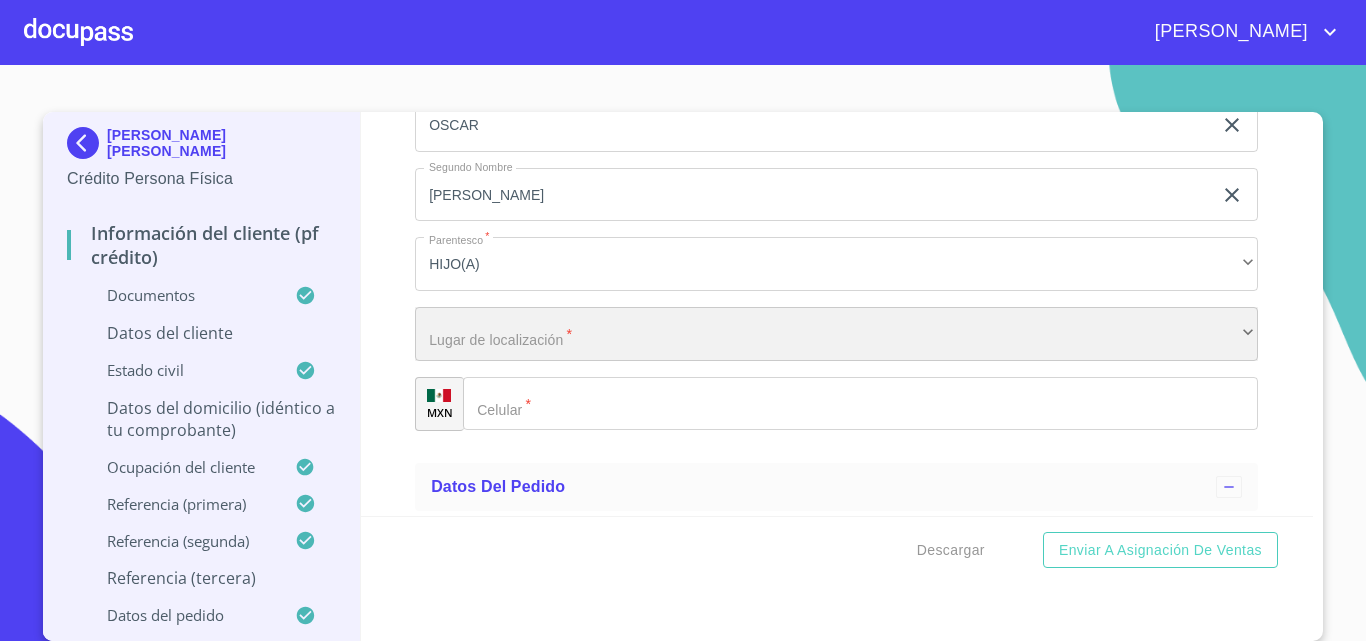 click on "​" at bounding box center (836, 334) 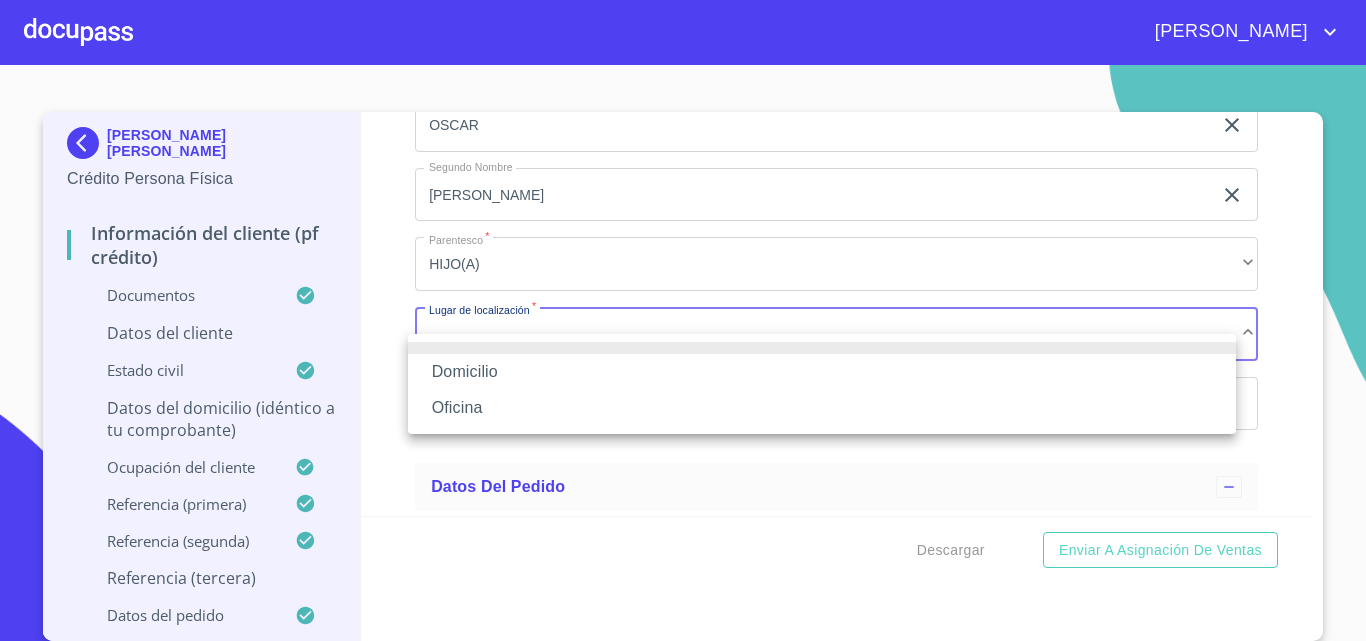 click on "Domicilio" at bounding box center (822, 372) 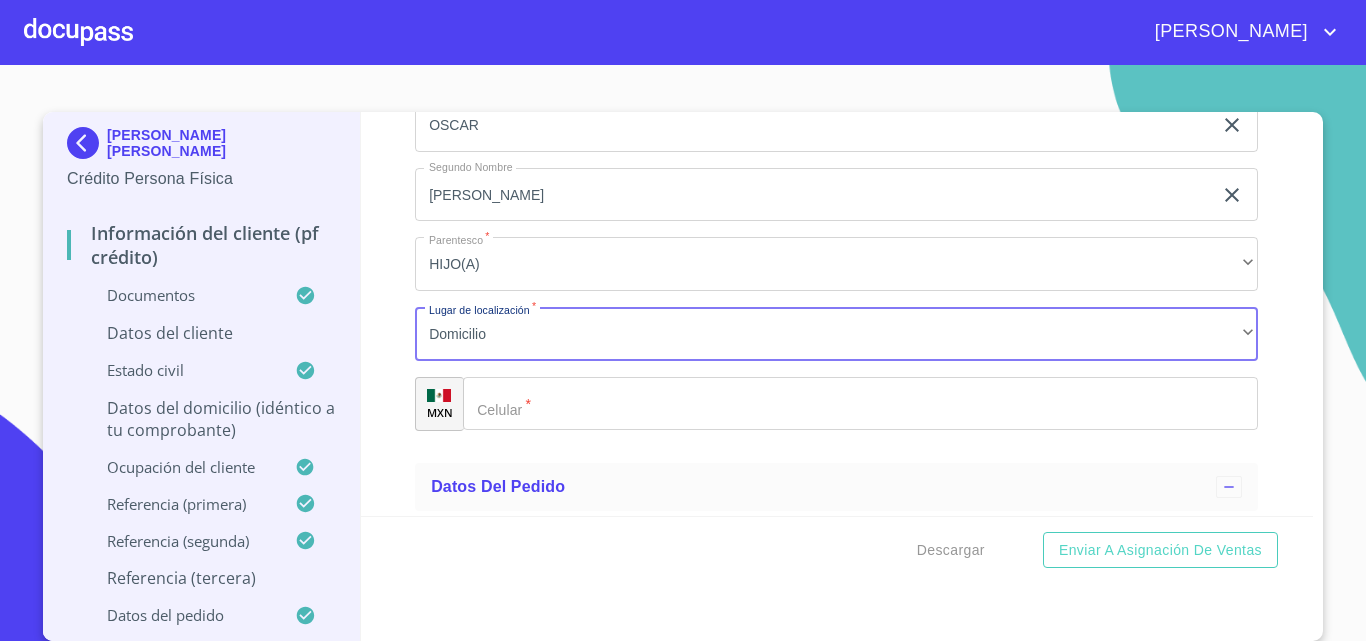click on "Documento de identificación.   *" 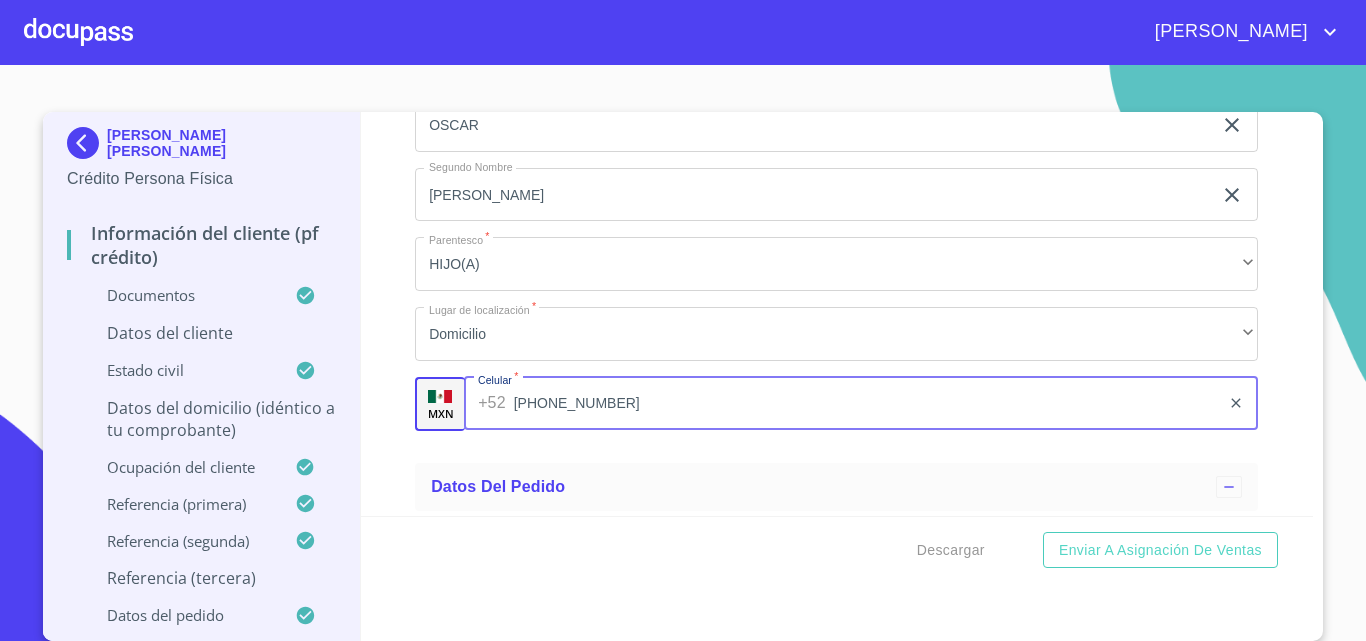 scroll, scrollTop: 11917, scrollLeft: 0, axis: vertical 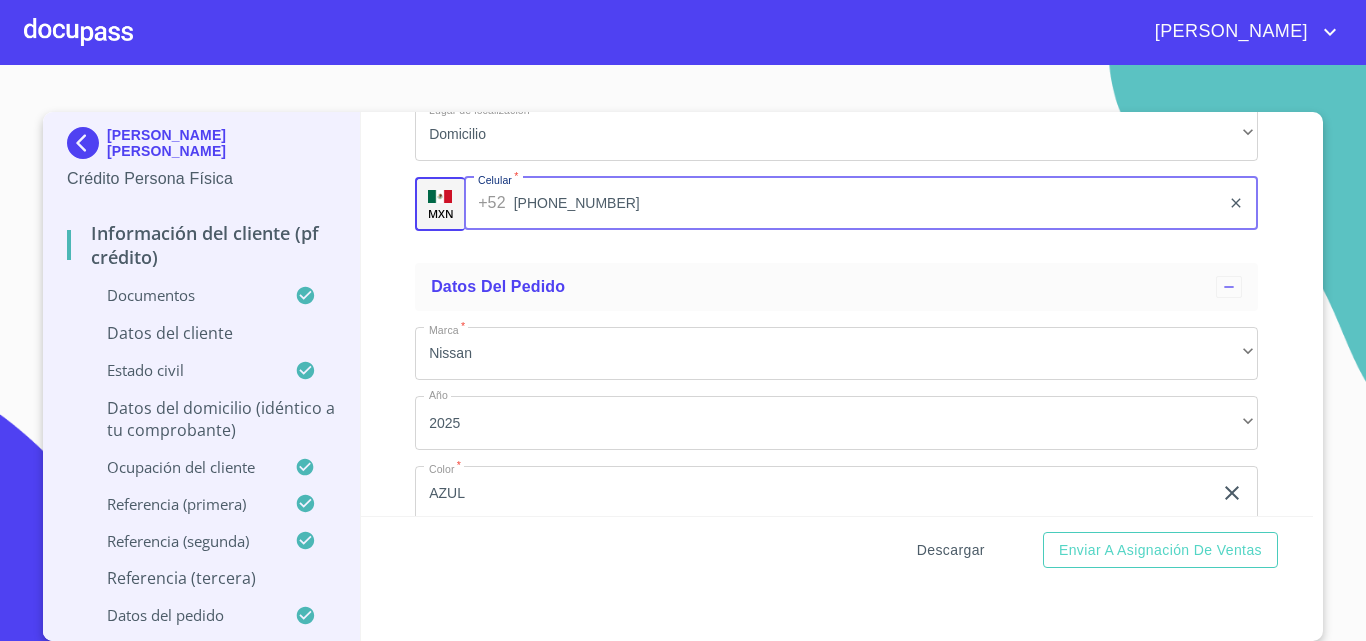 type on "[PHONE_NUMBER]" 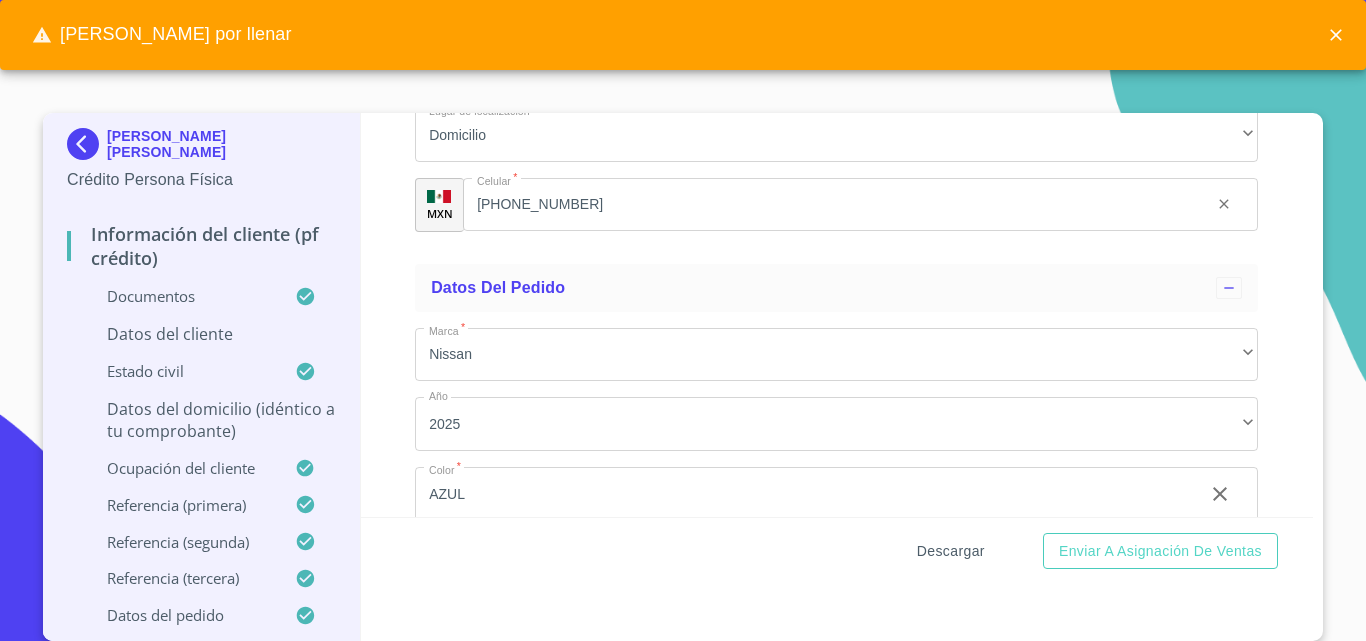 scroll, scrollTop: 0, scrollLeft: 0, axis: both 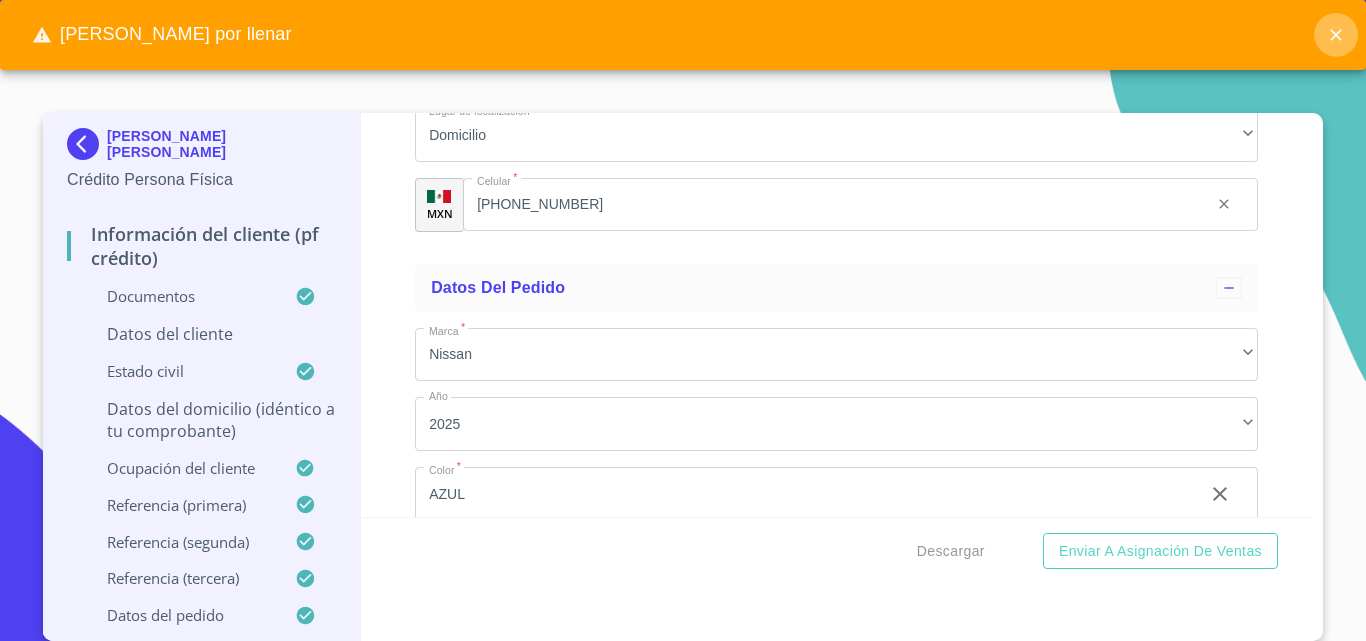 click 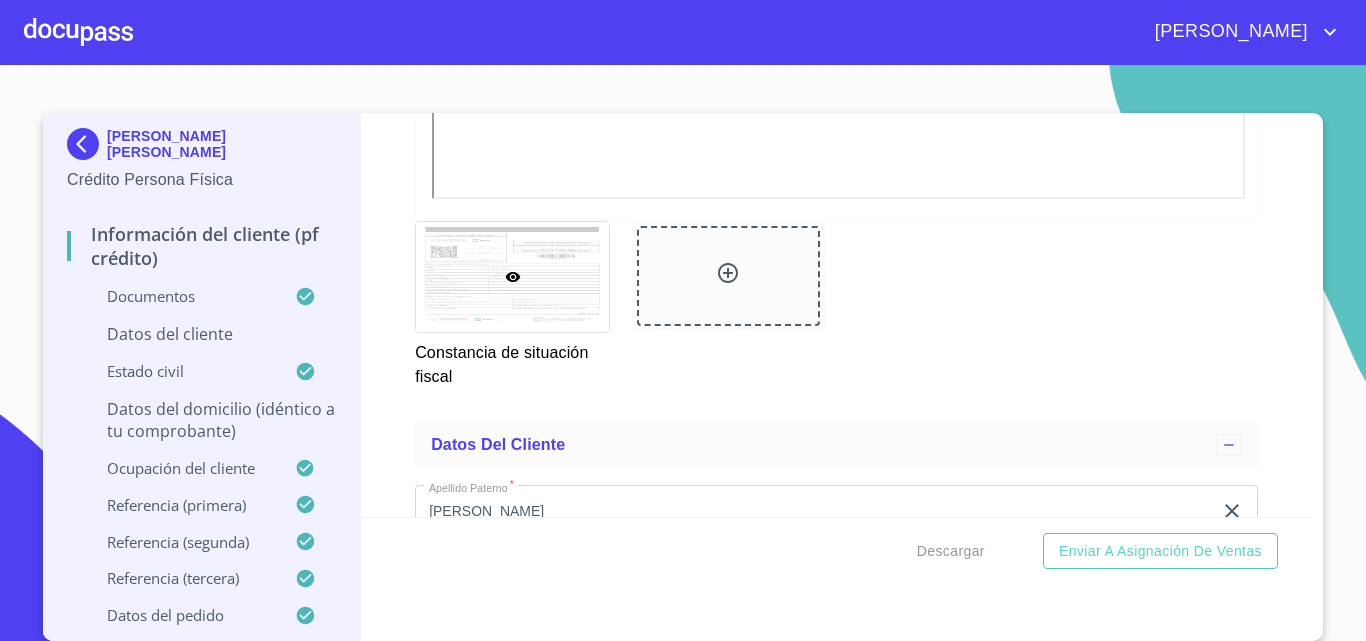 scroll, scrollTop: 6476, scrollLeft: 0, axis: vertical 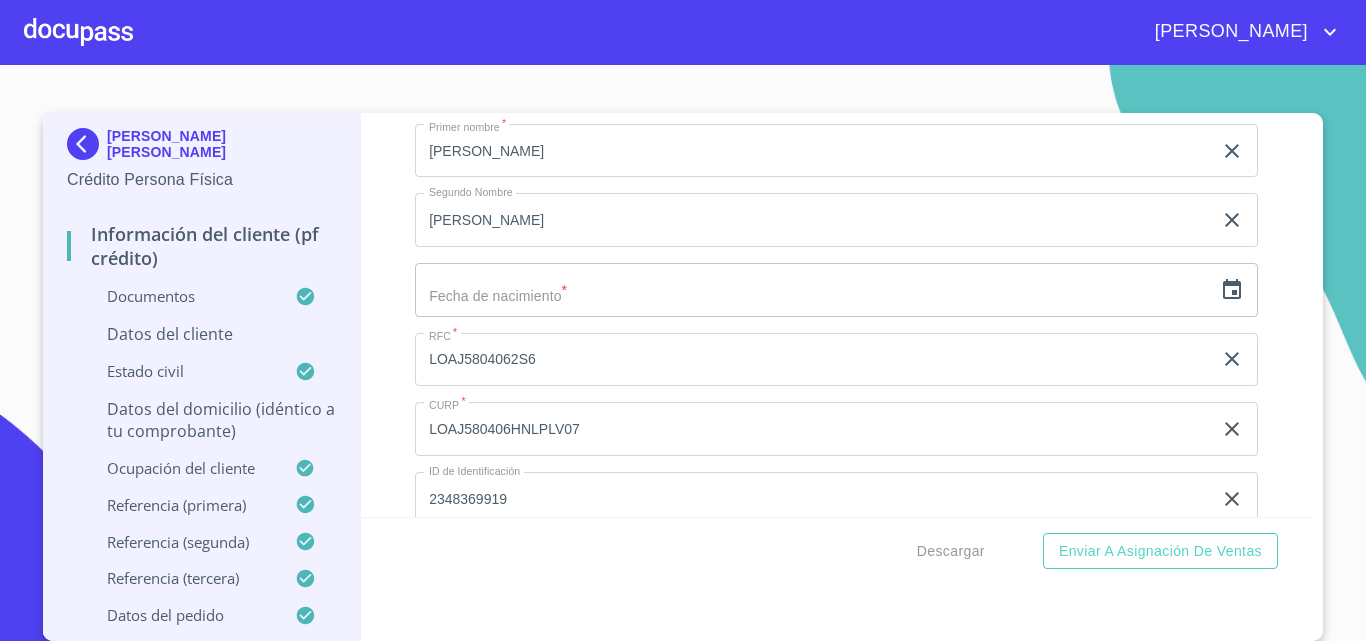 click 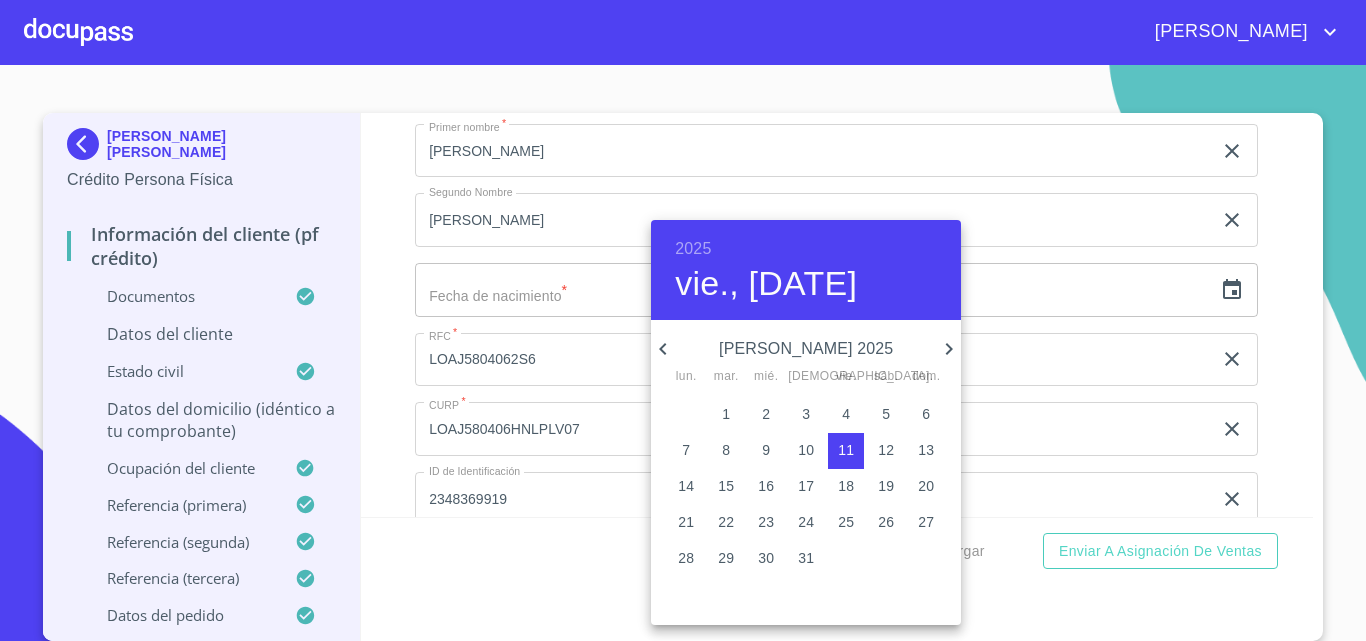 click on "2025" at bounding box center [693, 249] 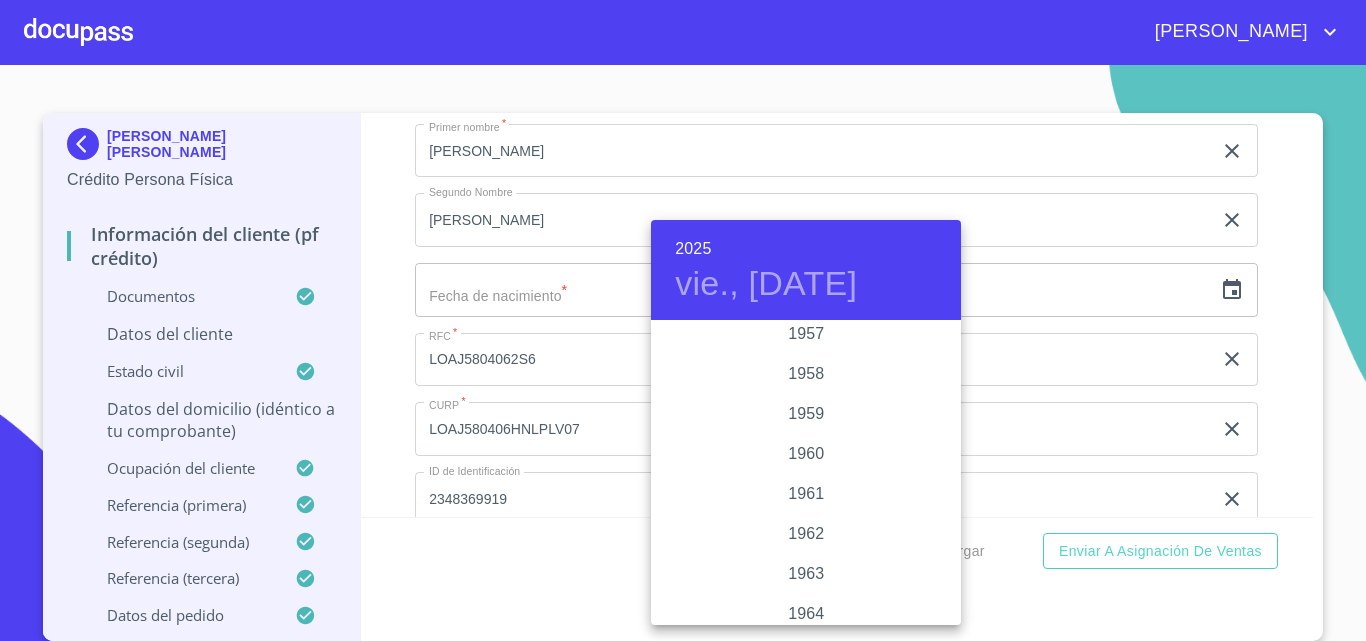 scroll, scrollTop: 1280, scrollLeft: 0, axis: vertical 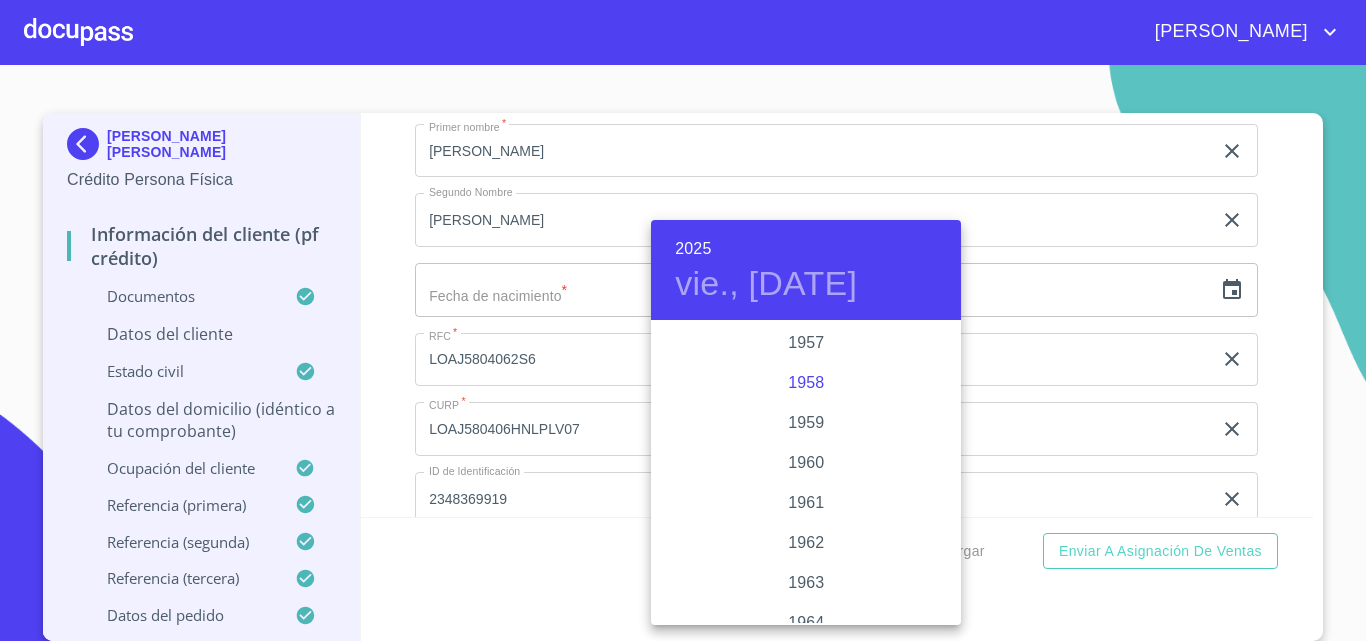 click on "1958" at bounding box center [806, 383] 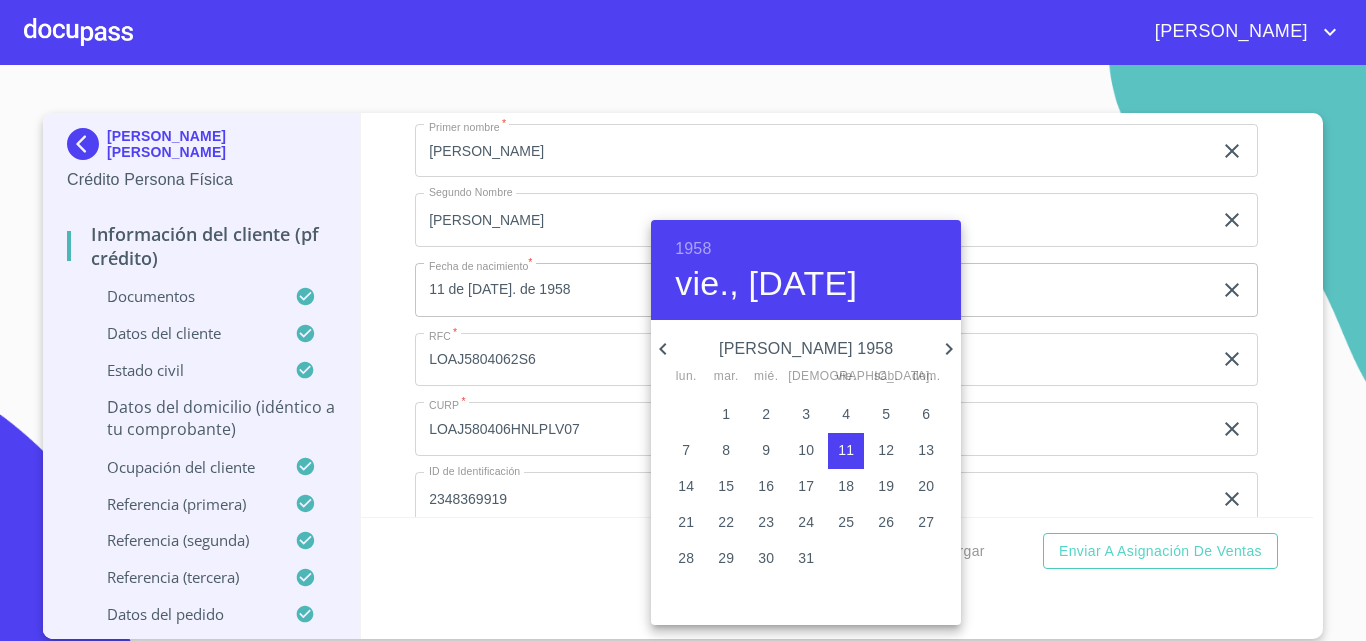 click 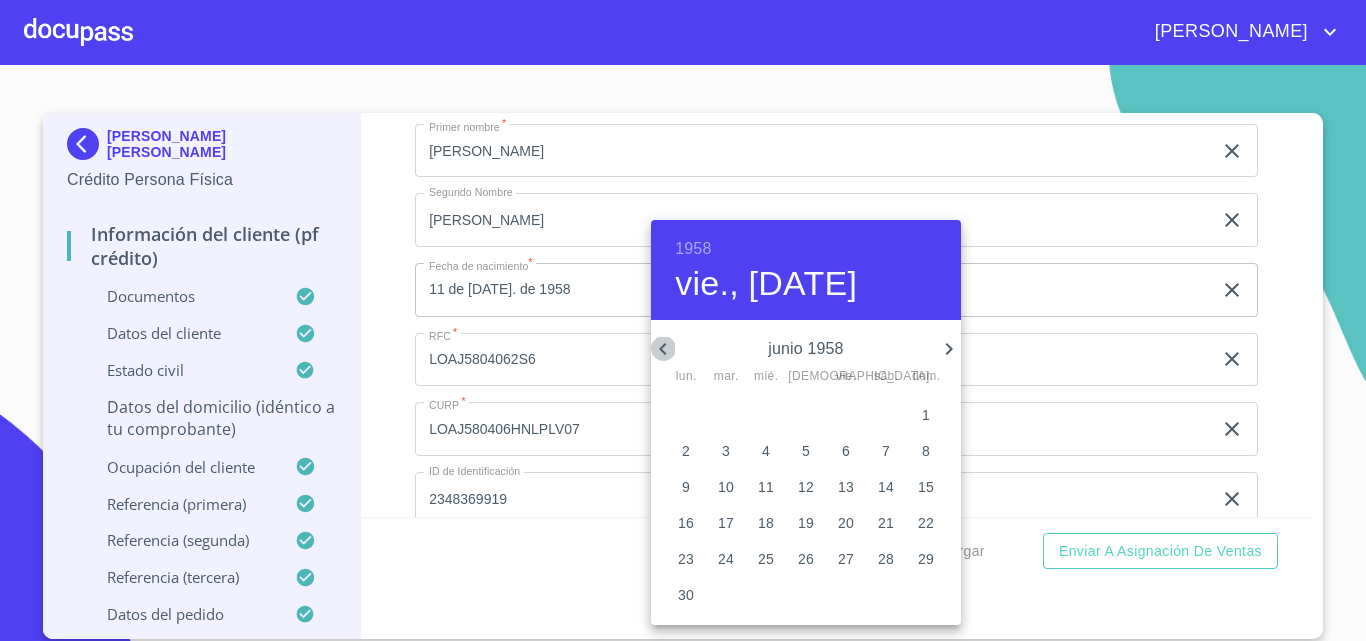 click 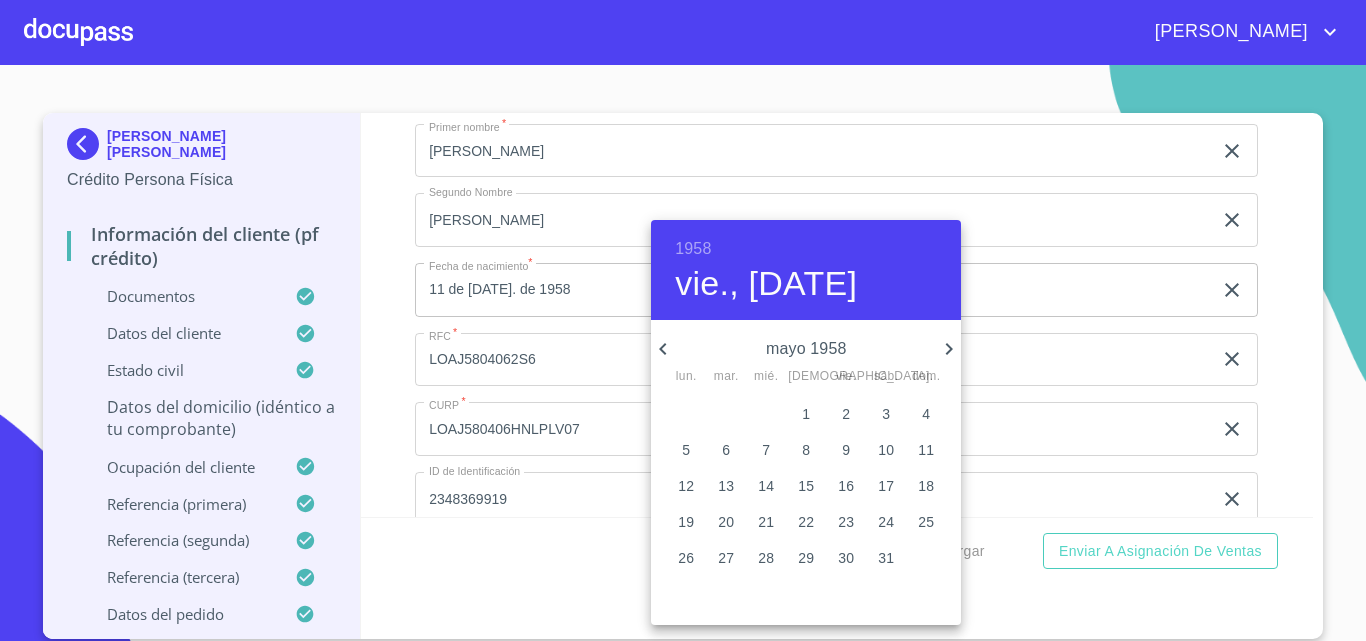 click 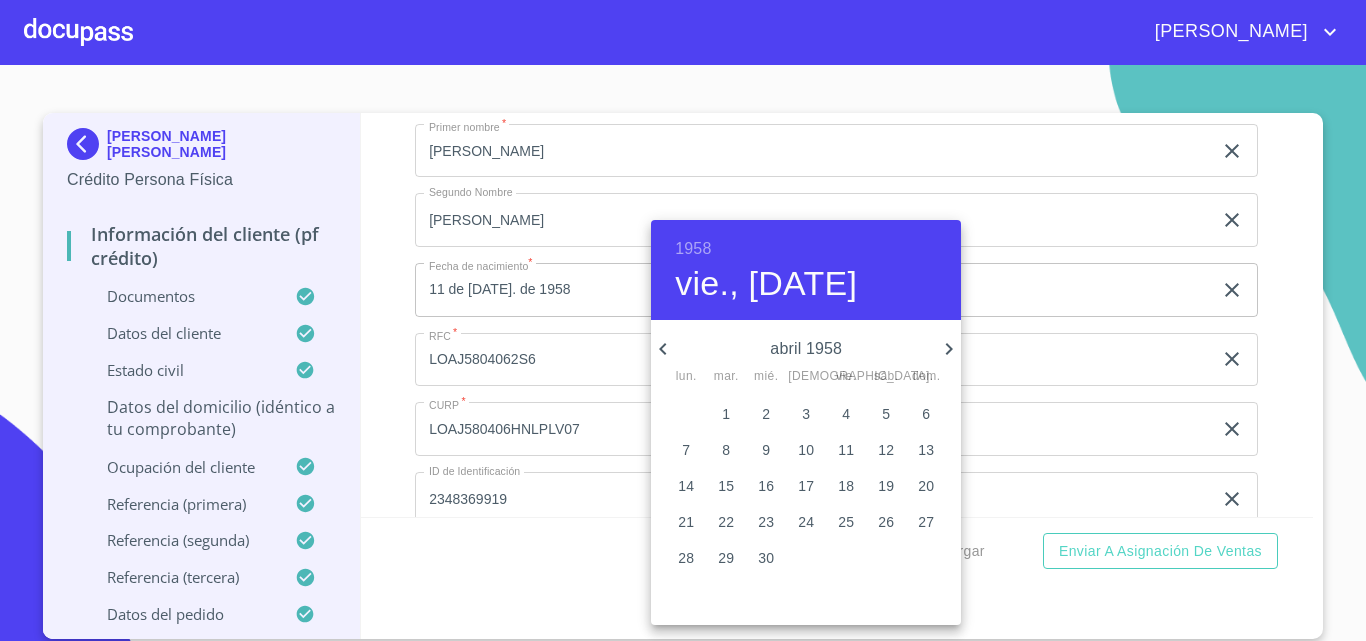 click on "6" at bounding box center (926, 414) 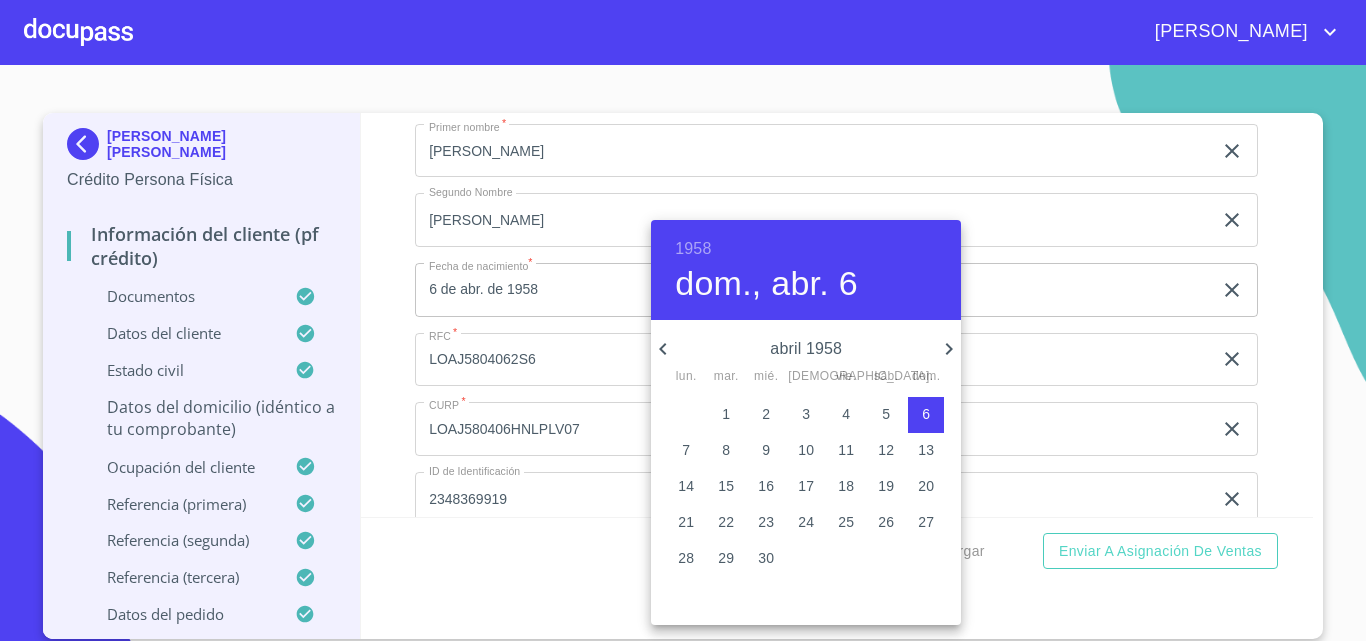 click at bounding box center [683, 320] 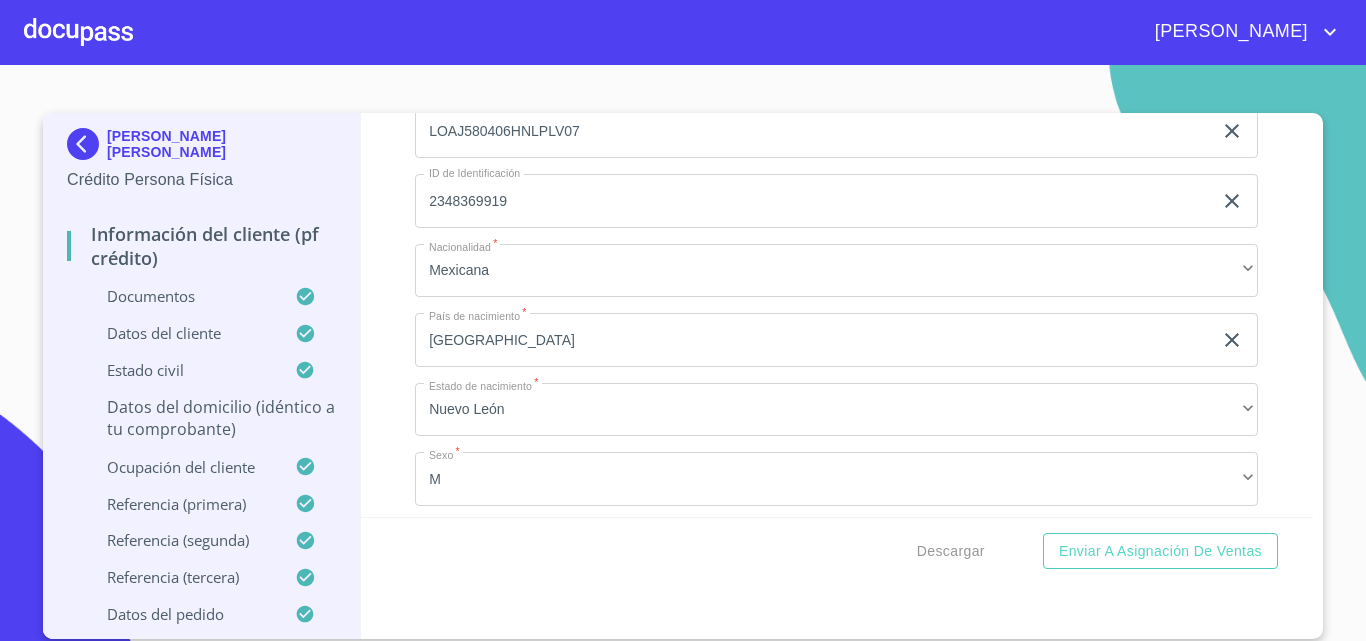 scroll, scrollTop: 6776, scrollLeft: 0, axis: vertical 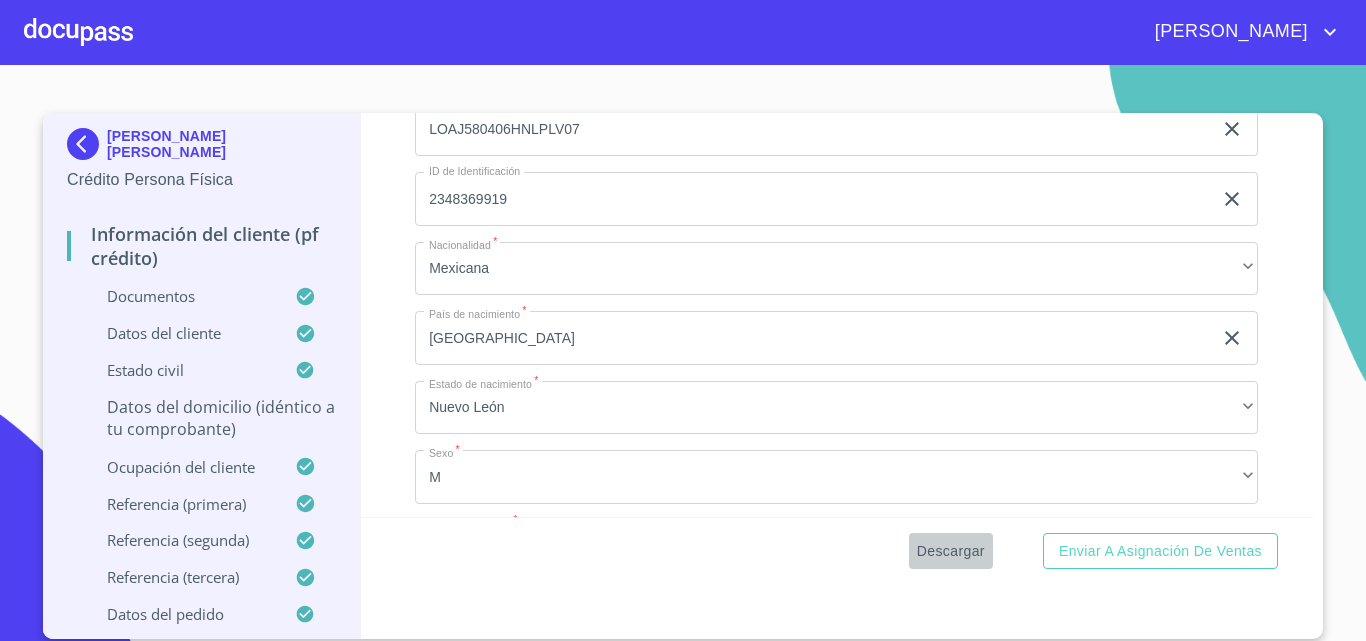 click on "Descargar" at bounding box center [951, 551] 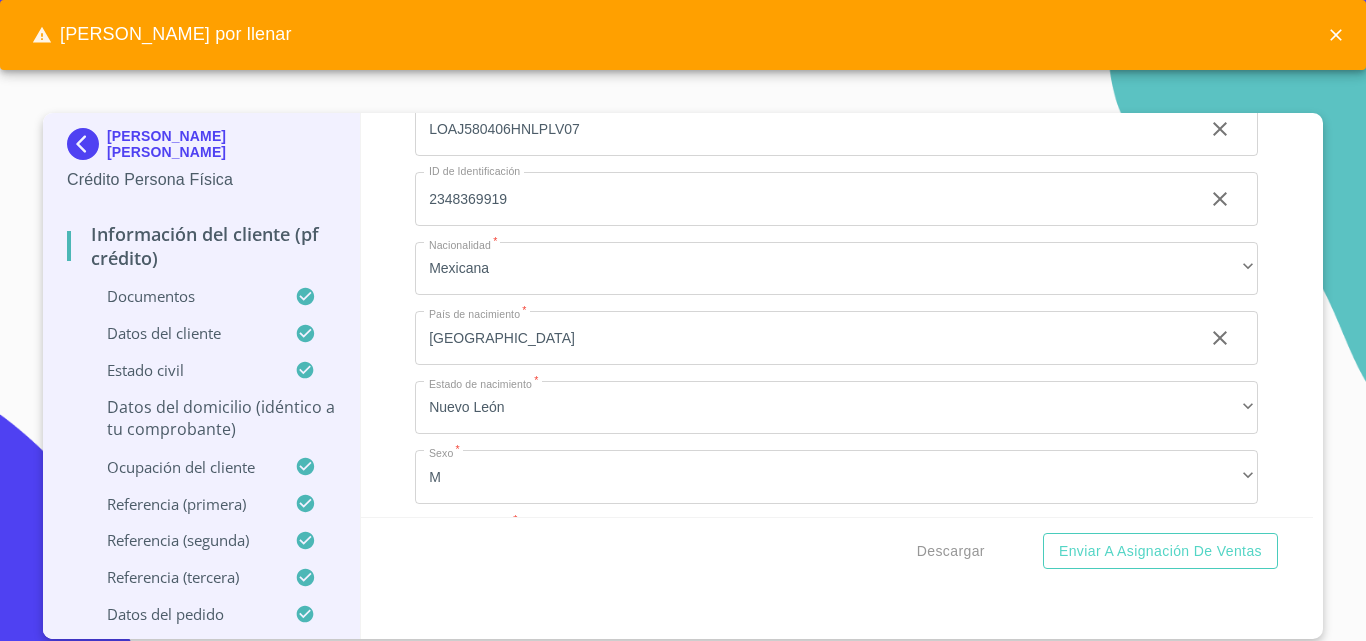 click 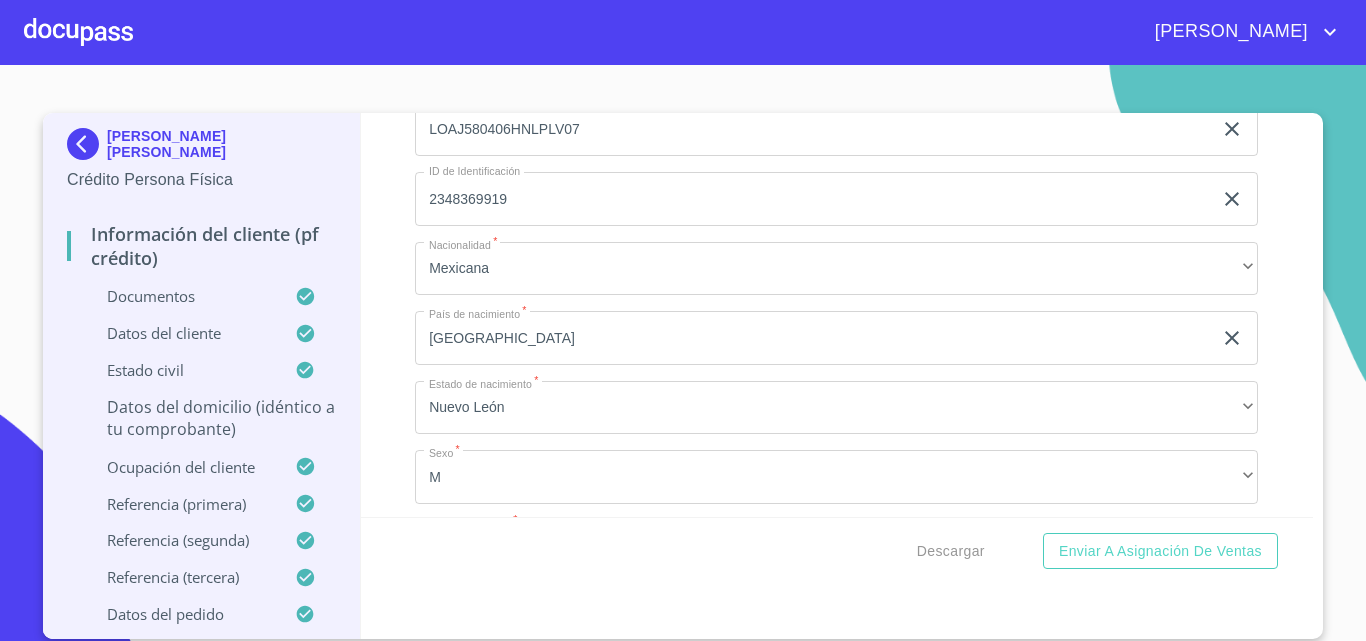 click on "2348369919" at bounding box center (813, -288) 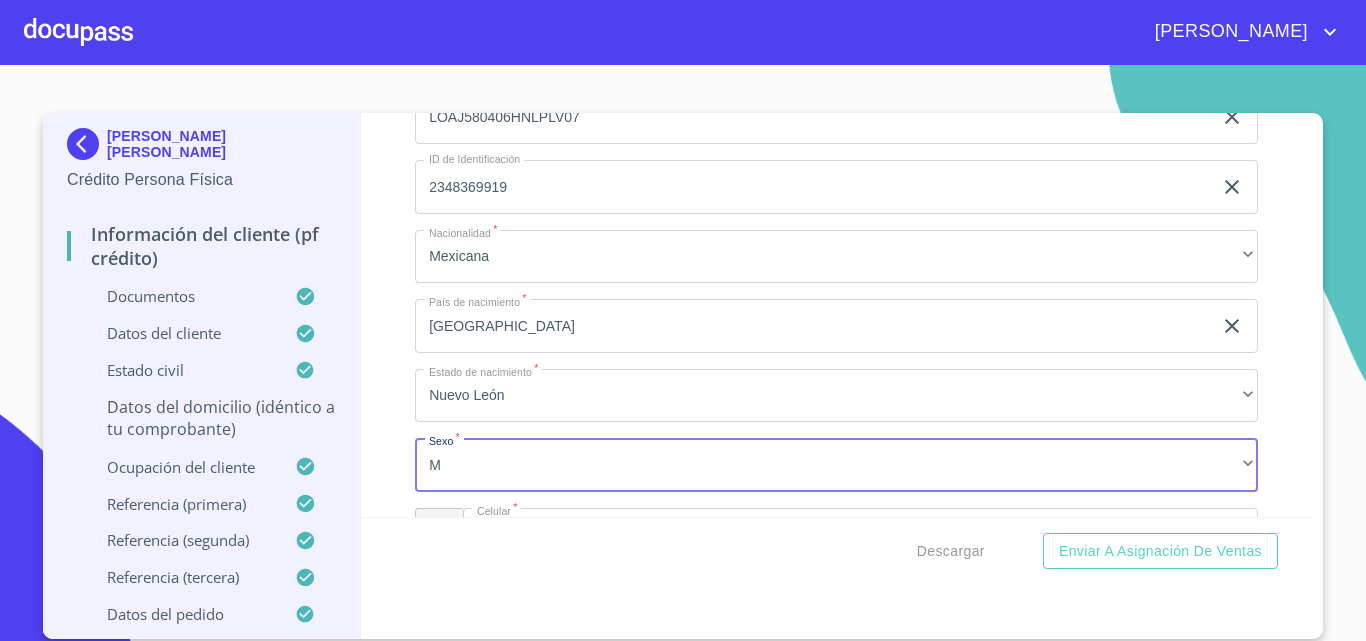 scroll, scrollTop: 7032, scrollLeft: 0, axis: vertical 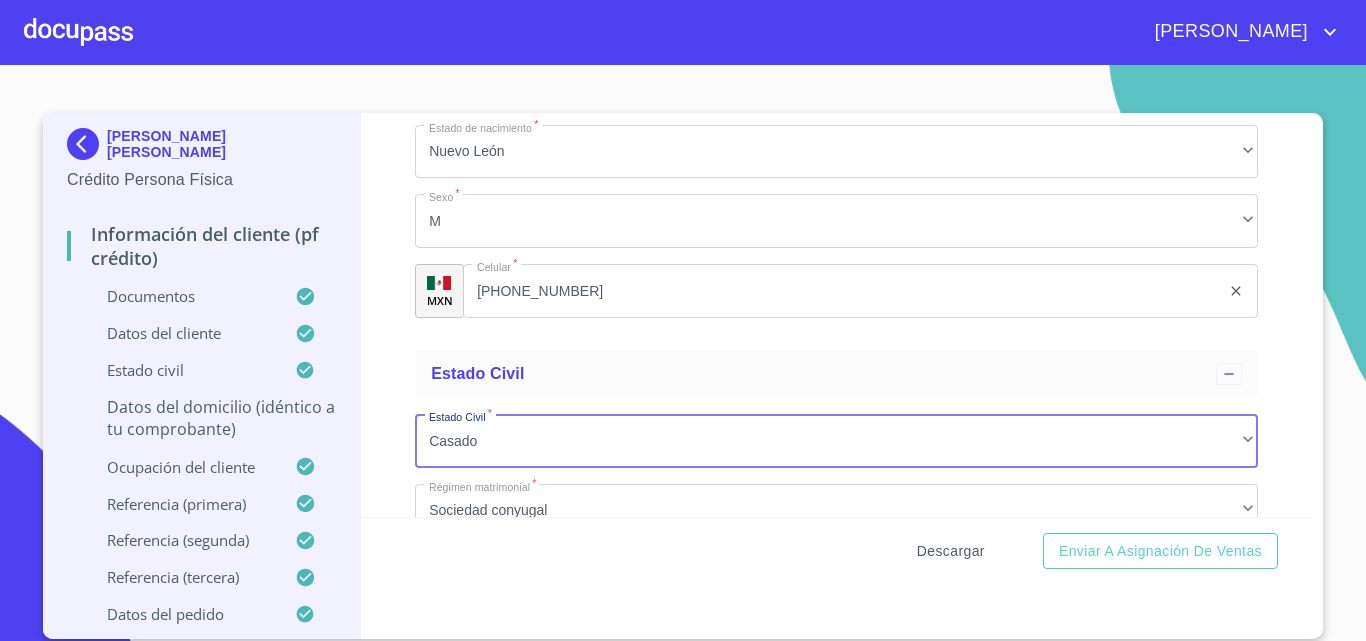 click on "Descargar" at bounding box center (951, 551) 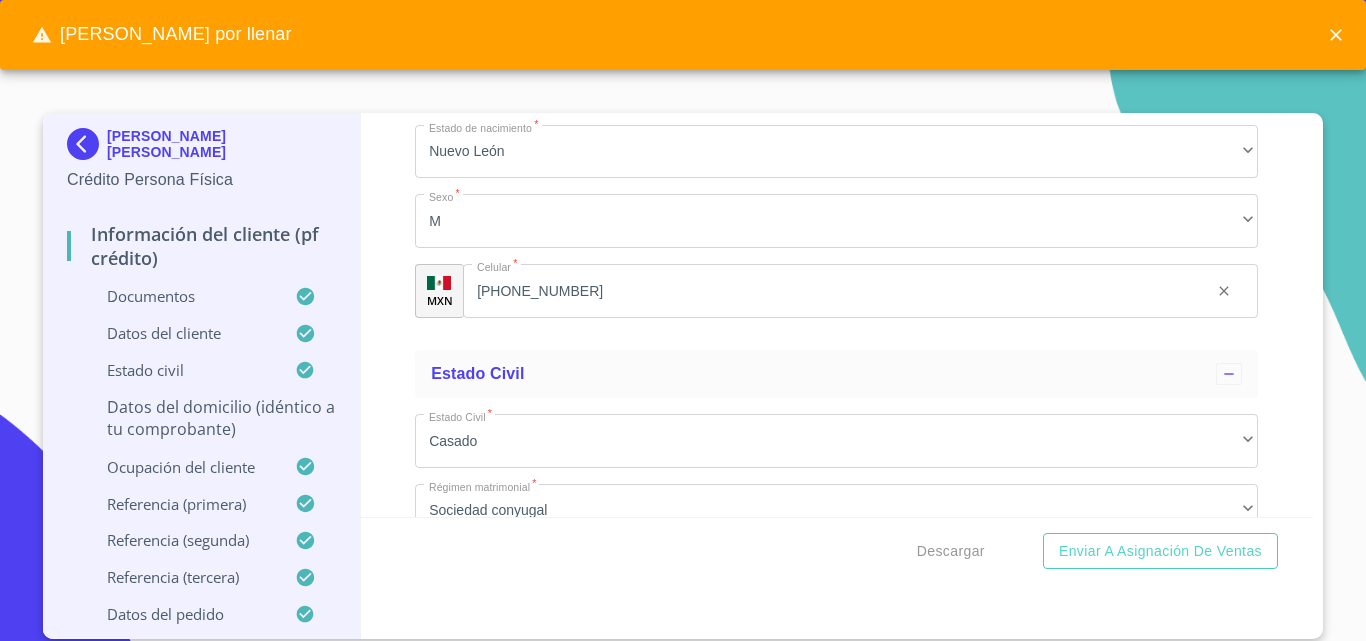 click 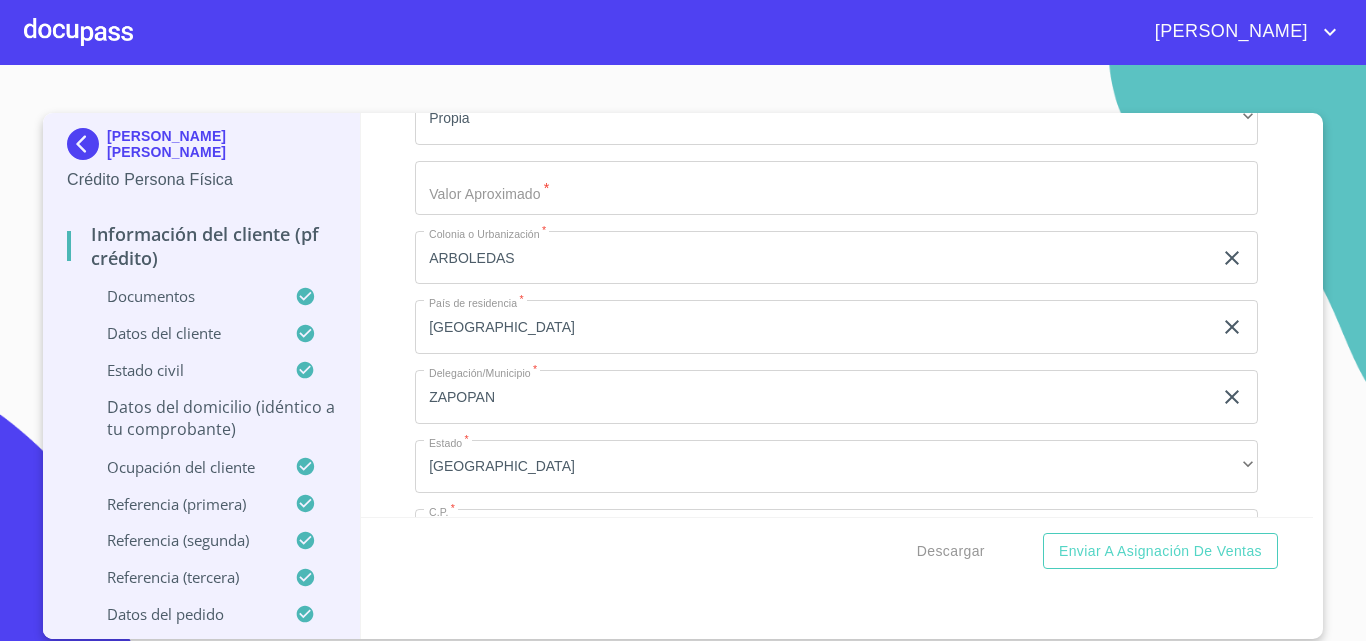 scroll, scrollTop: 8200, scrollLeft: 0, axis: vertical 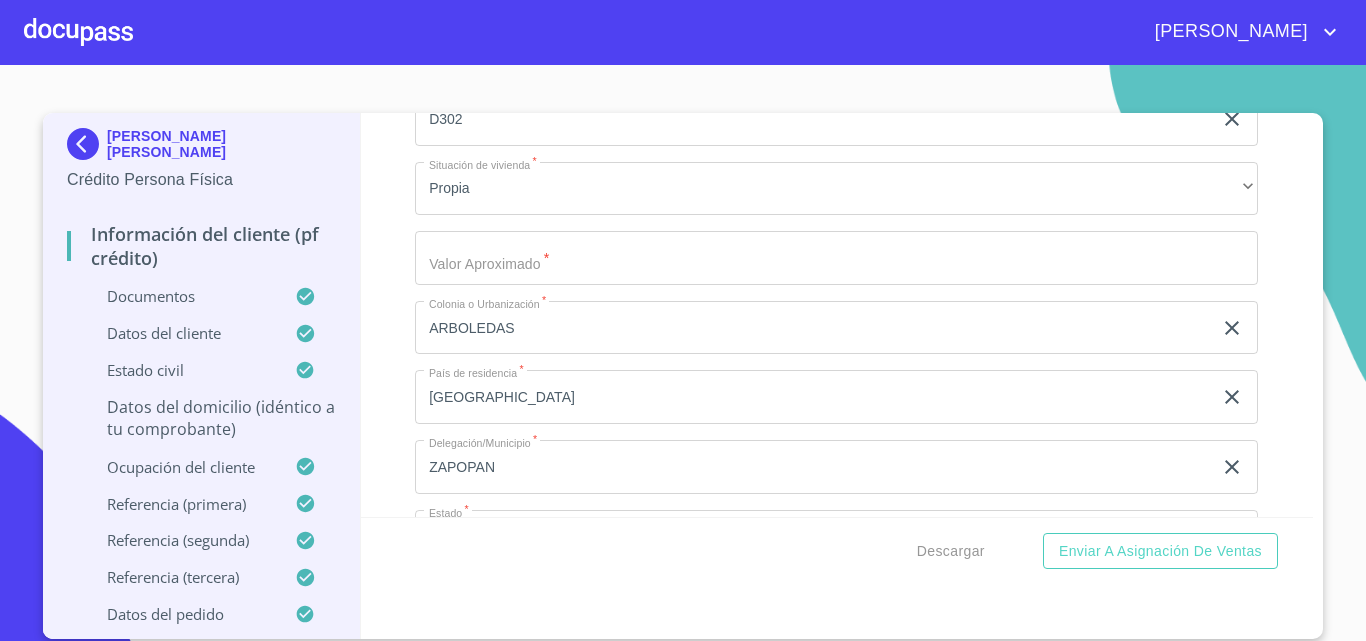 click on "Documento de identificación.   *" at bounding box center (813, -1712) 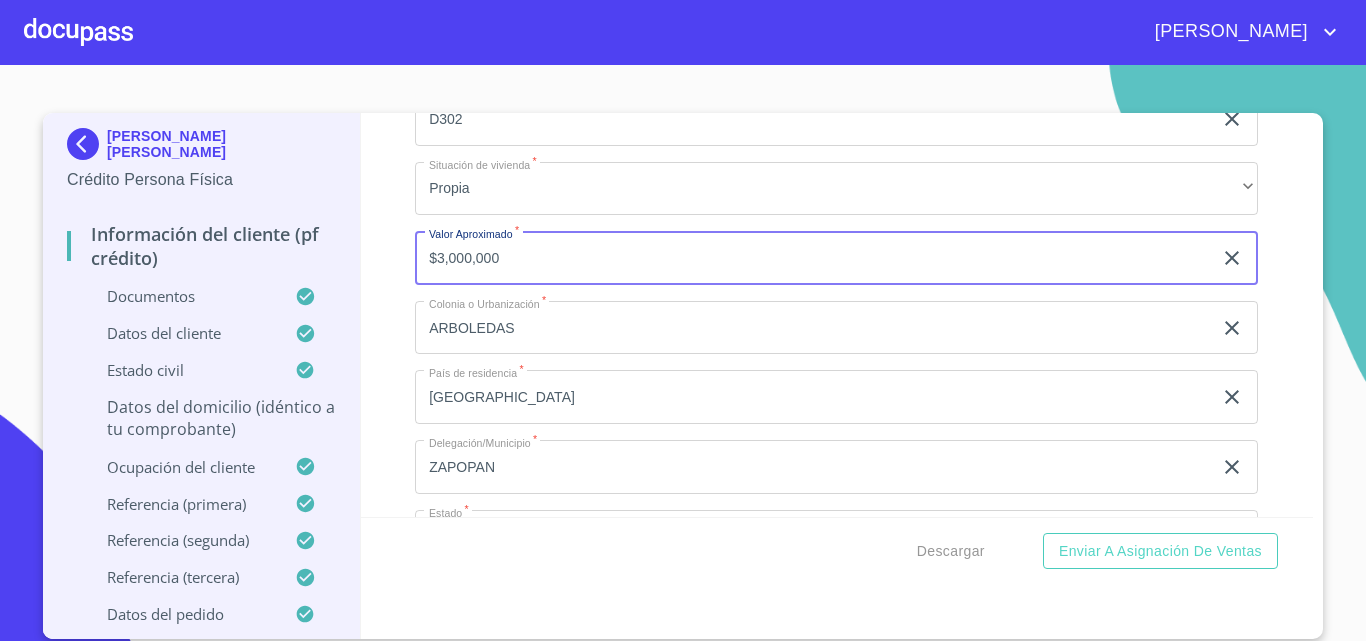 type on "$3,000,000" 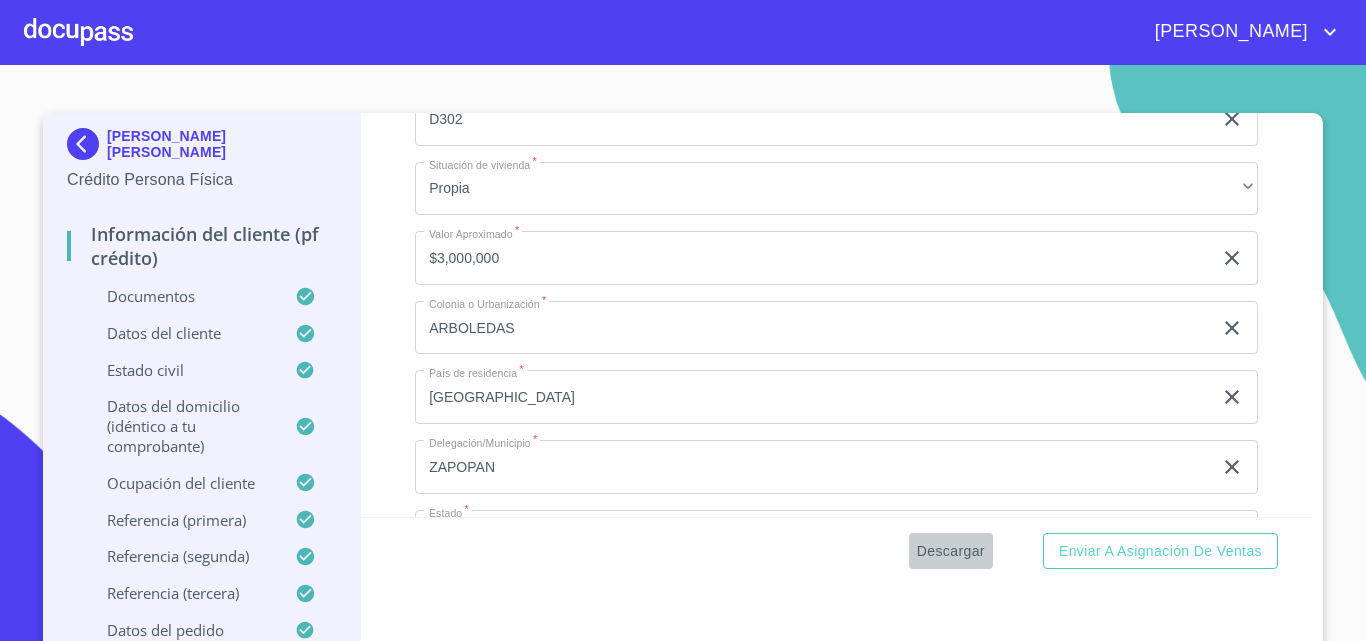 click on "Descargar" at bounding box center [951, 551] 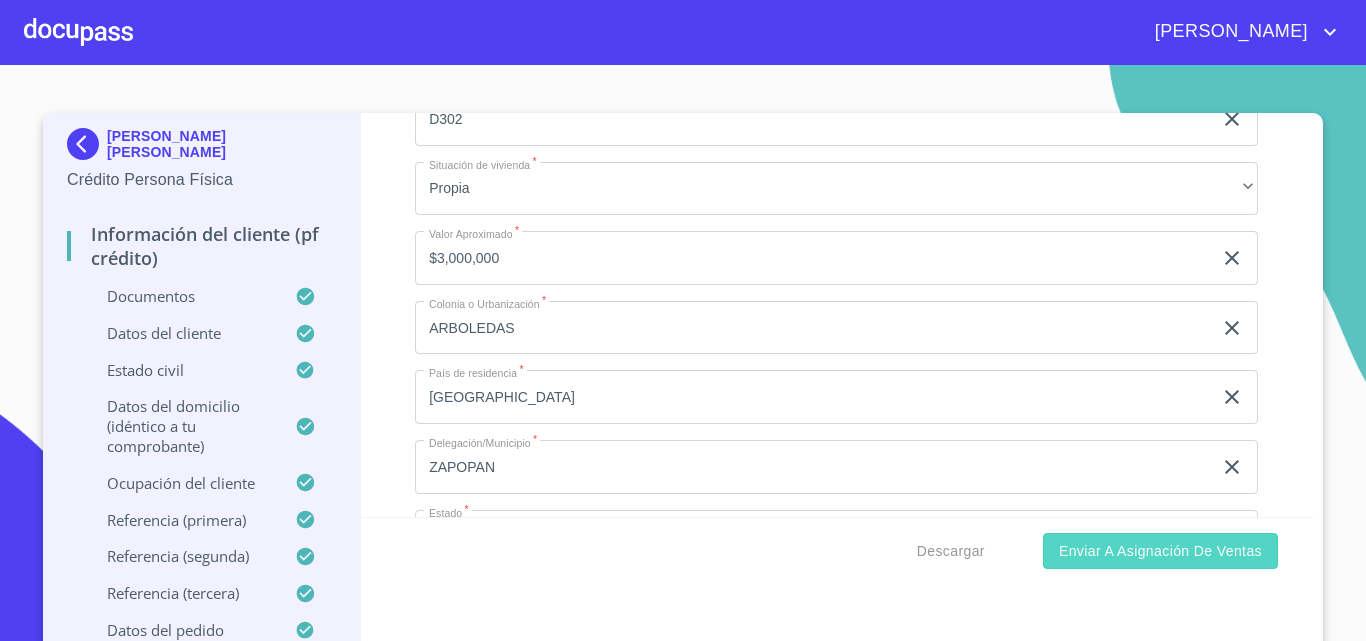 click on "Enviar a Asignación de Ventas" at bounding box center [1160, 551] 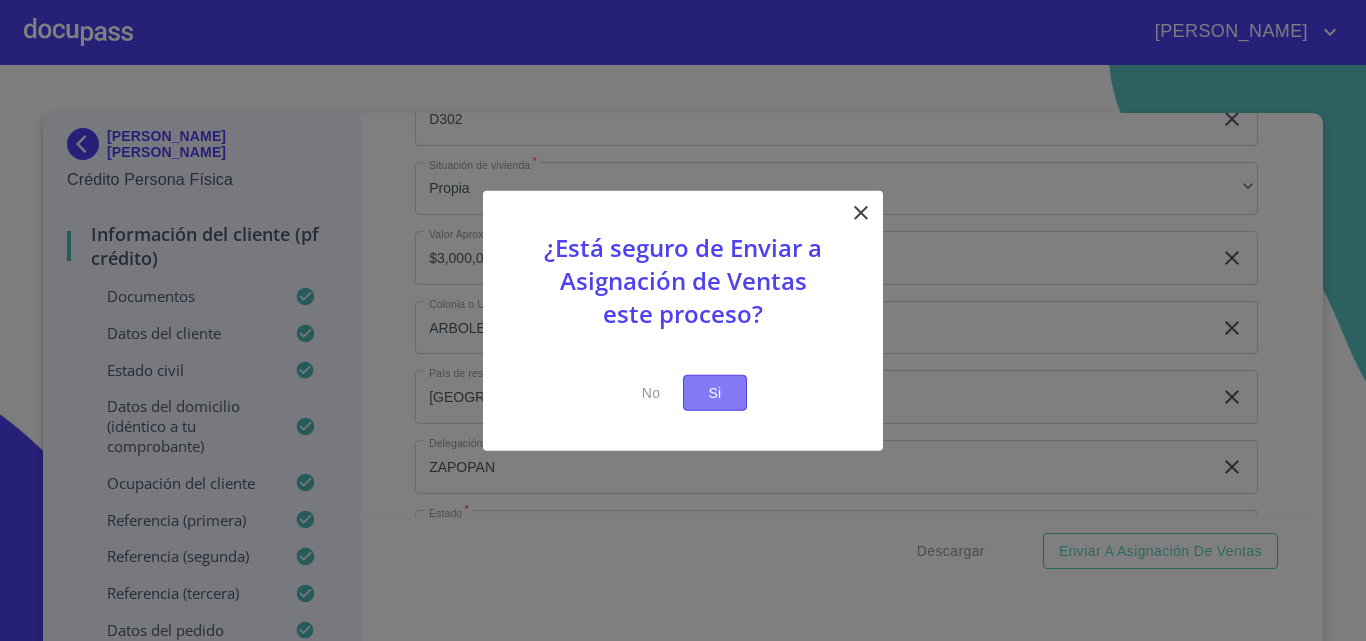 click on "Si" at bounding box center [715, 392] 